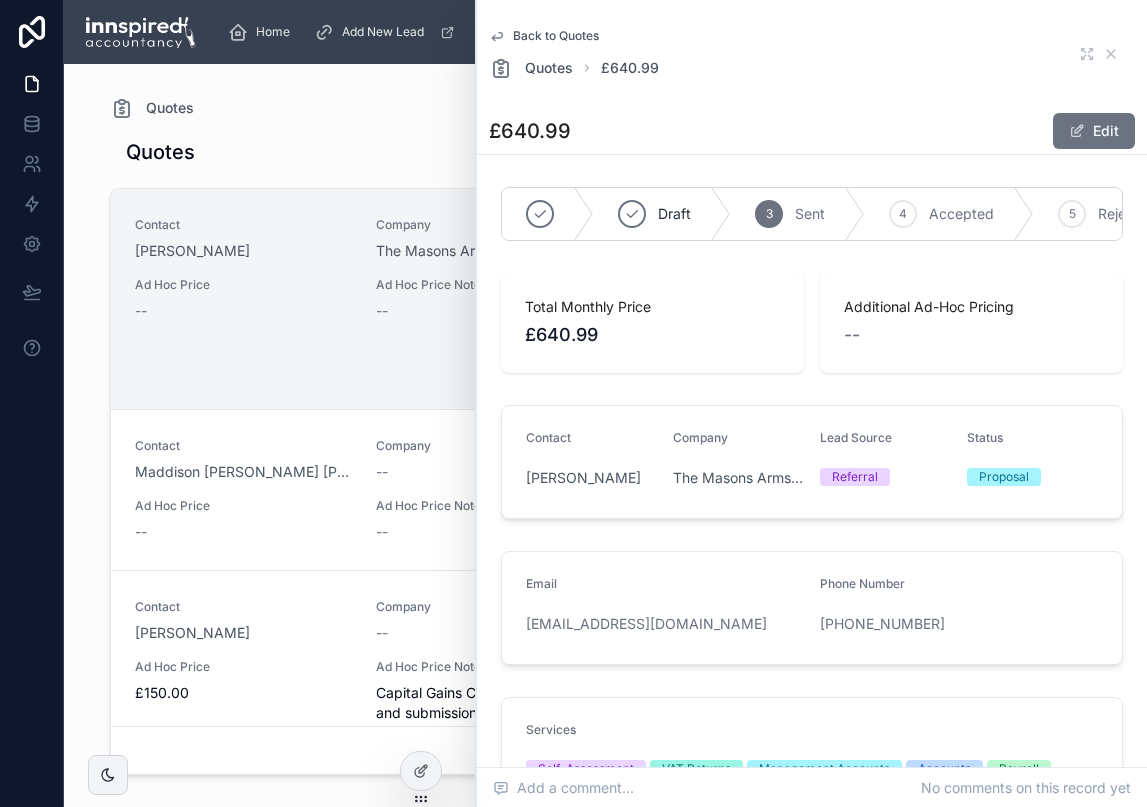 scroll, scrollTop: 0, scrollLeft: 0, axis: both 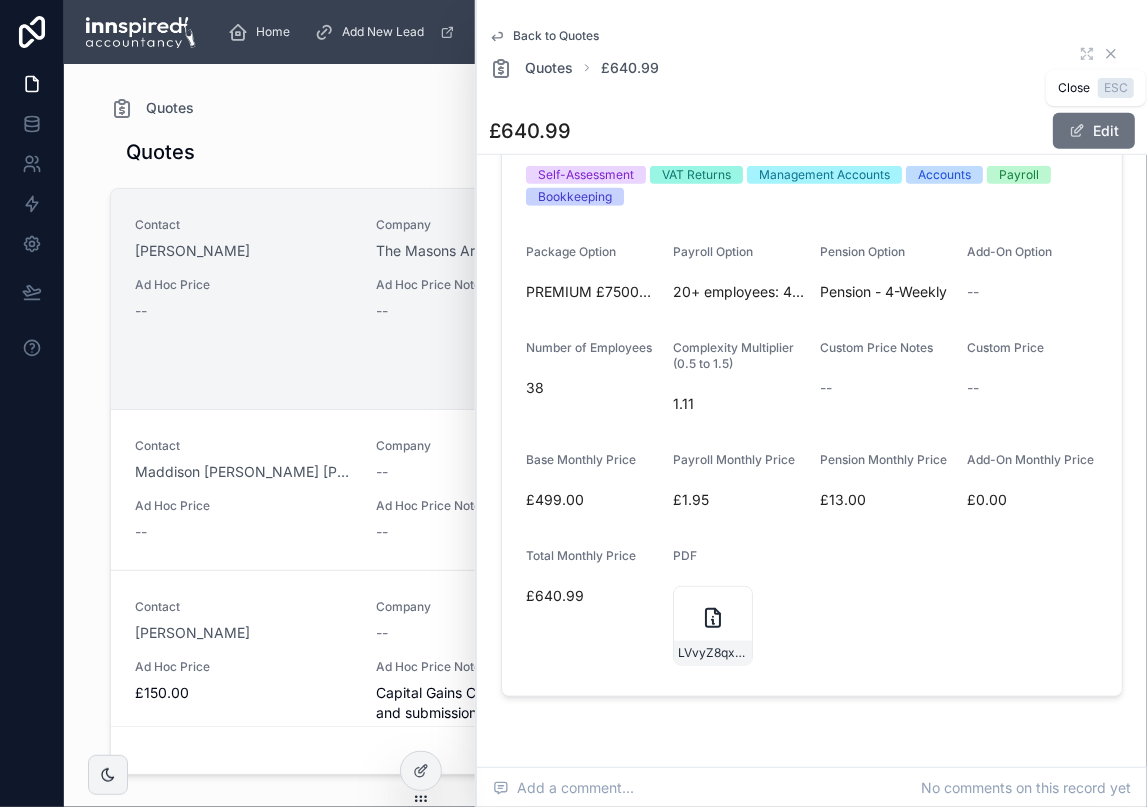 click 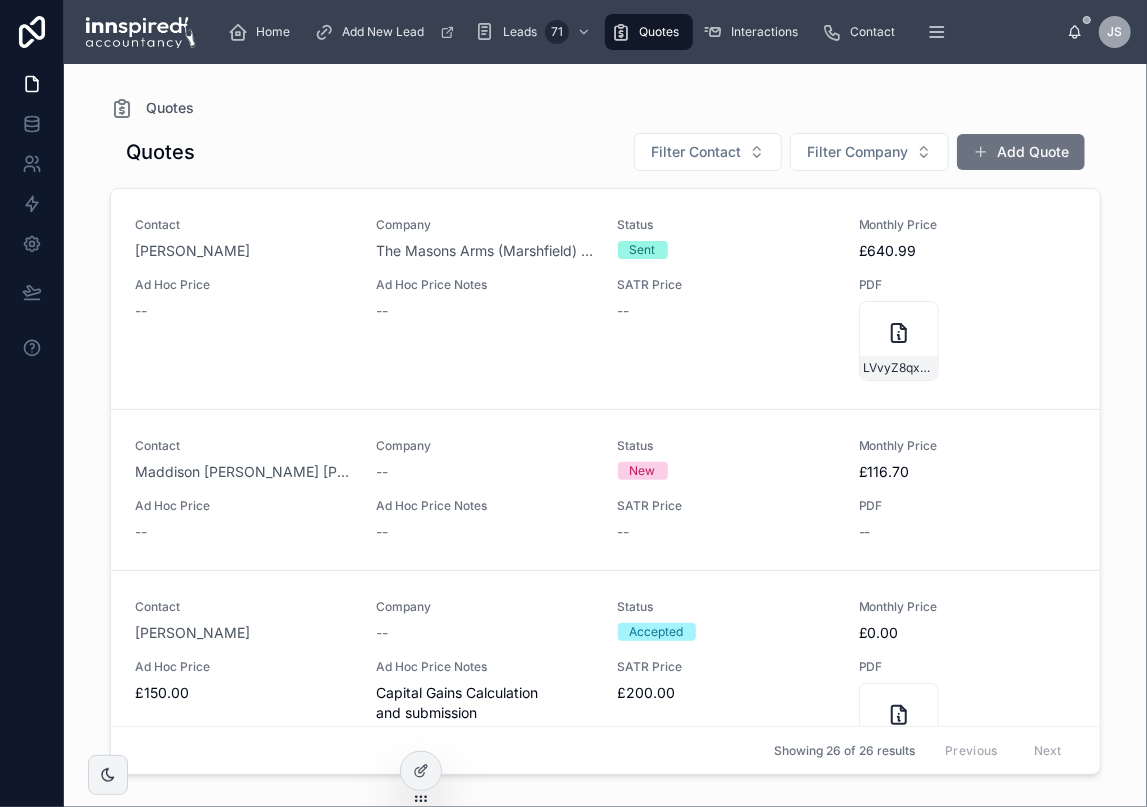 click on "Quotes Quotes Filter Contact Filter Company Add Quote Contact [PERSON_NAME] Delve Company The Masons Arms (Marshfield) Ltd Status Sent Monthly Price £640.99 Ad Hoc Price -- Ad Hoc Price Notes -- SATR Price -- PDF LVvyZ8qxQhtiw7dYpUWbCB1WwsaUEUkbs_fsY82KVaZCPDc0YGYRjhoScNtB5a9p8RAbZawFBCTDalqh5p32kMUk46VhmZveyeGFBa8-LyjZNJcxY9JI10oG7Y2_NtOKdNZ-AkYFBuihp0camVGgZmOhR9GogRRthLub-3lkxVk Generate Proposal Contact Maddison May Kapetanov Nee Brundell Company -- Status New Monthly Price £116.70 Ad Hoc Price -- Ad Hoc Price Notes -- SATR Price -- PDF -- Generate Proposal Contact [PERSON_NAME] Company -- Status Accepted Monthly Price £0.00 Ad Hoc Price £150.00 Ad Hoc Price Notes Capital Gains Calculation and submission SATR Price £200.00 PDF 6H9iRx2M97LsTH-Vv7-a8HGJertDYuZOKu-tEd1Ws4iLM_MinTRyC6BTjO3DjBgd90cwLQaA2koi_Cs9nJd-kUgadOZYJOGItRmD11JTyJi0U74AZnNjSic8nLEjzxAGWlZ2NlRJuctcftfUQajSkQzi5zLhsEmUeTDyeckmBUo Generate Proposal Contact [PERSON_NAME] Company -- Status Accepted Monthly Price £0.00 Ad Hoc Price -- -- --" at bounding box center [605, 423] 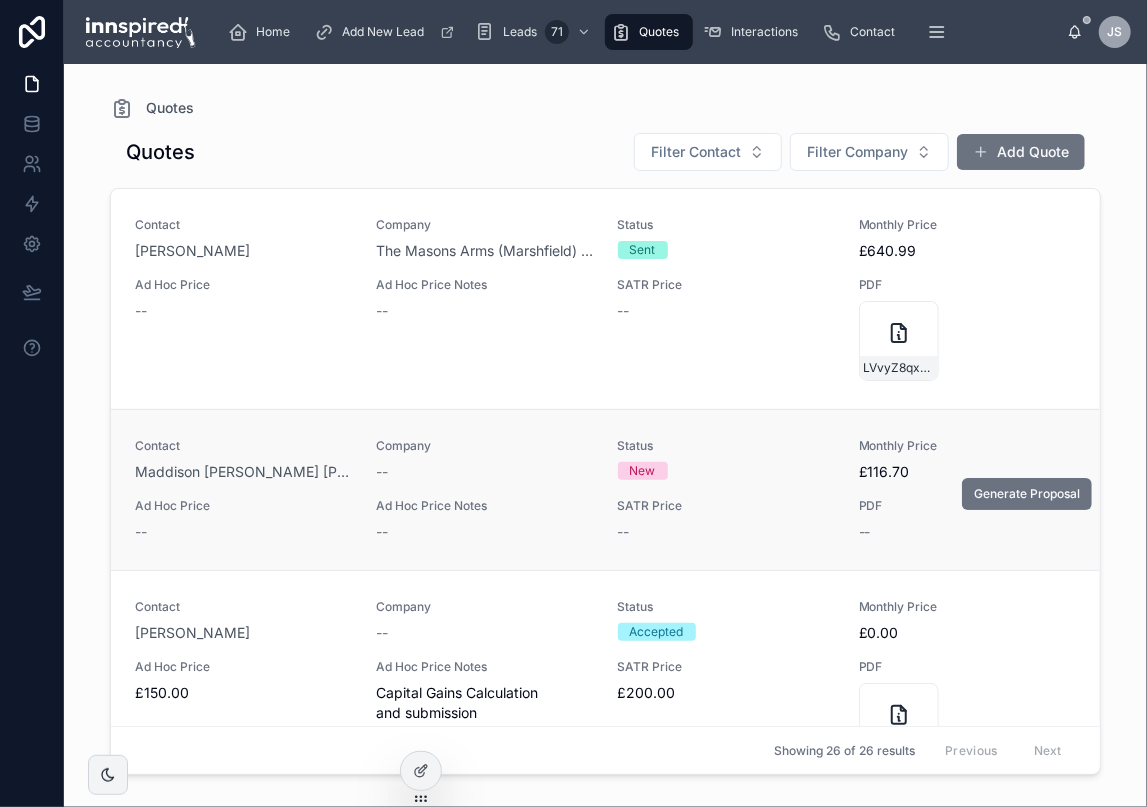 click on "--" at bounding box center [484, 472] 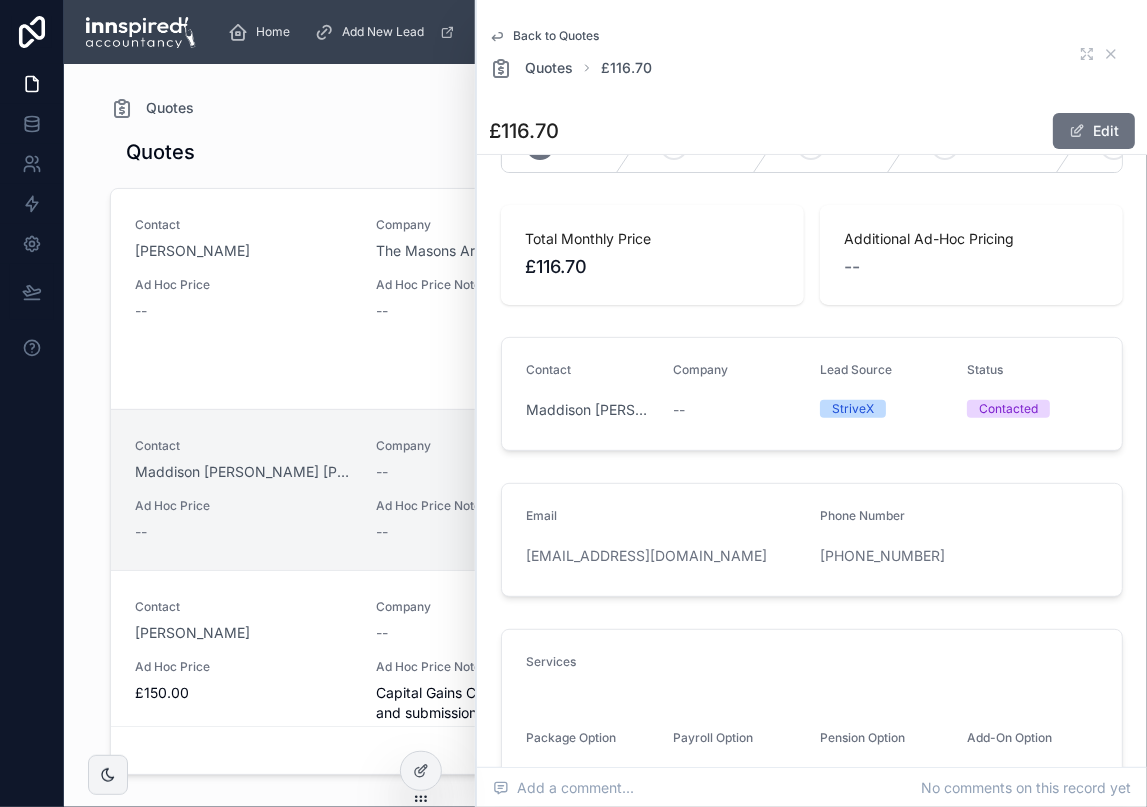 scroll, scrollTop: 100, scrollLeft: 0, axis: vertical 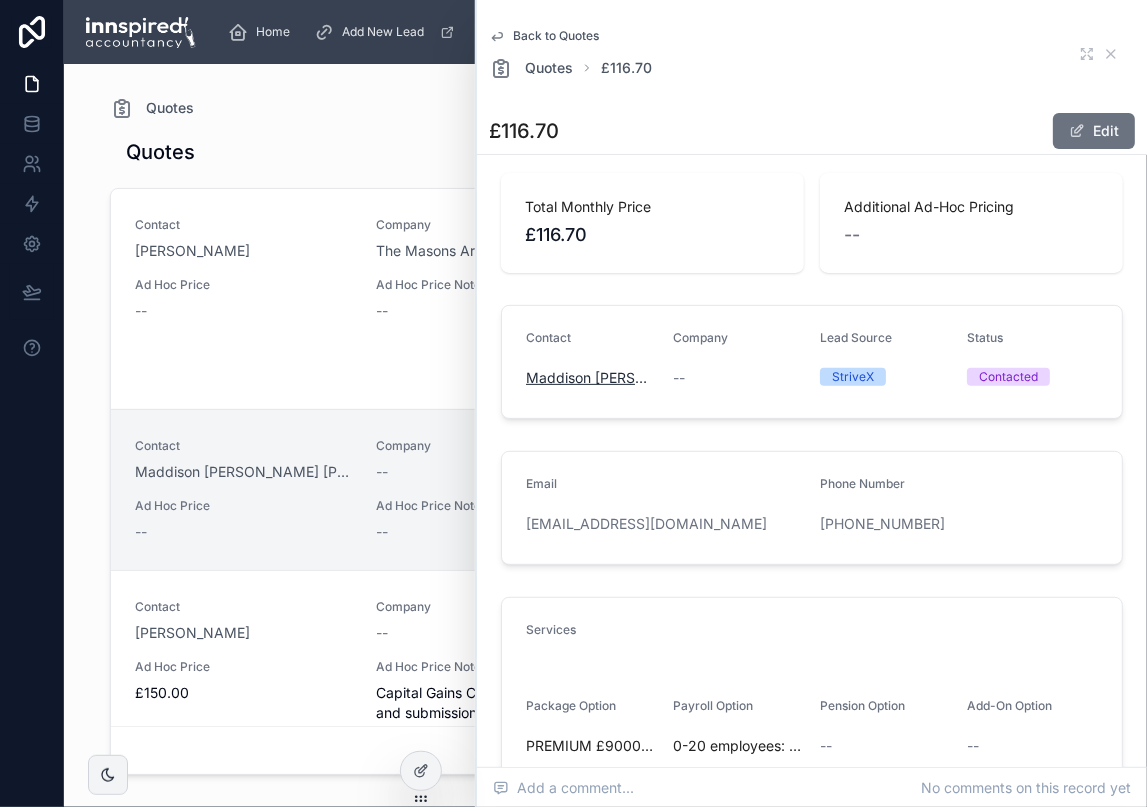 click on "Maddison [PERSON_NAME] [PERSON_NAME]" at bounding box center [591, 378] 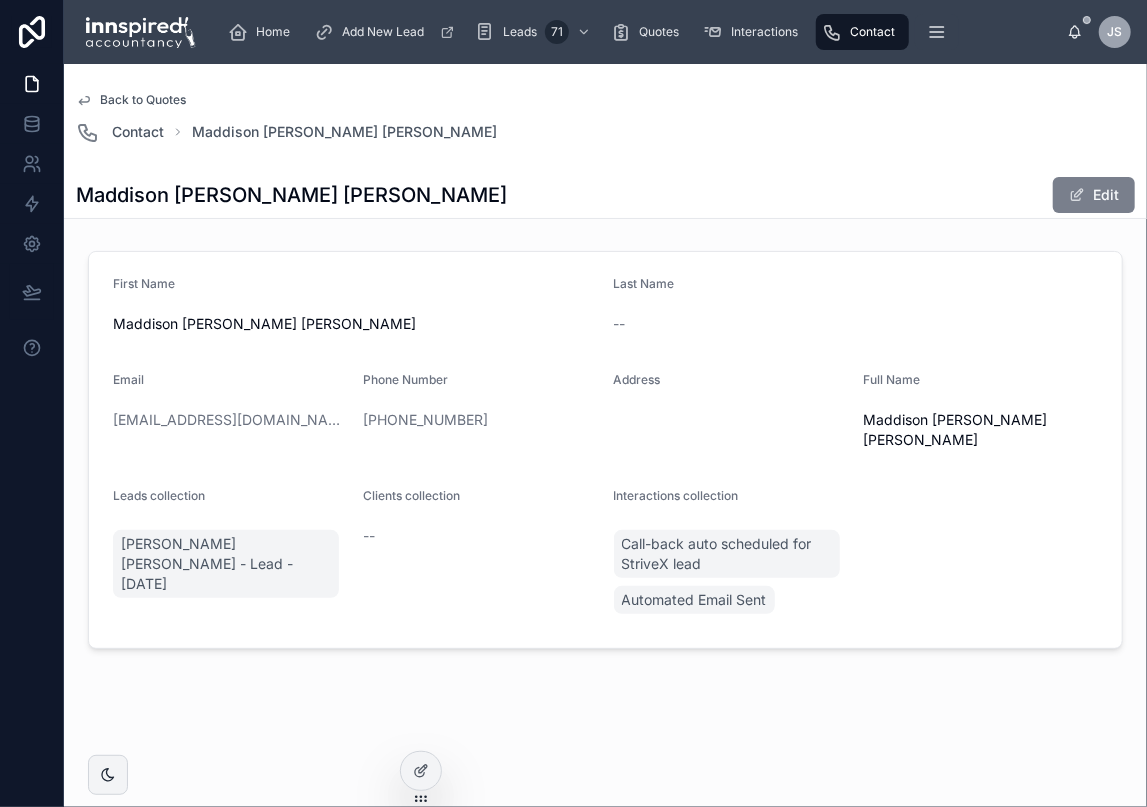 click on "Edit" at bounding box center (1094, 195) 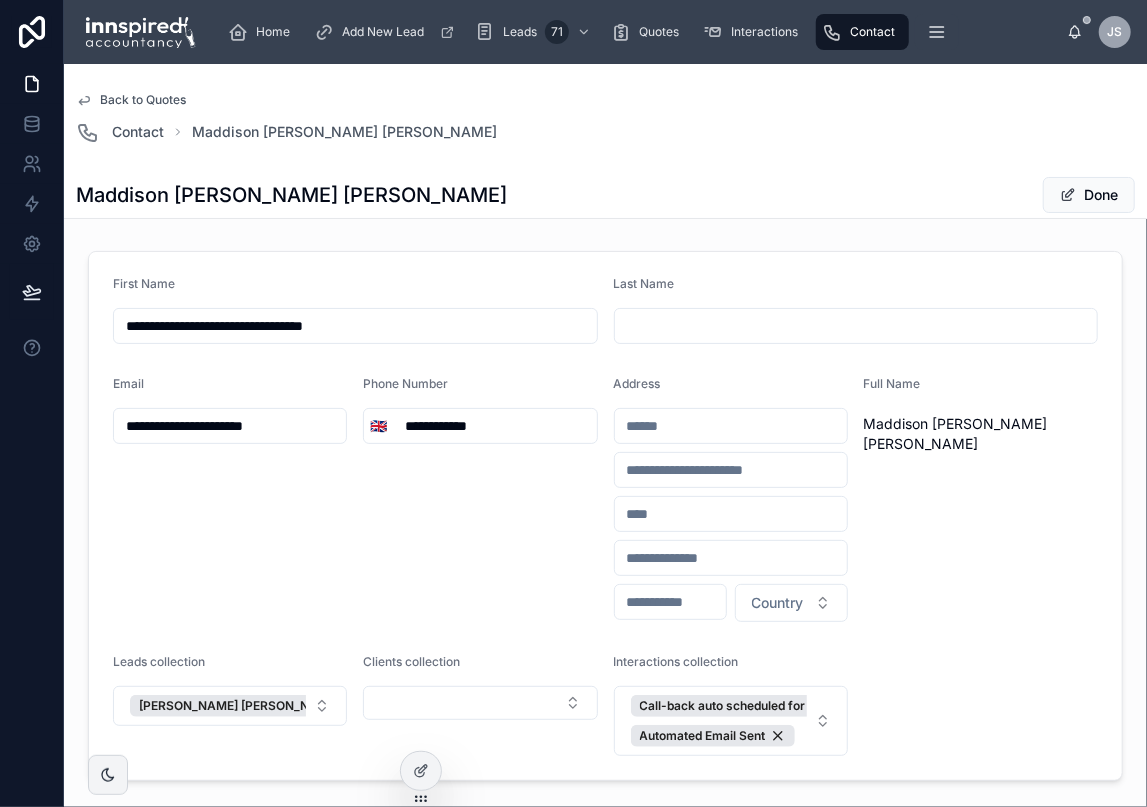 drag, startPoint x: 412, startPoint y: 328, endPoint x: 22, endPoint y: 311, distance: 390.37033 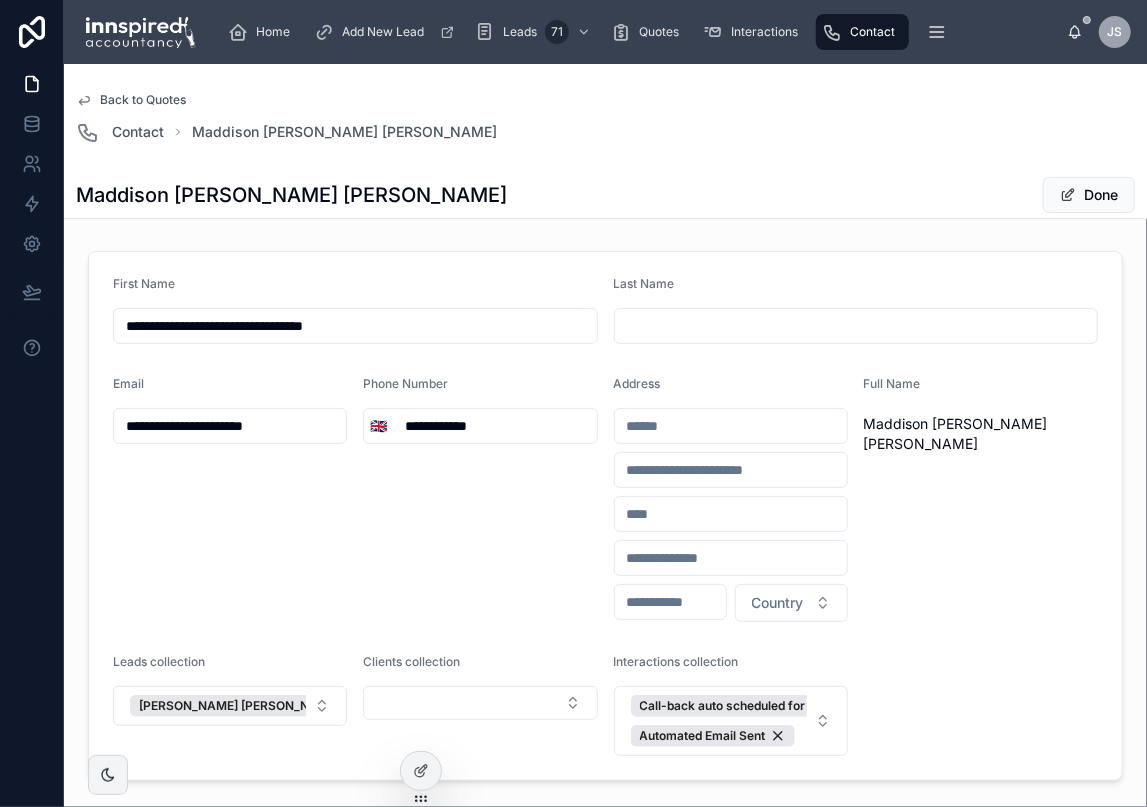 paste 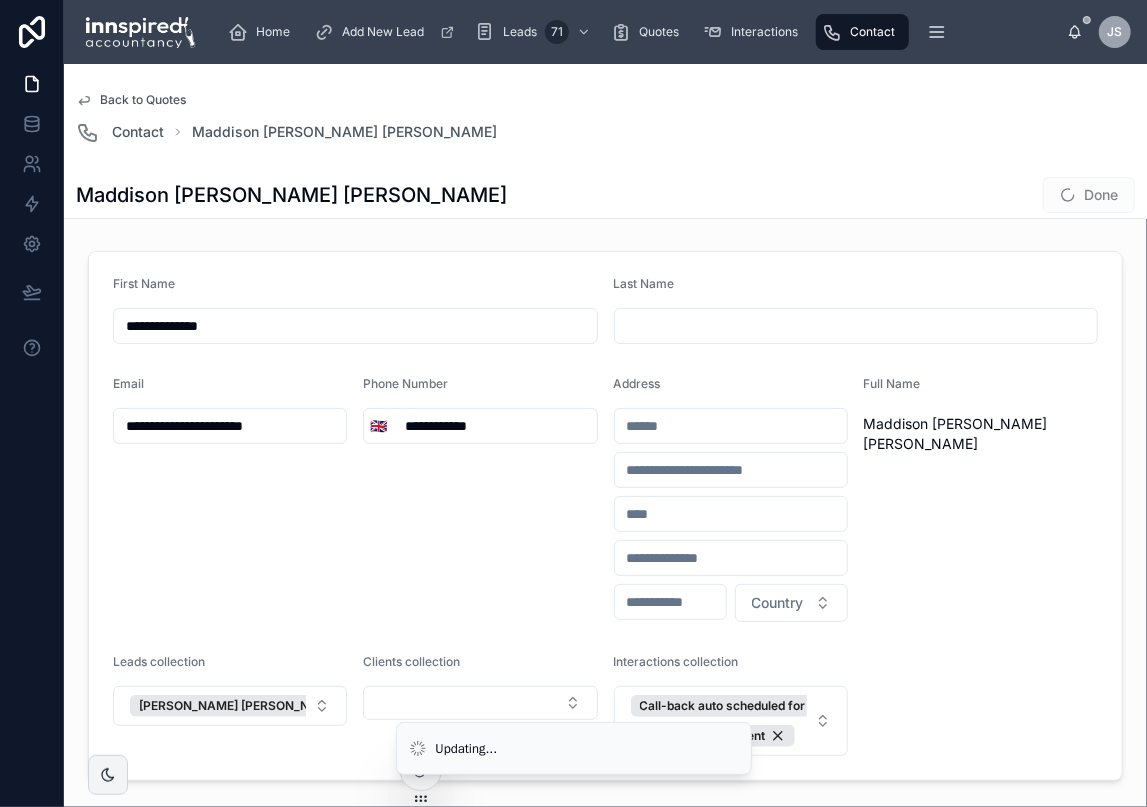 type on "**********" 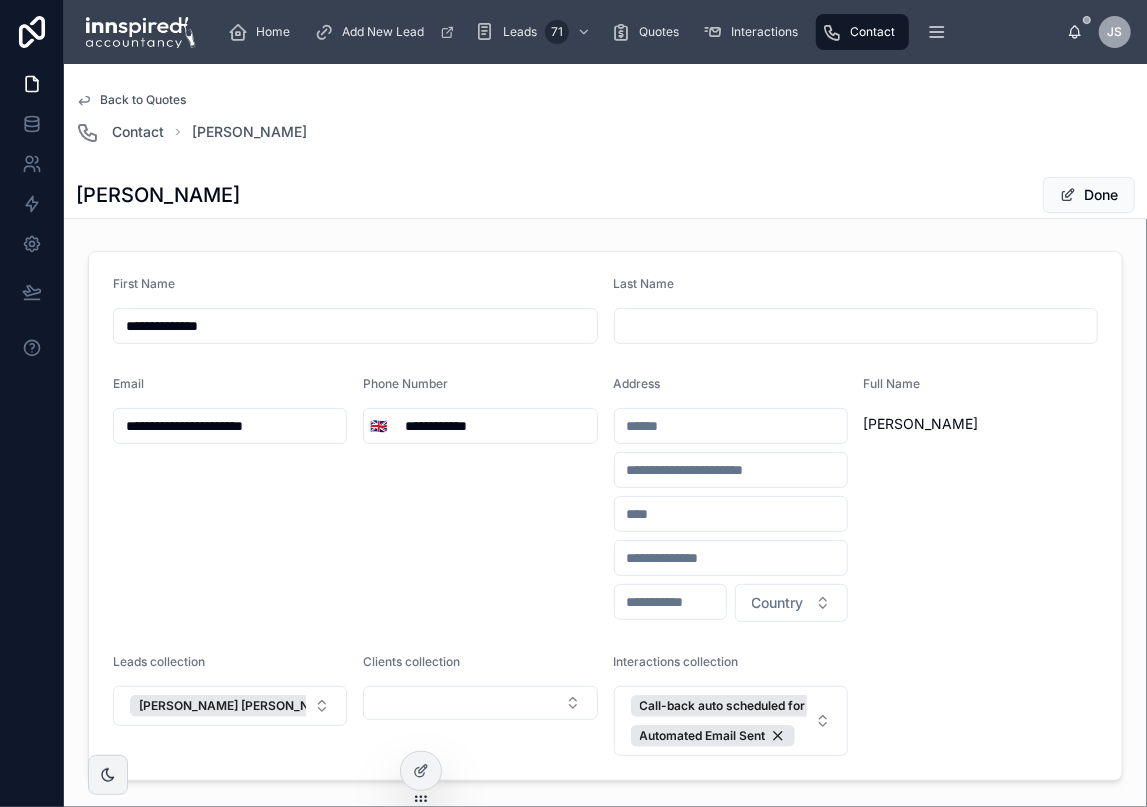 drag, startPoint x: 317, startPoint y: 428, endPoint x: 76, endPoint y: 425, distance: 241.01868 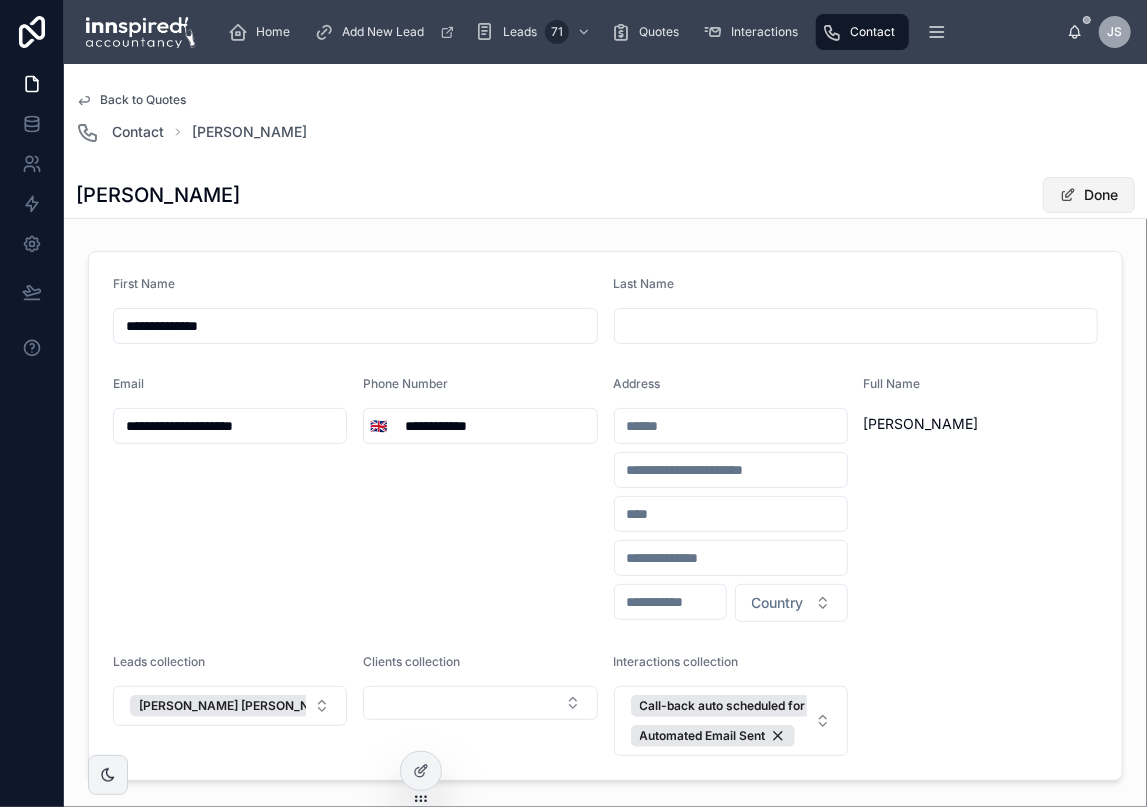 type on "**********" 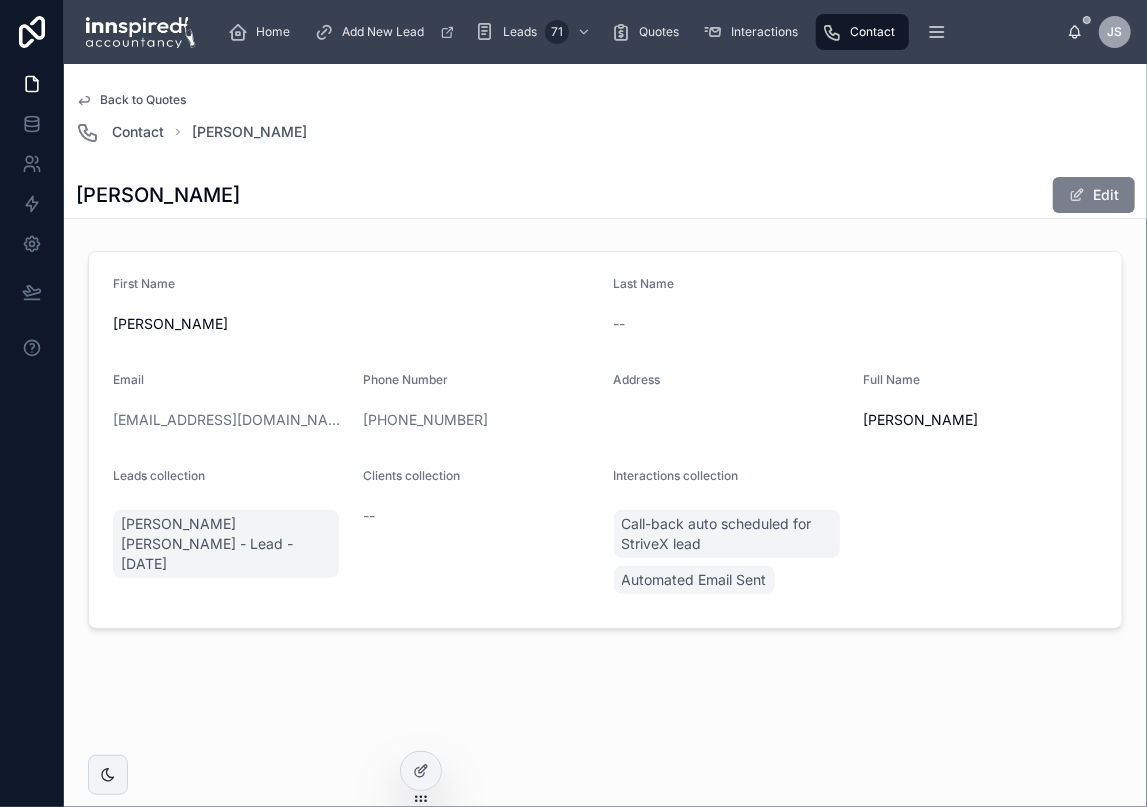 click on "Edit" at bounding box center (1094, 195) 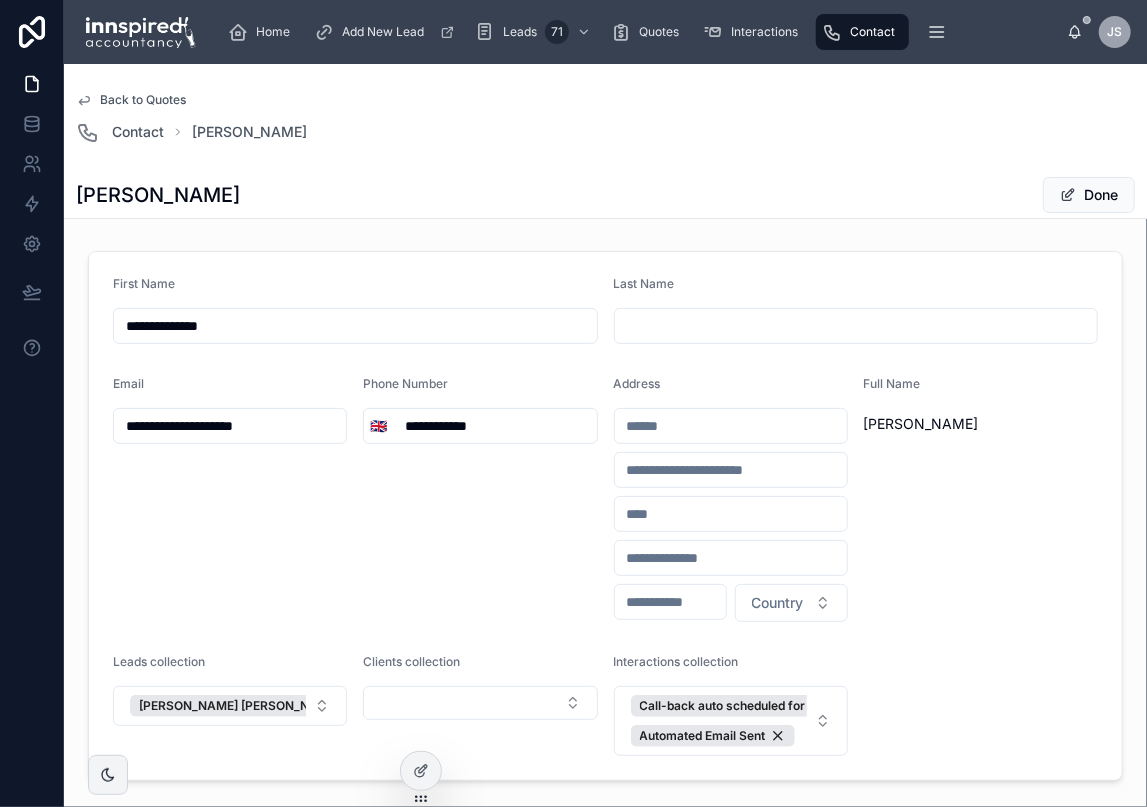 click on "**********" at bounding box center [355, 326] 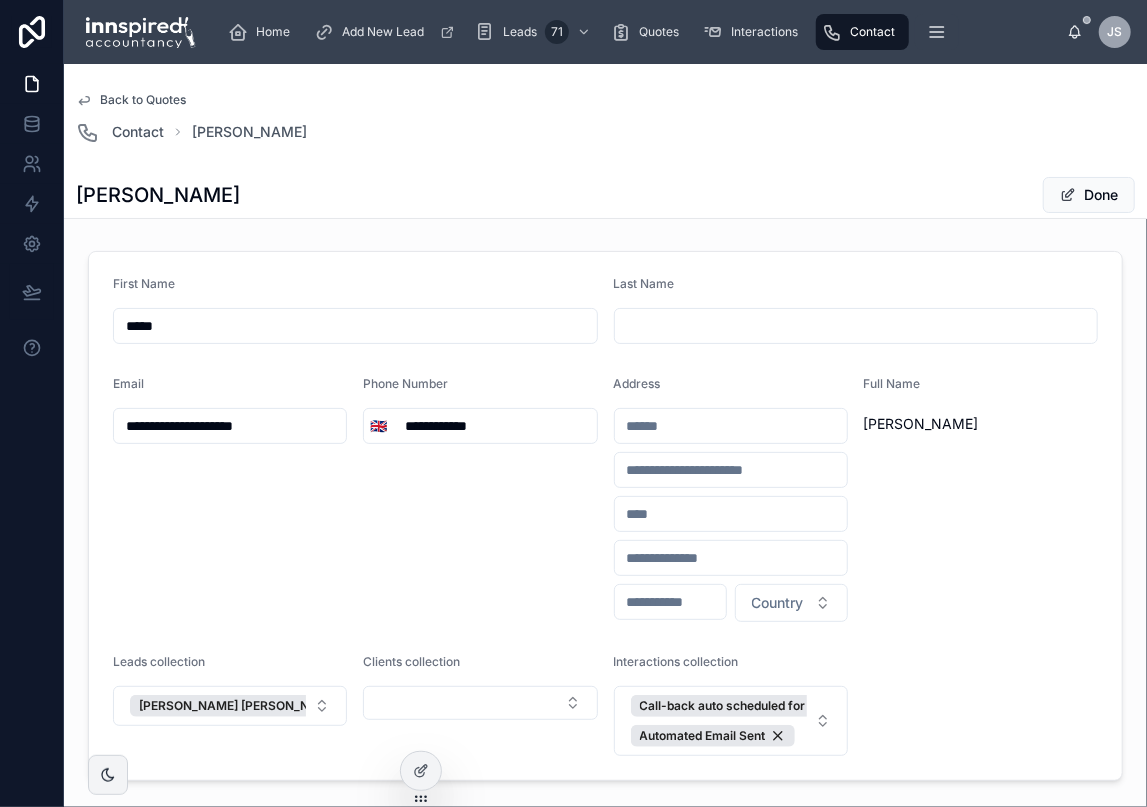 type on "****" 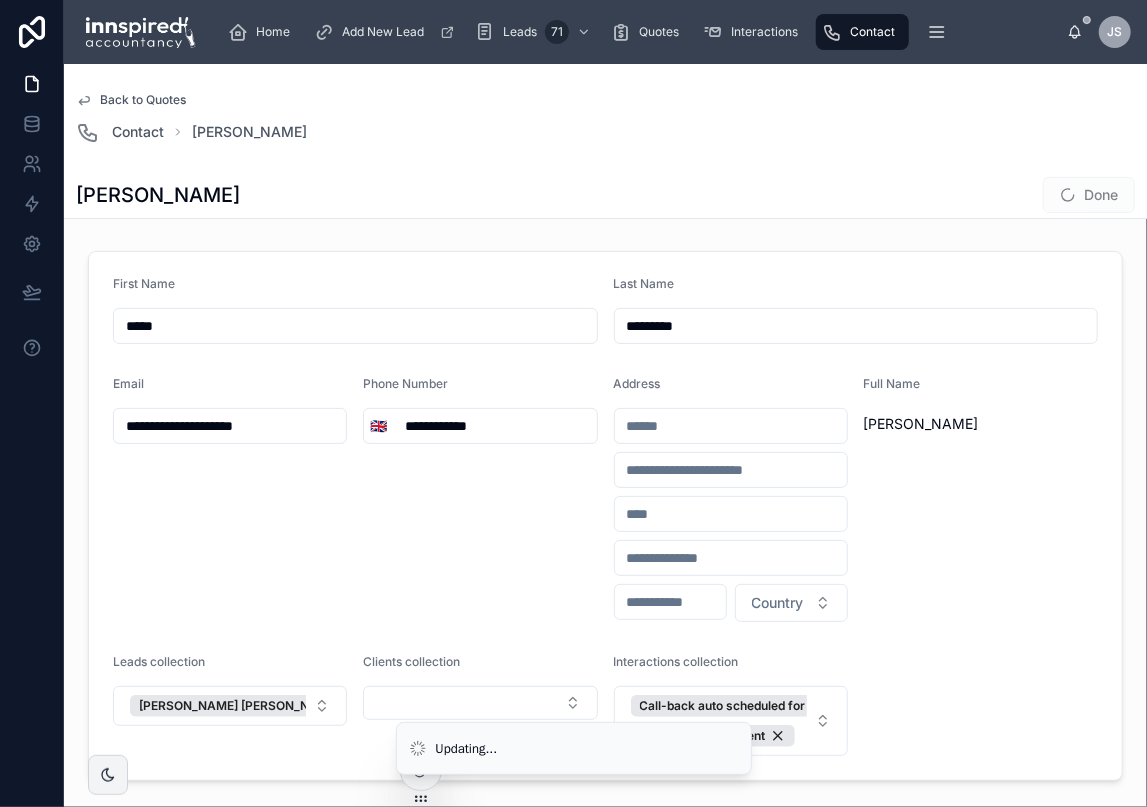 type on "*********" 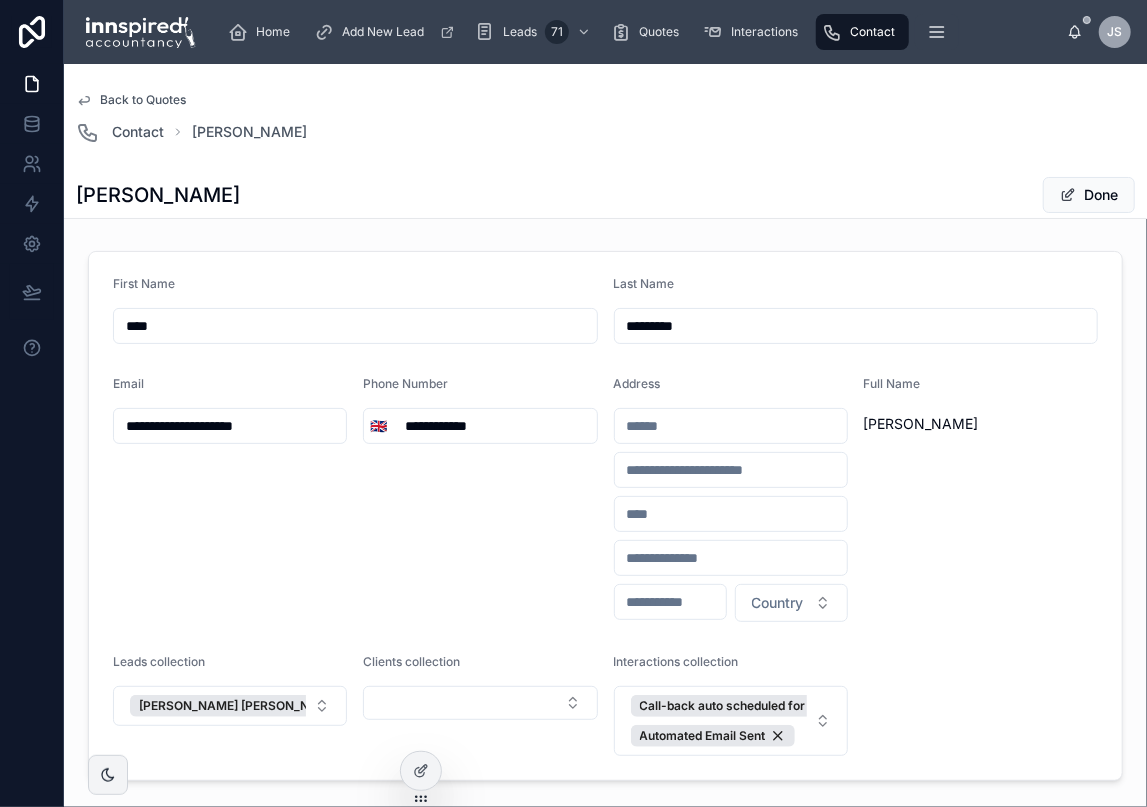 type on "****" 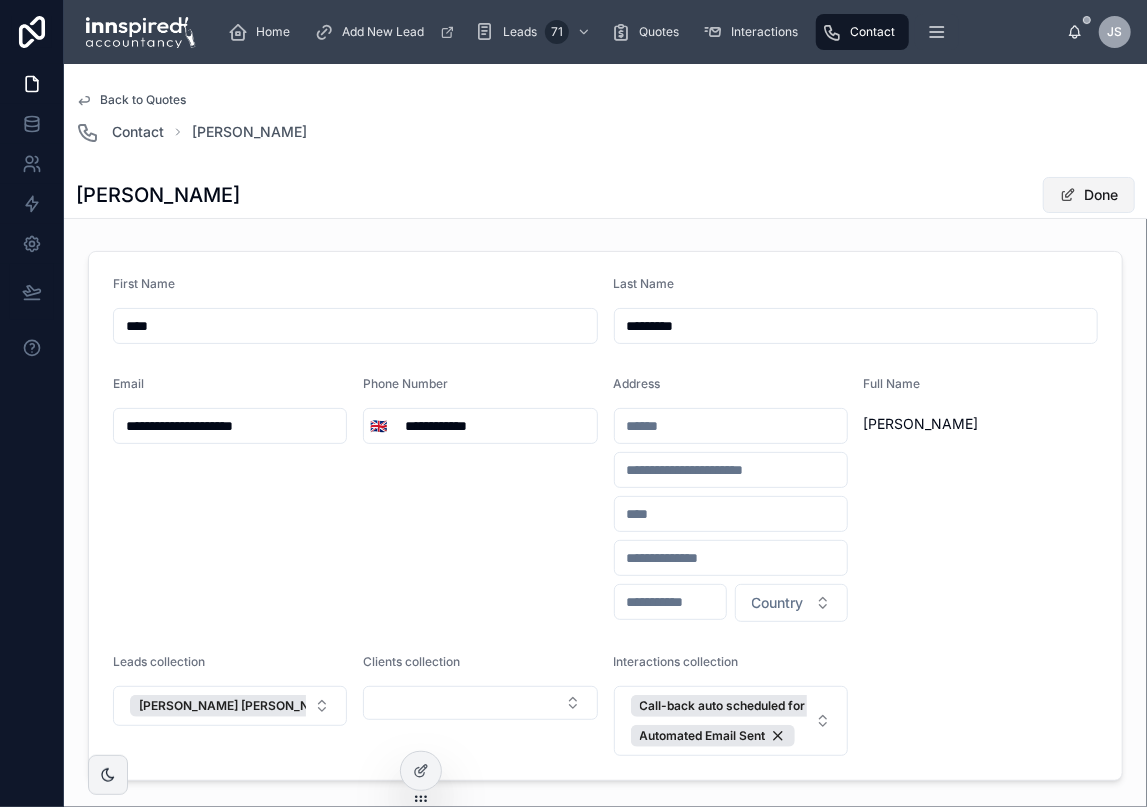 click at bounding box center [1068, 195] 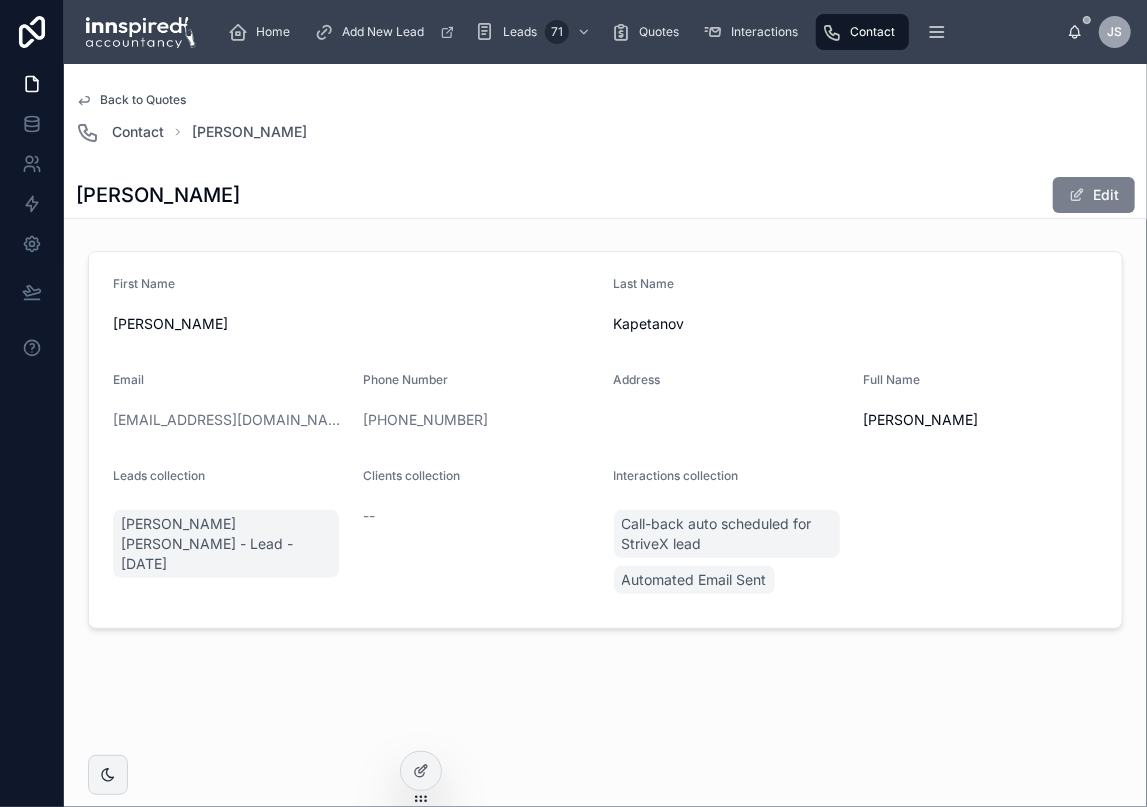 click on "Edit" at bounding box center [1094, 195] 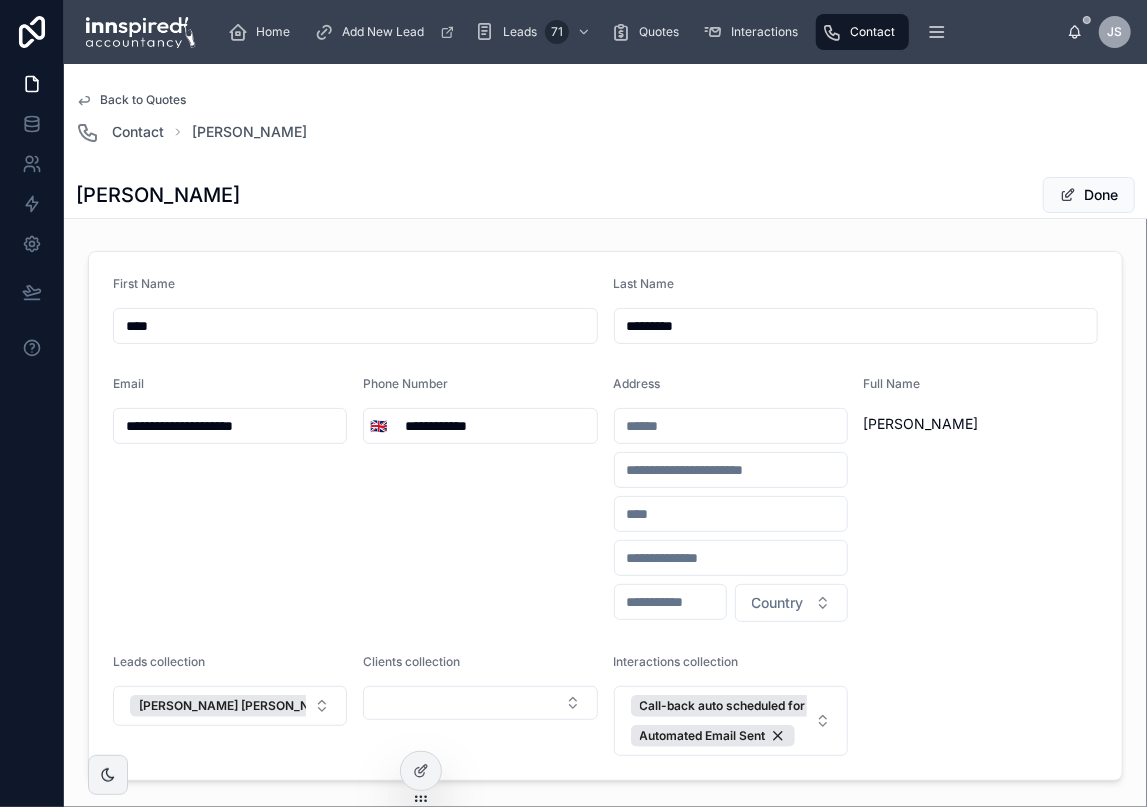 drag, startPoint x: 499, startPoint y: 426, endPoint x: 252, endPoint y: 415, distance: 247.24481 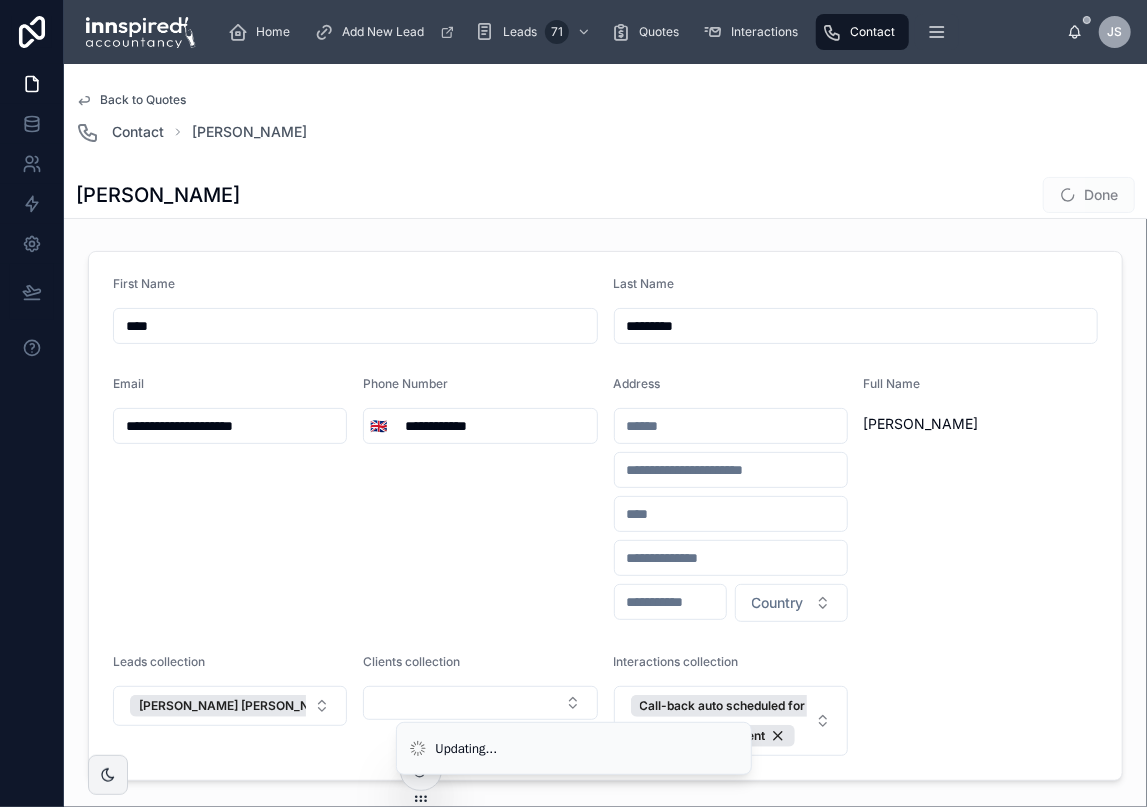 click on "Done" at bounding box center [1089, 195] 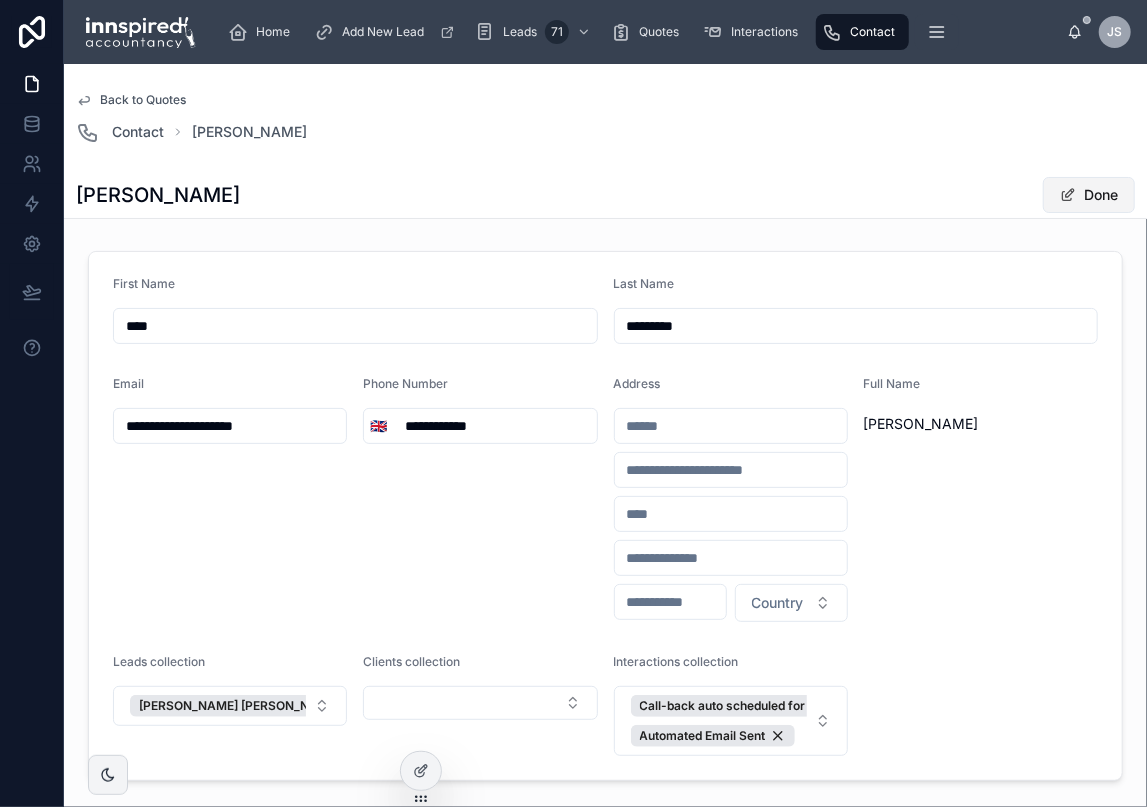 click on "Done" at bounding box center (1089, 195) 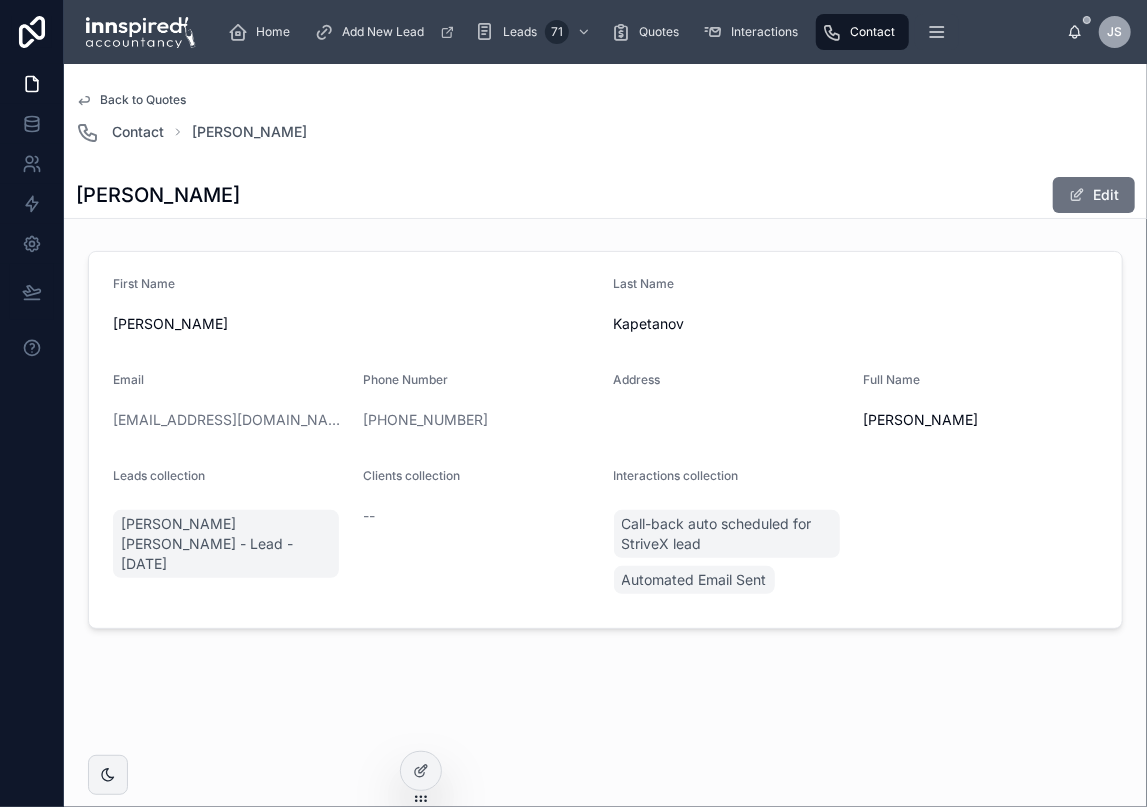 click on "Back to Quotes Contact [PERSON_NAME] [PERSON_NAME] Edit" at bounding box center (605, 141) 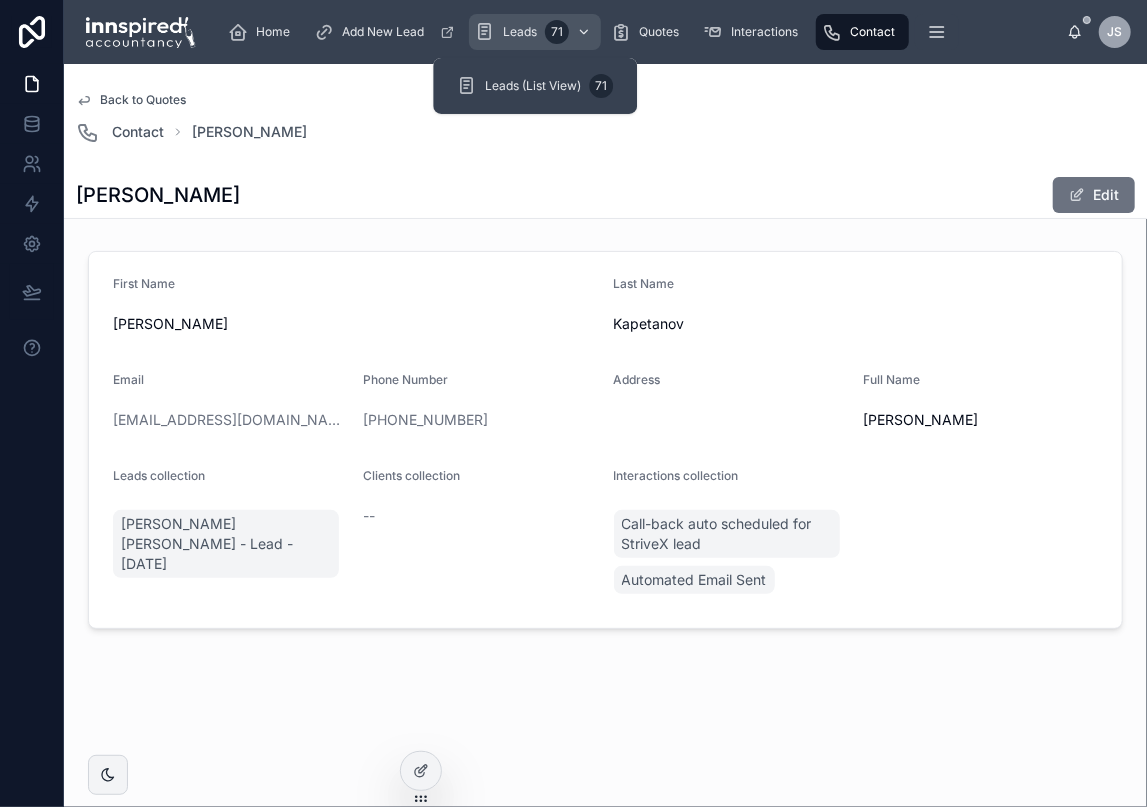 click on "Leads" at bounding box center (520, 32) 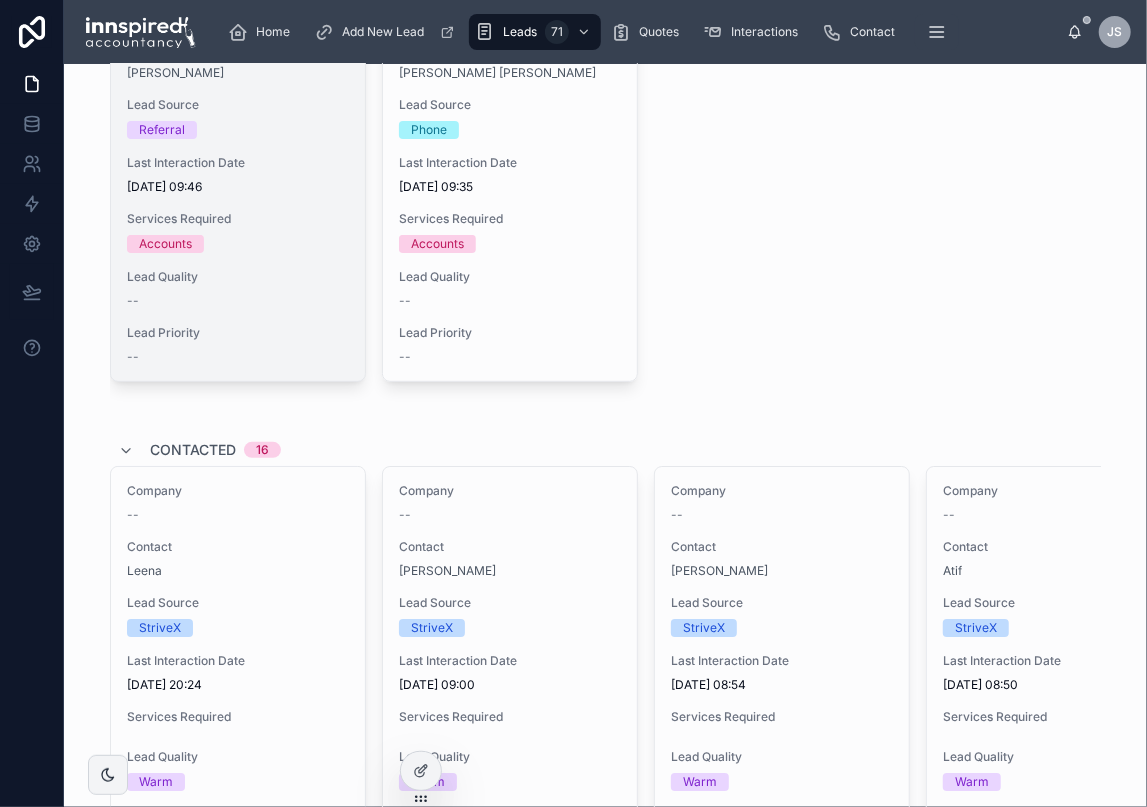 scroll, scrollTop: 200, scrollLeft: 0, axis: vertical 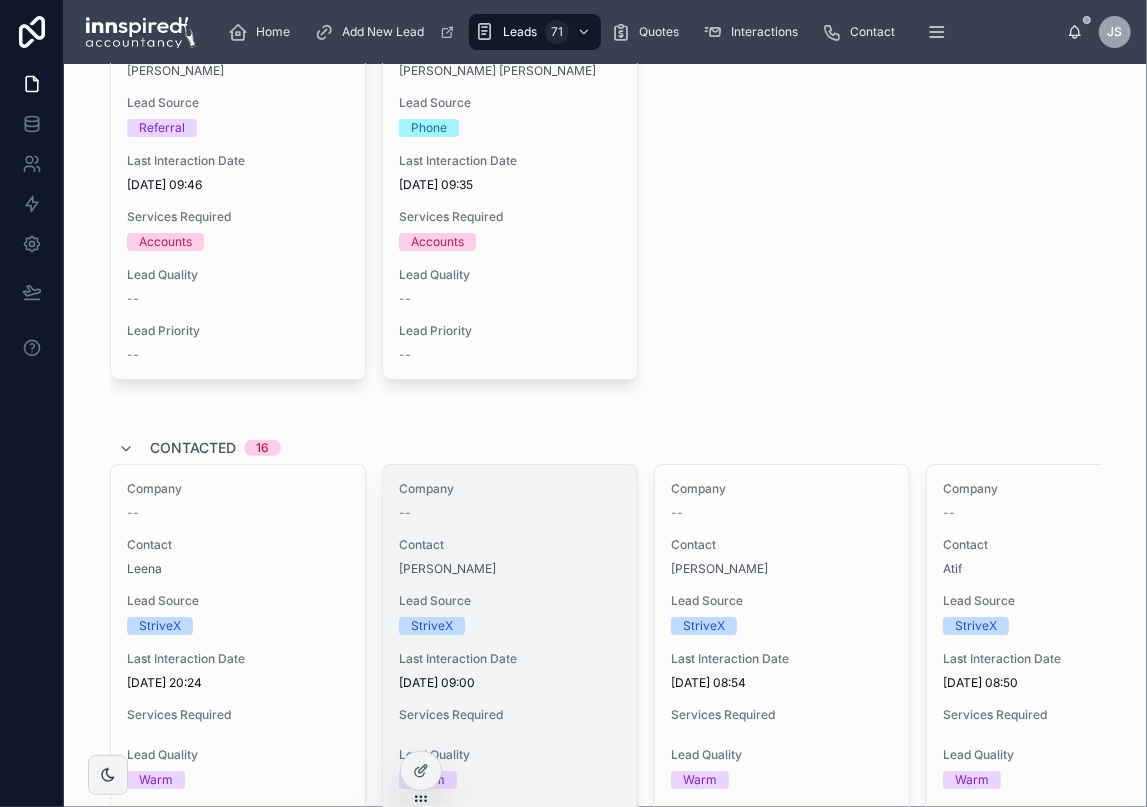 click on "[PERSON_NAME]" at bounding box center (510, 569) 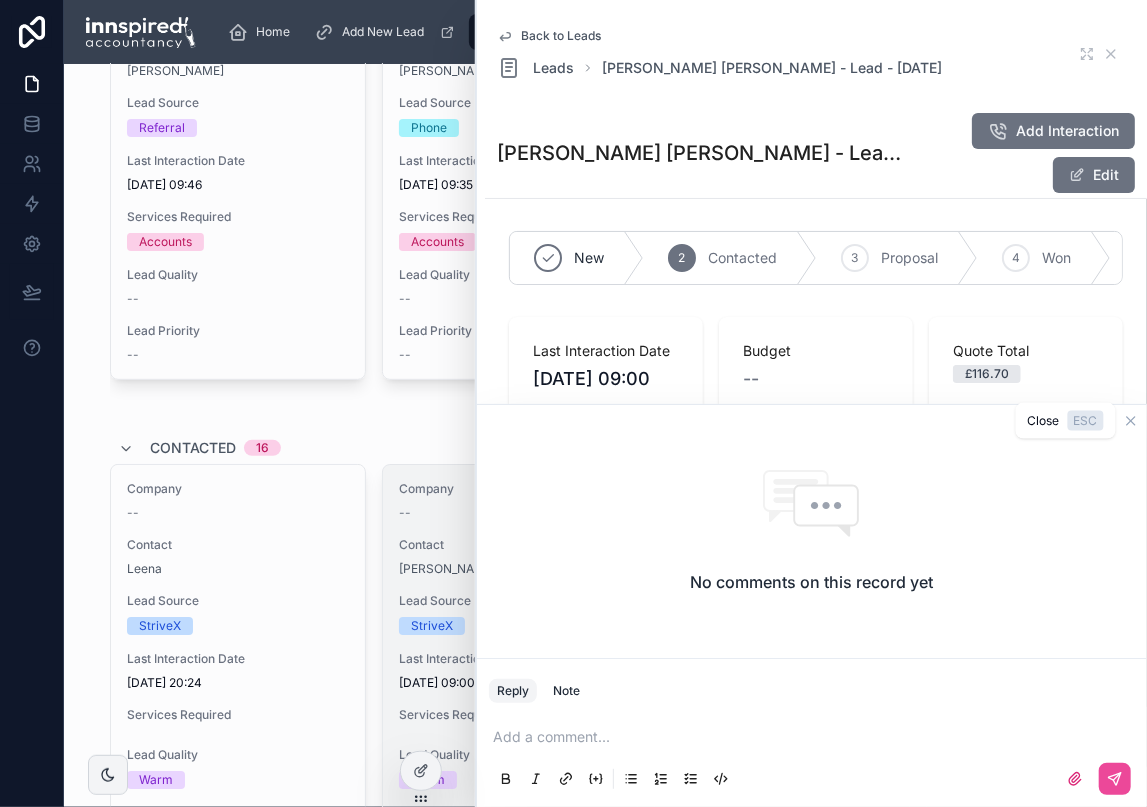 click 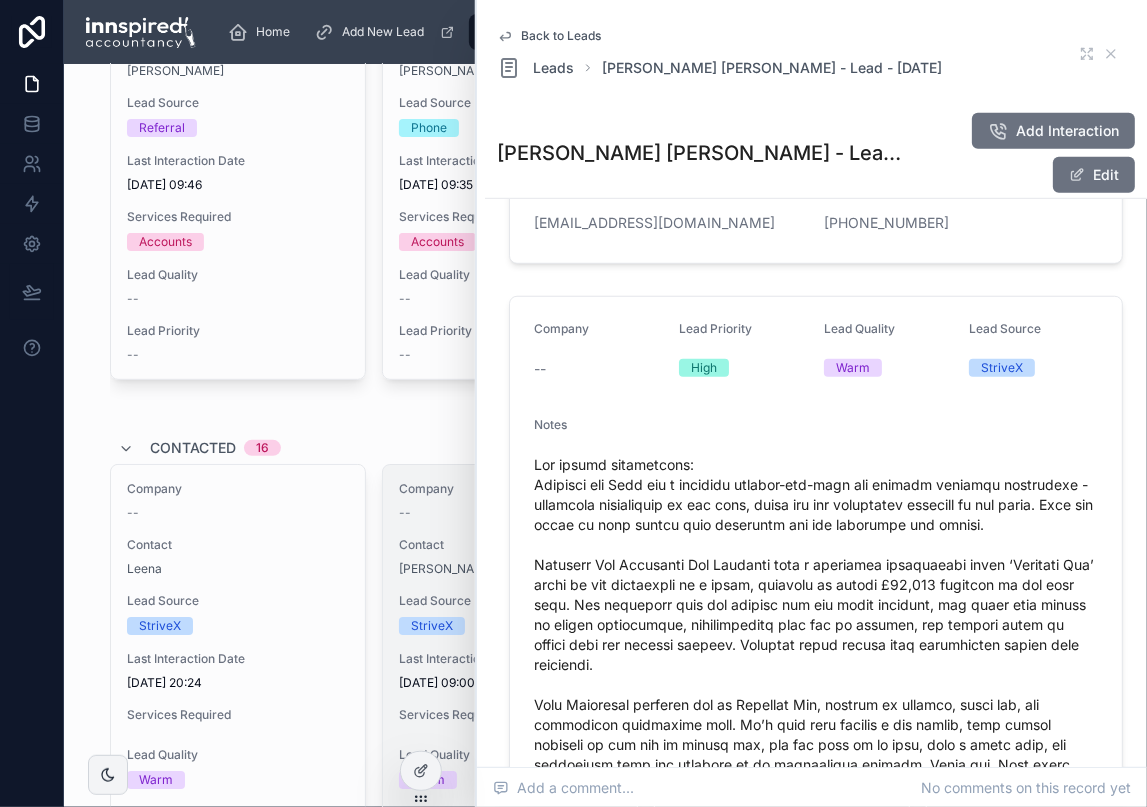 scroll, scrollTop: 500, scrollLeft: 0, axis: vertical 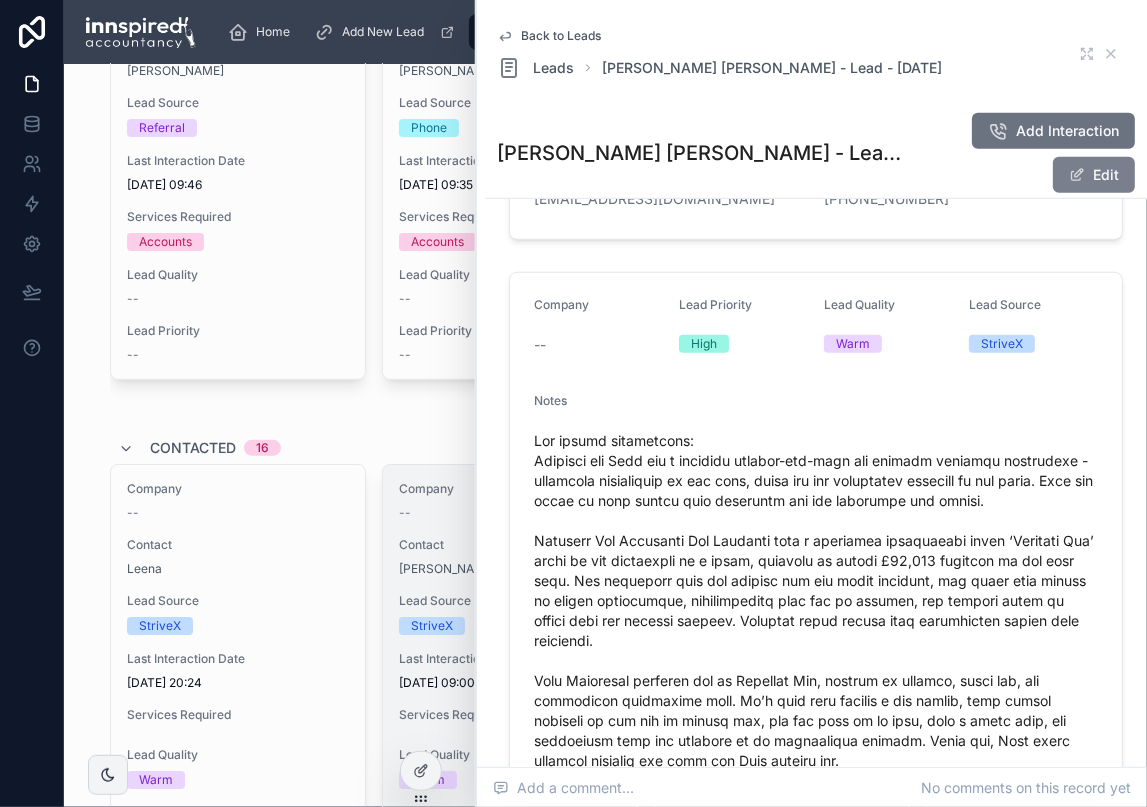 click on "Edit" at bounding box center (1094, 175) 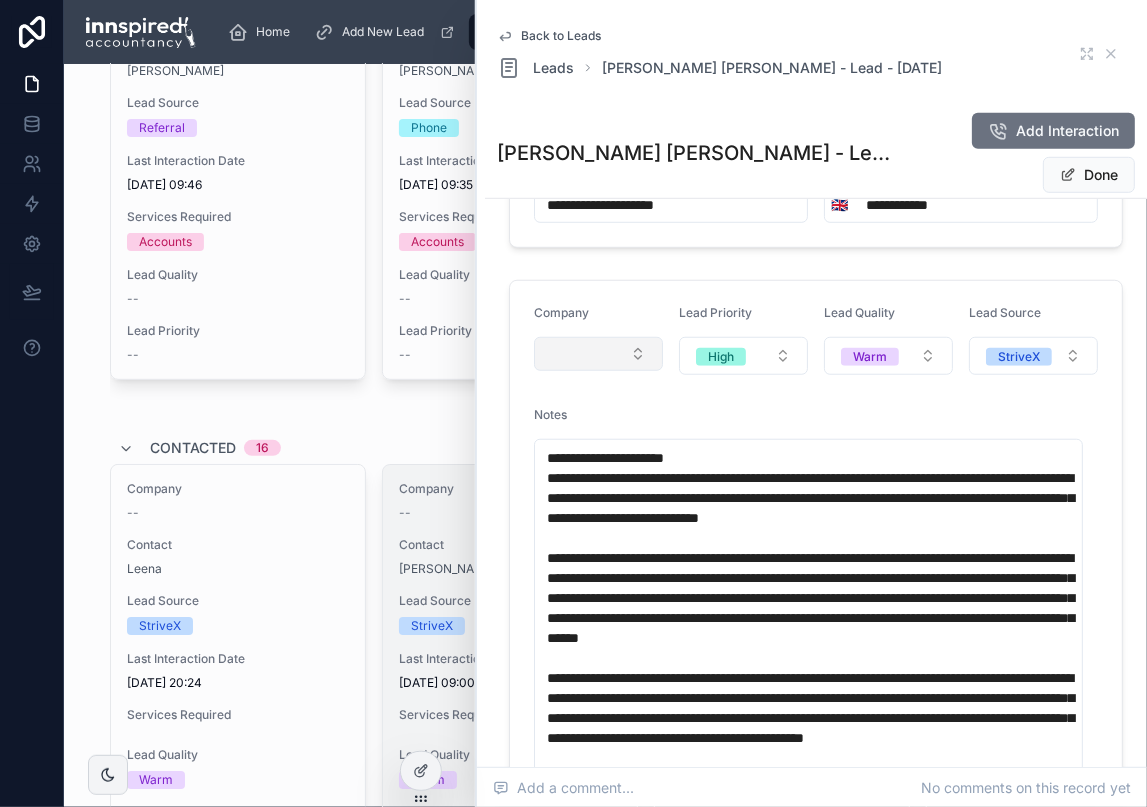 click at bounding box center (598, 354) 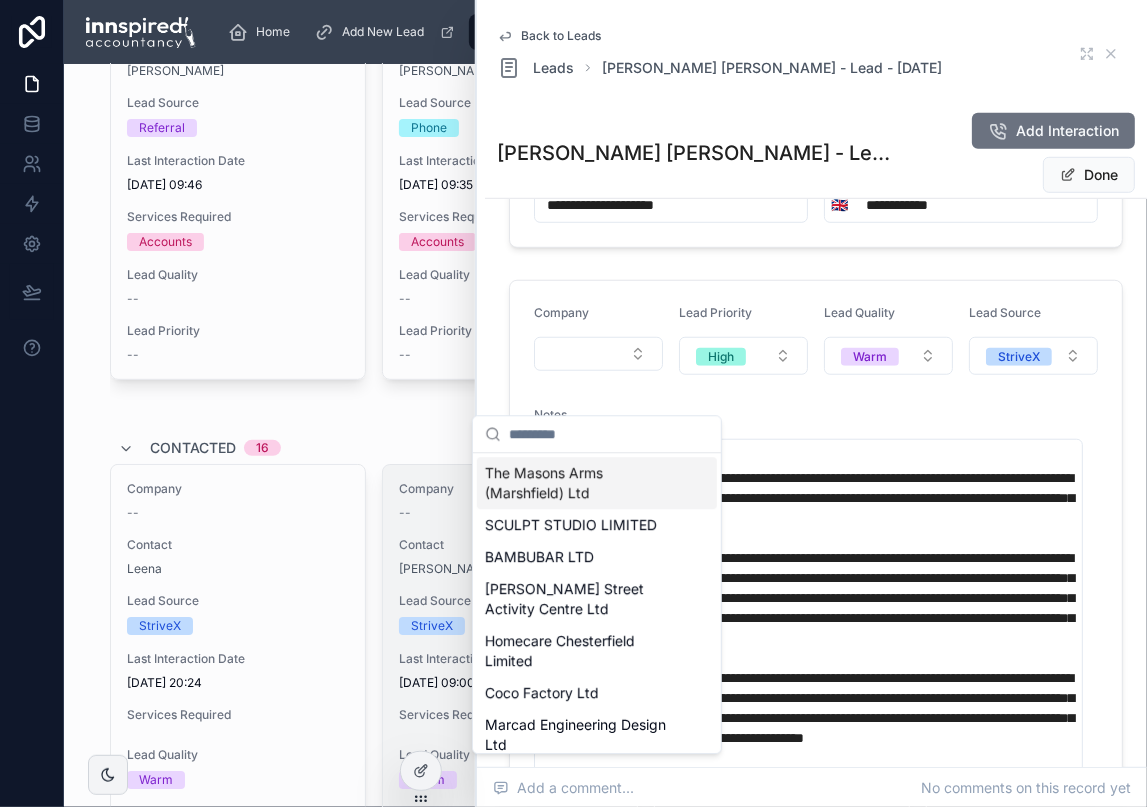 click on "Notes" at bounding box center [816, 419] 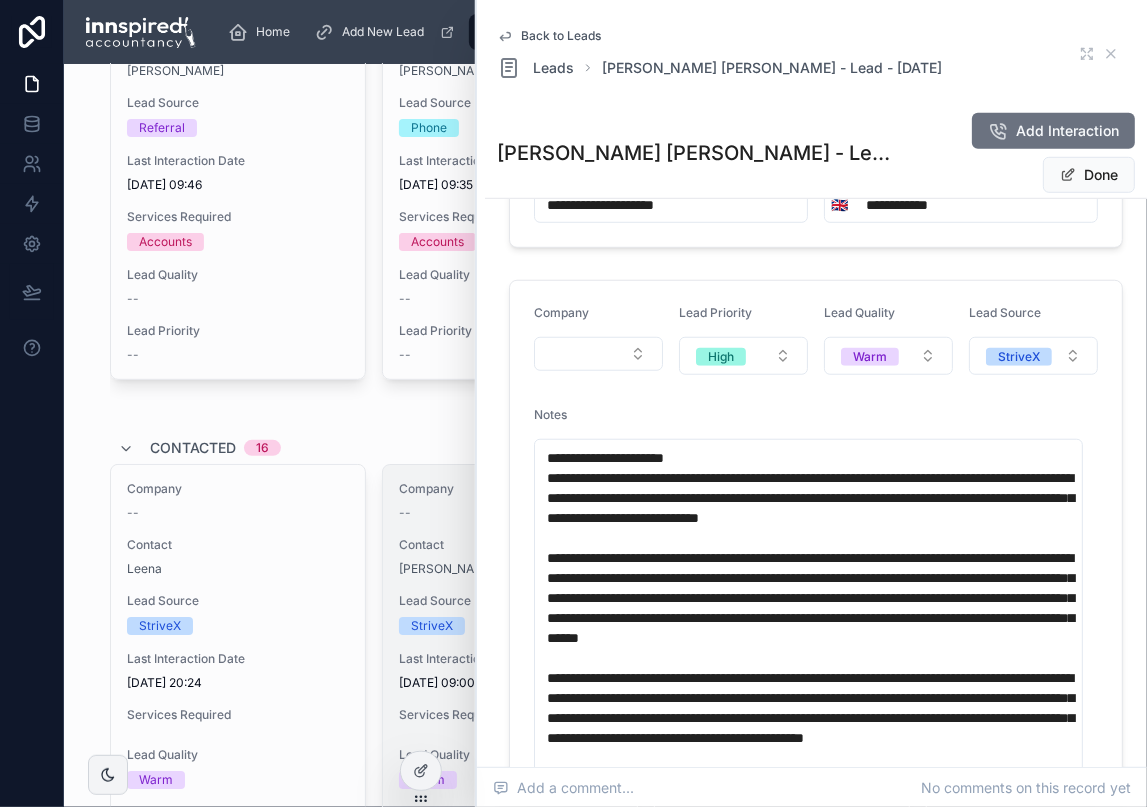 click on "Company BAMBUBAR LTD Contact [PERSON_NAME] Lead Source Referral Last Interaction Date [DATE] 09:46 Services Required Accounts Lead Quality -- Lead Priority -- Company -- Contact [PERSON_NAME] [PERSON_NAME]  Lead Source Phone Last Interaction Date [DATE] 09:35 Services Required Accounts Lead Quality -- Lead Priority --" at bounding box center (605, 191) 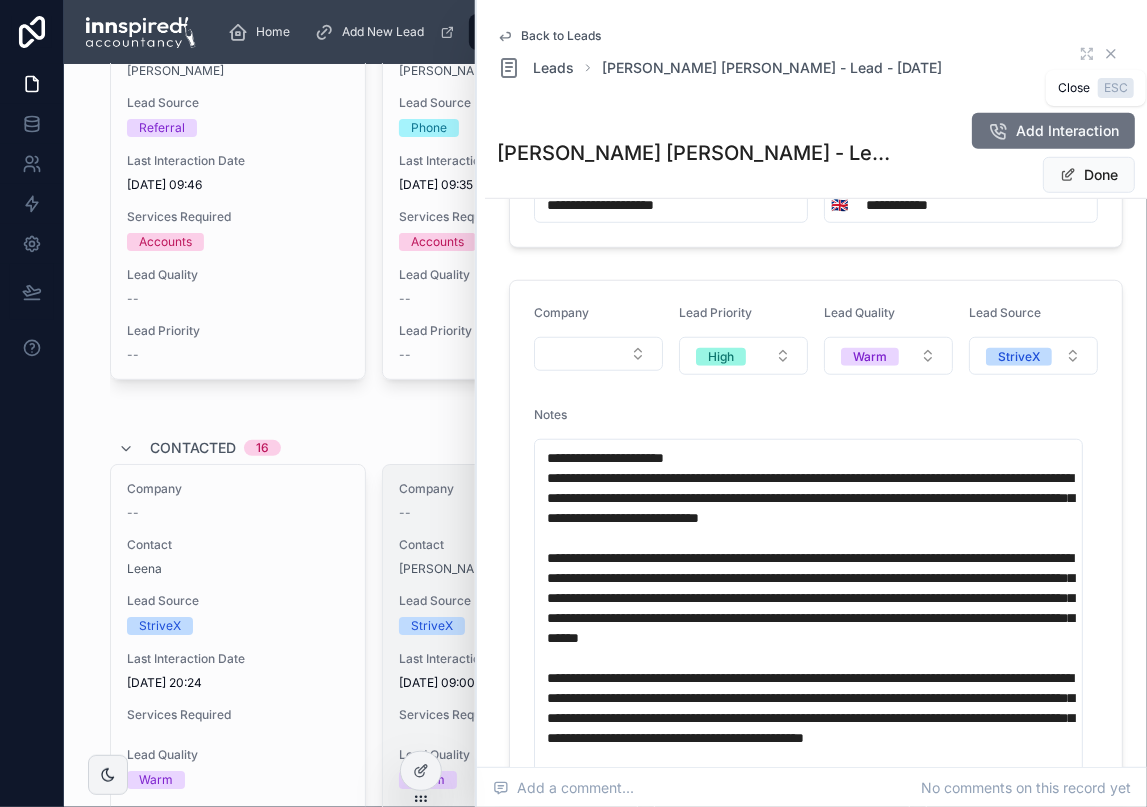 click 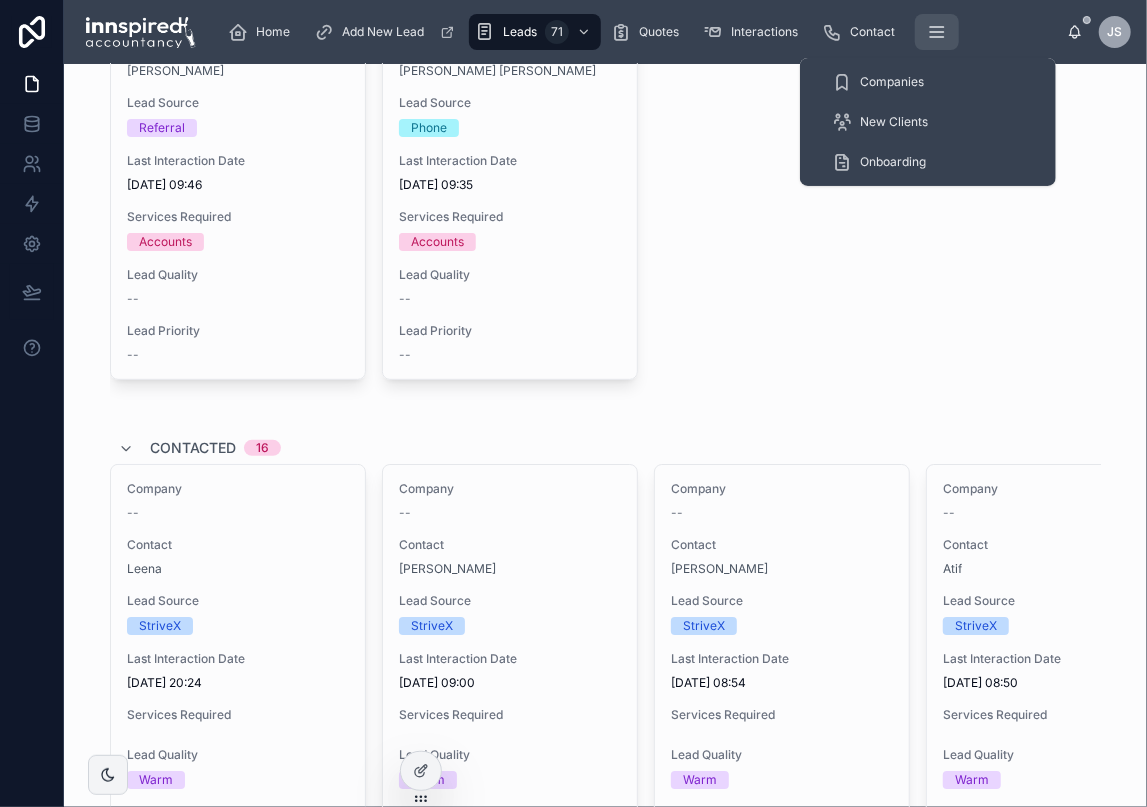 click 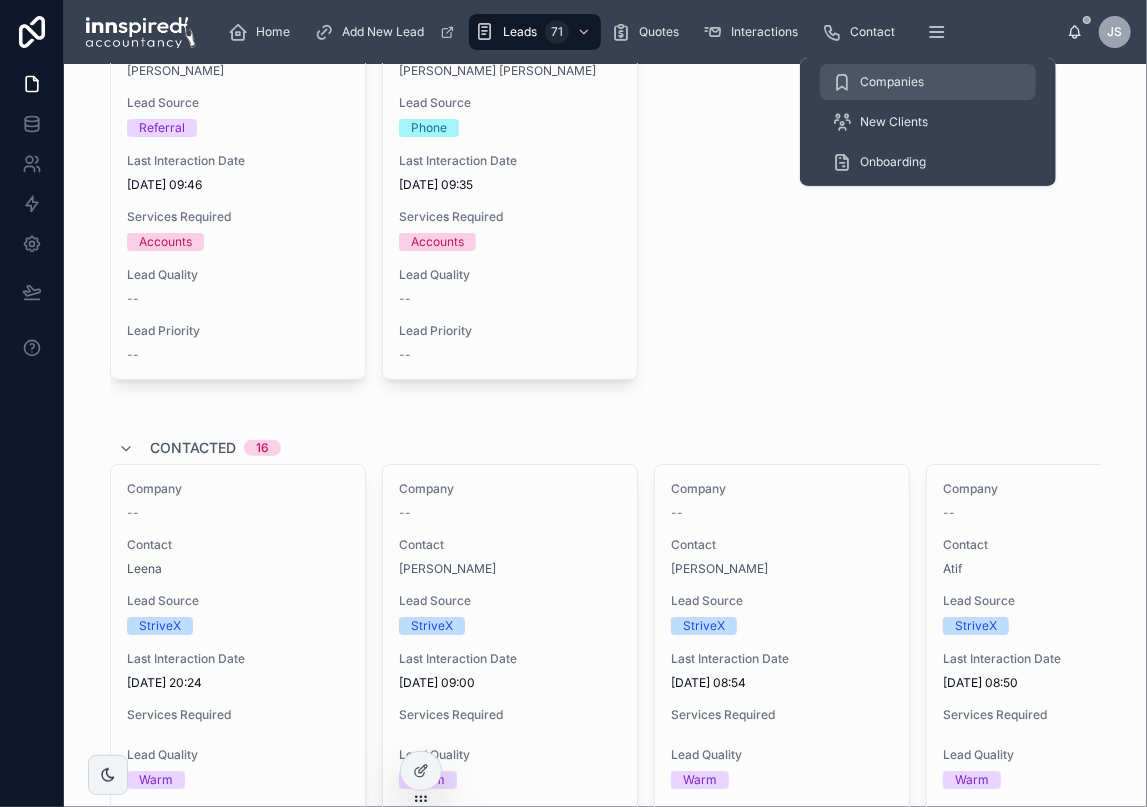 click on "Companies" at bounding box center (892, 82) 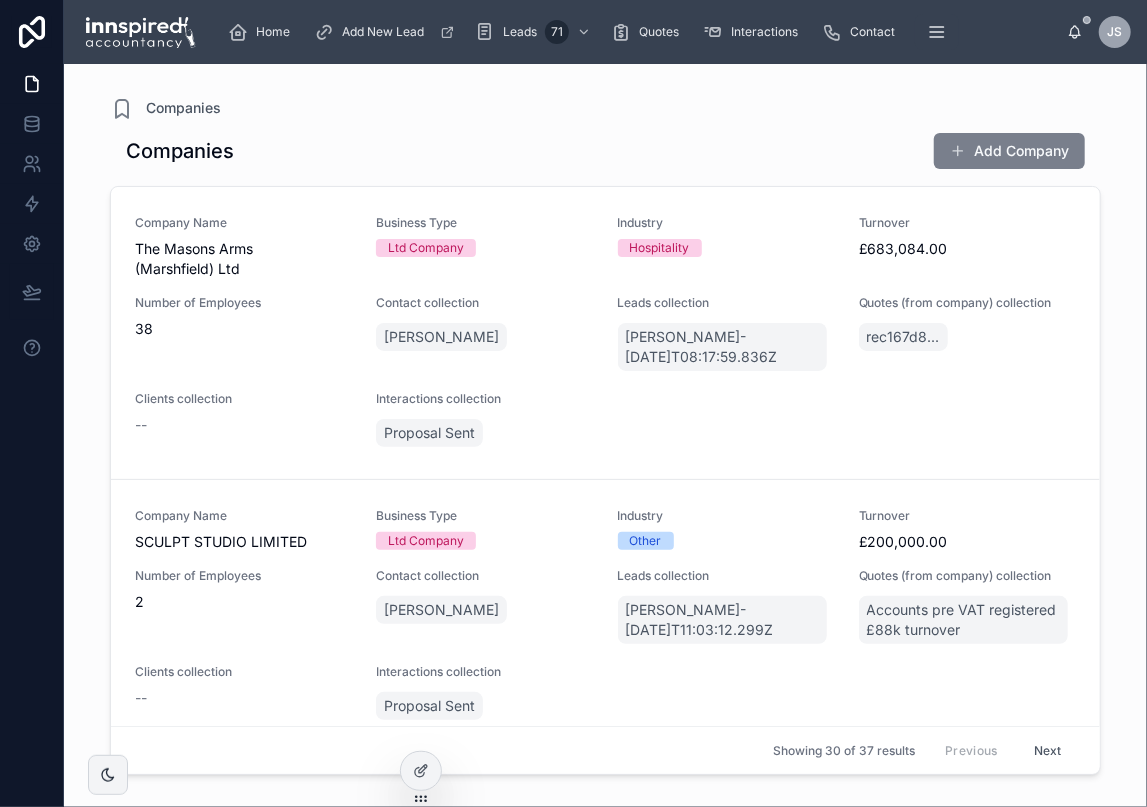click on "Add Company" at bounding box center (1009, 151) 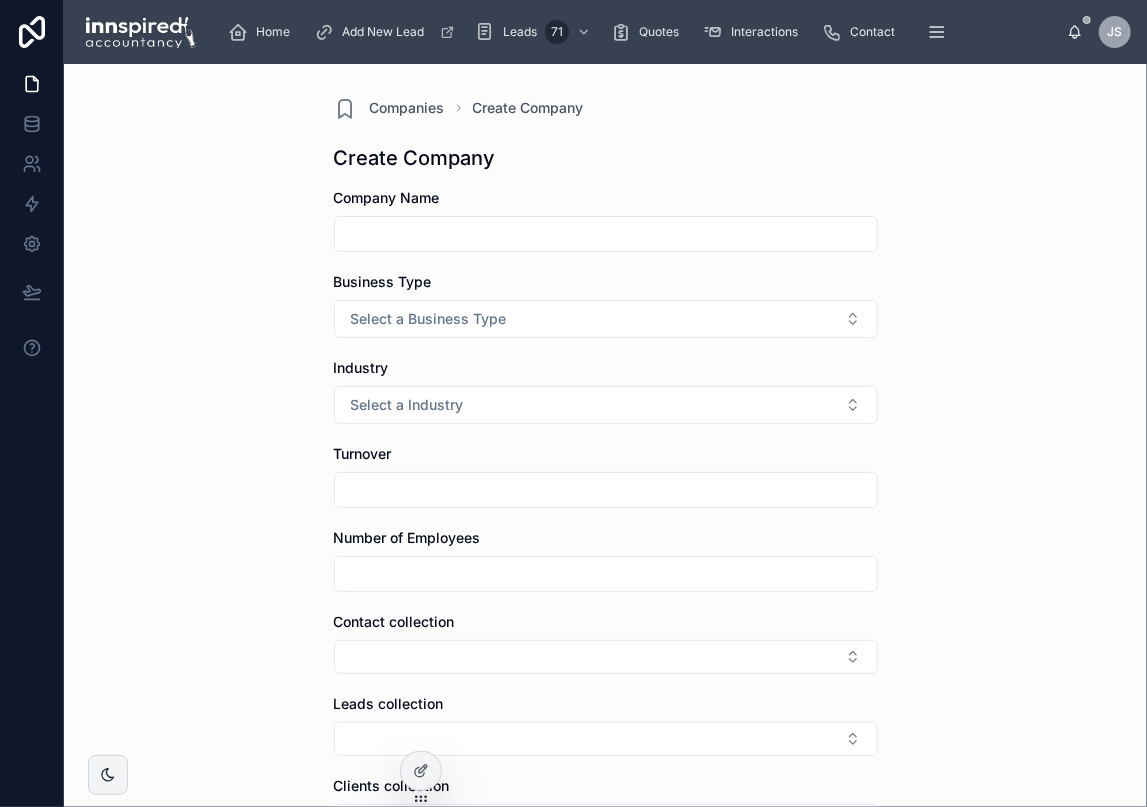 click on "Company Name" at bounding box center (606, 220) 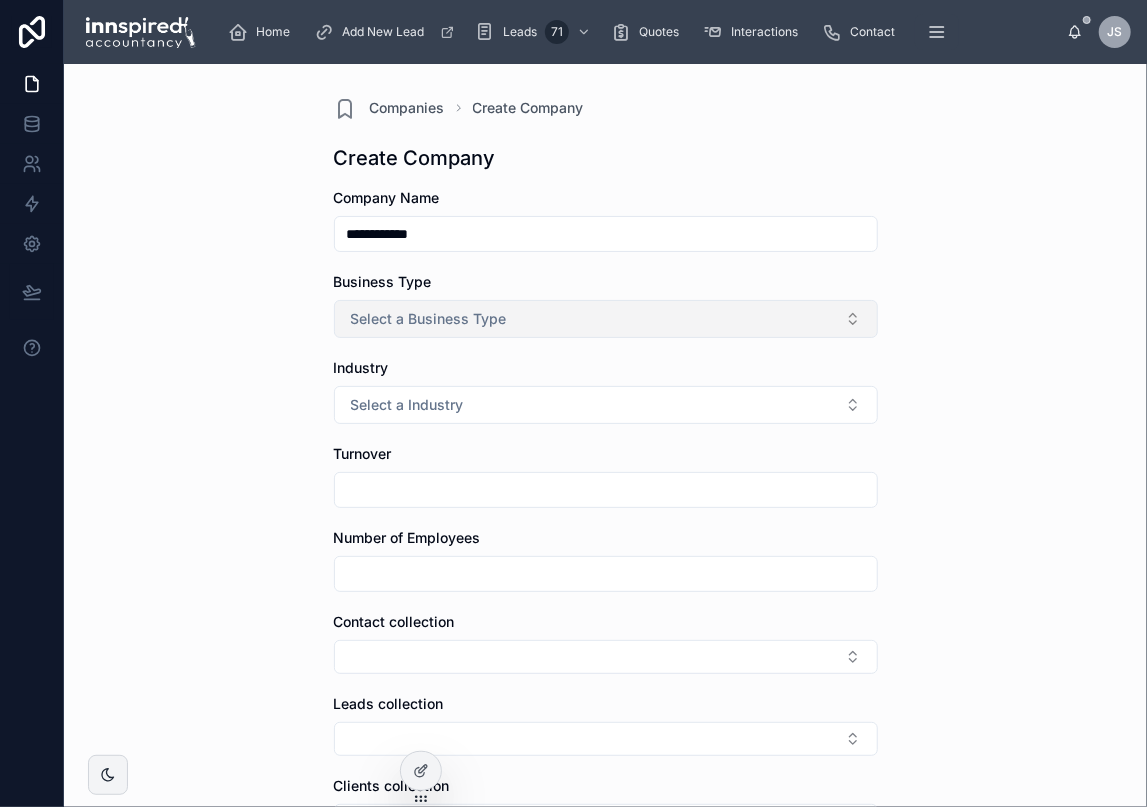 type on "**********" 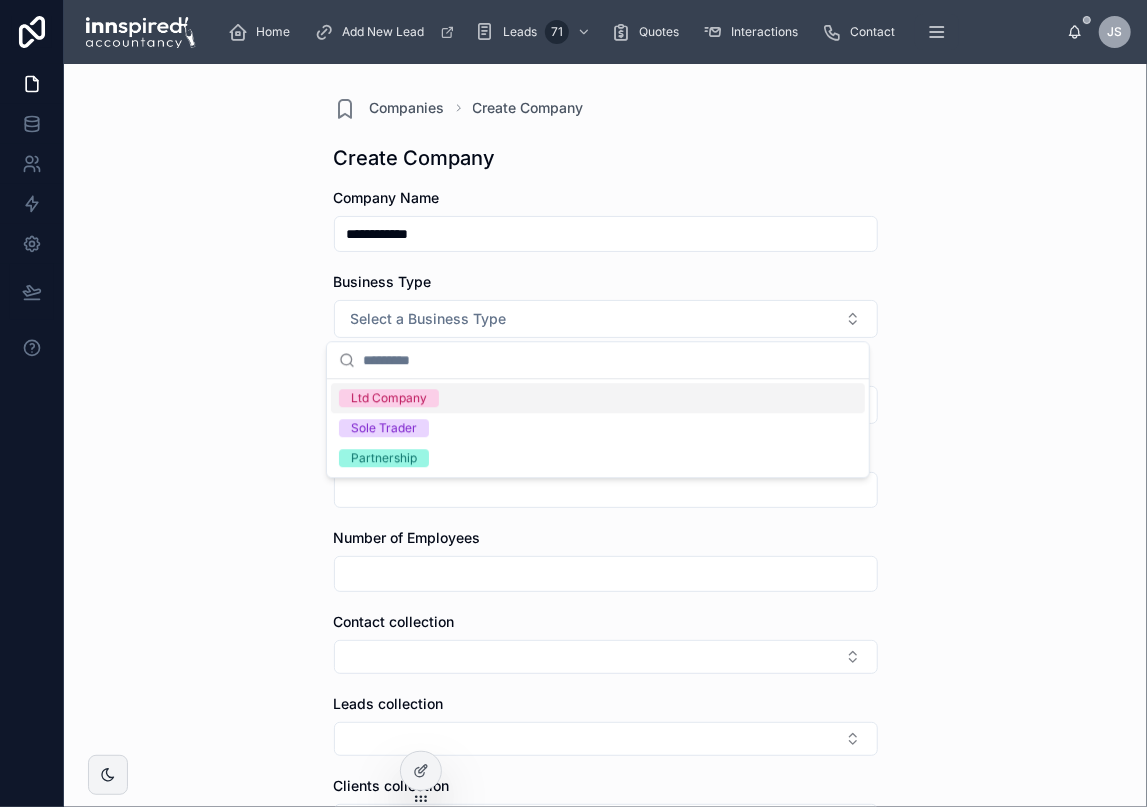 click on "Ltd Company" at bounding box center (389, 398) 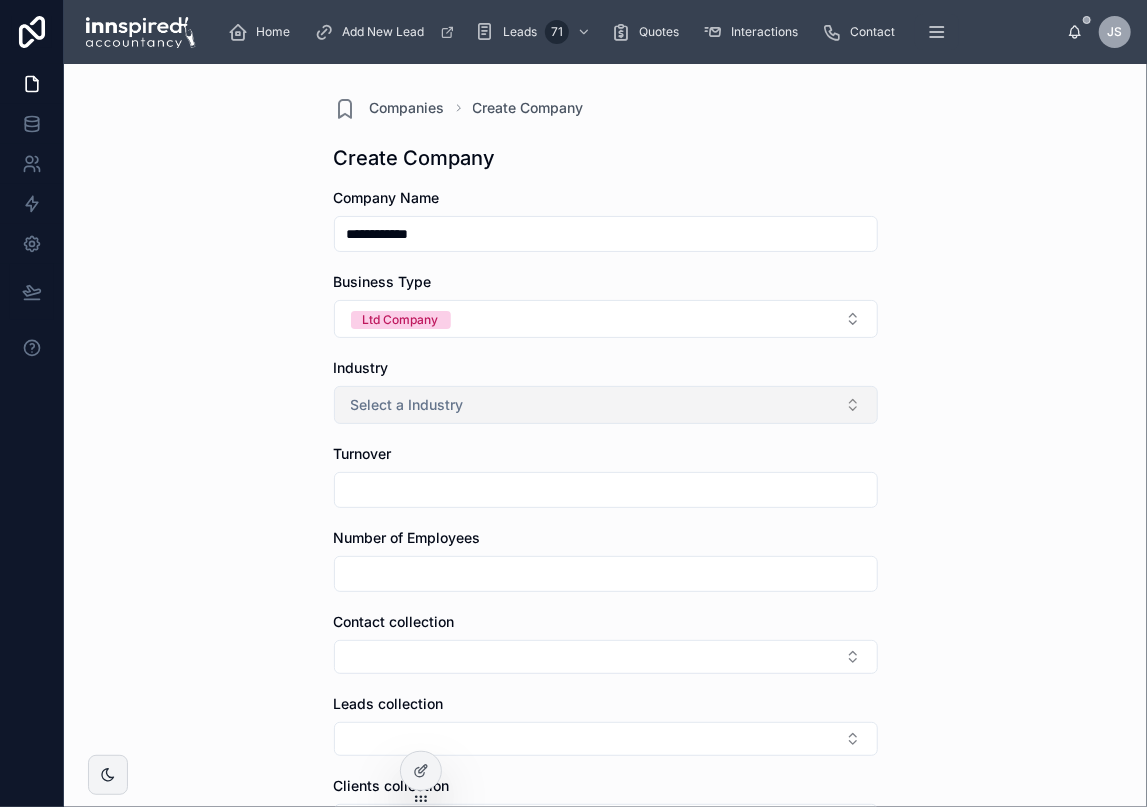 click on "Select a Industry" at bounding box center (407, 405) 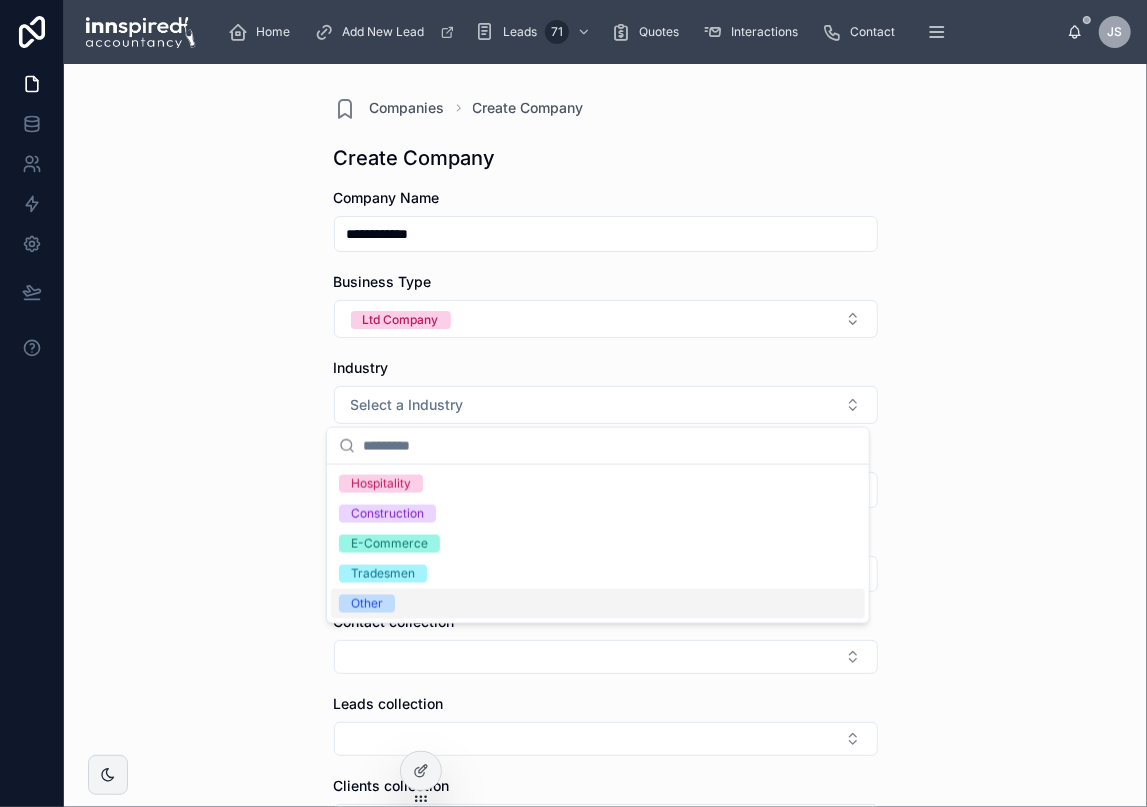click on "Hospitality Construction E-Commerce Tradesmen Other" at bounding box center [598, 544] 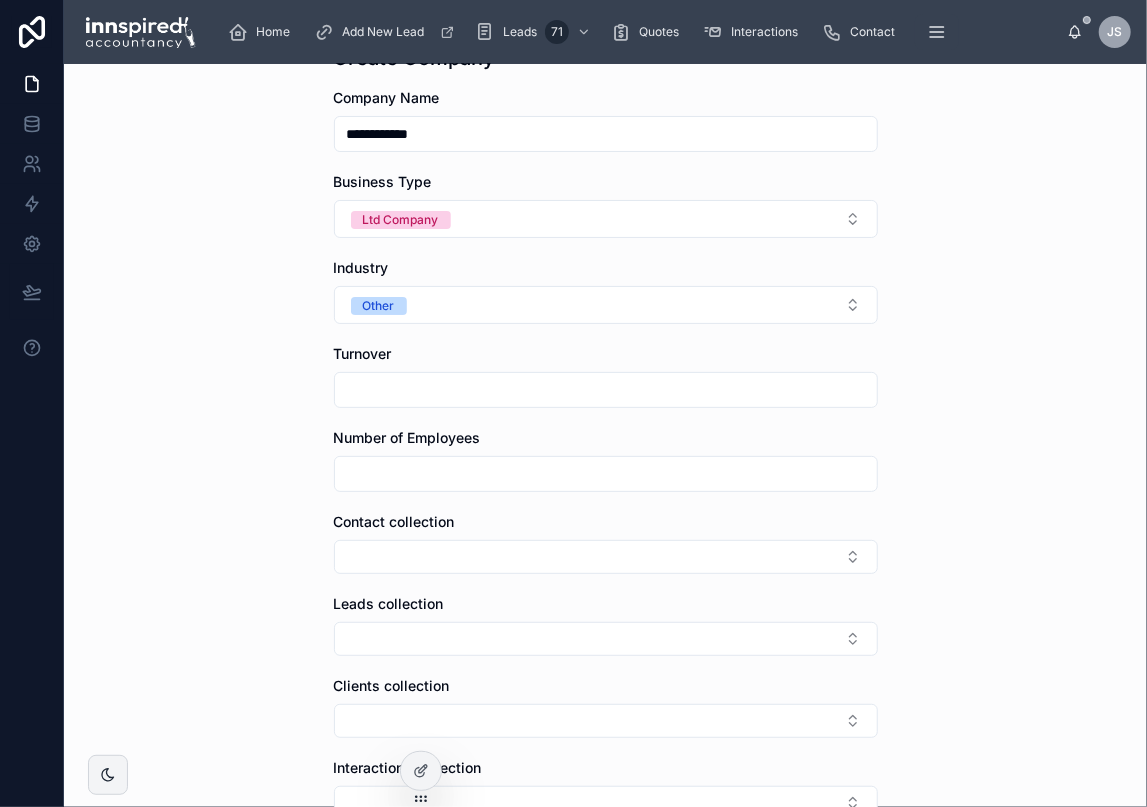 scroll, scrollTop: 300, scrollLeft: 0, axis: vertical 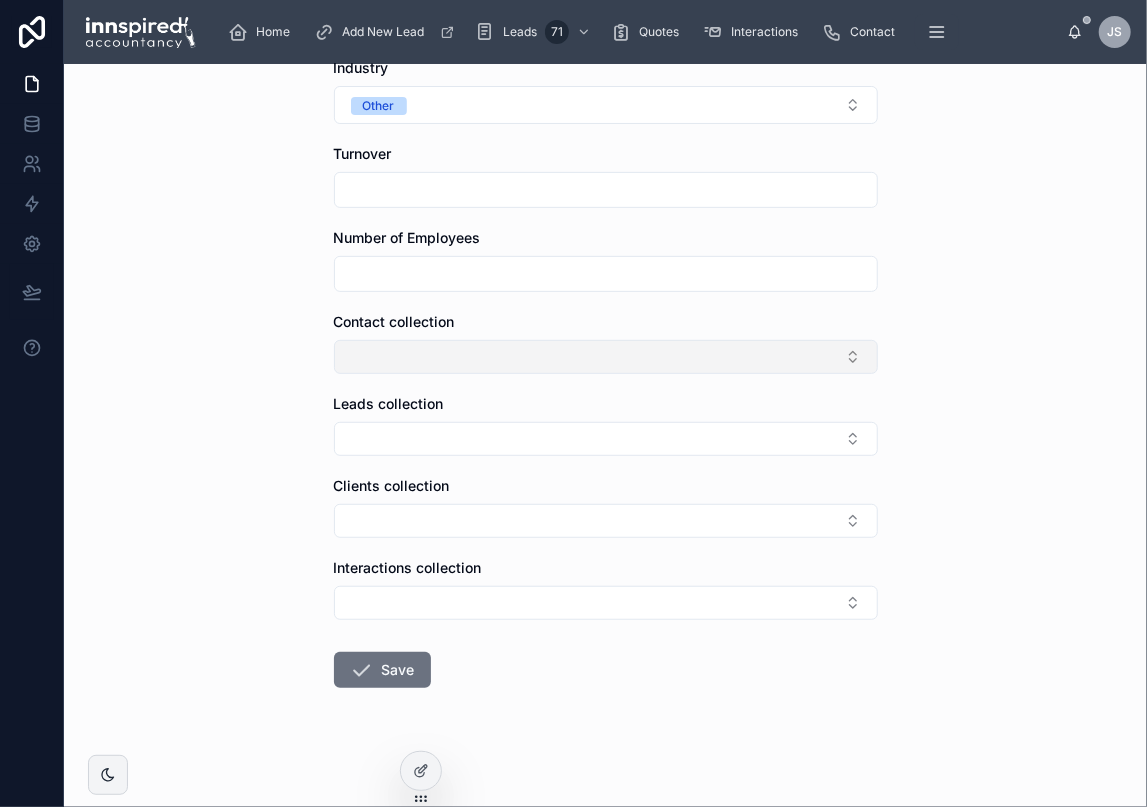 click at bounding box center [606, 357] 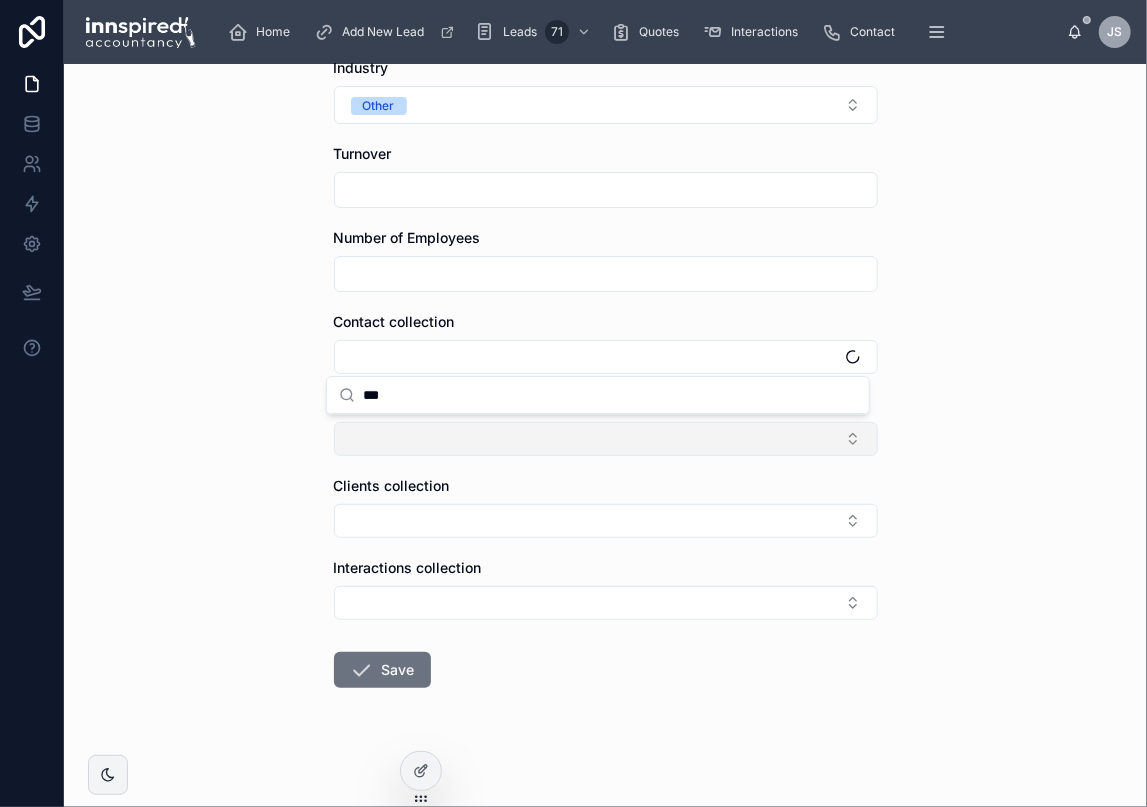 type on "***" 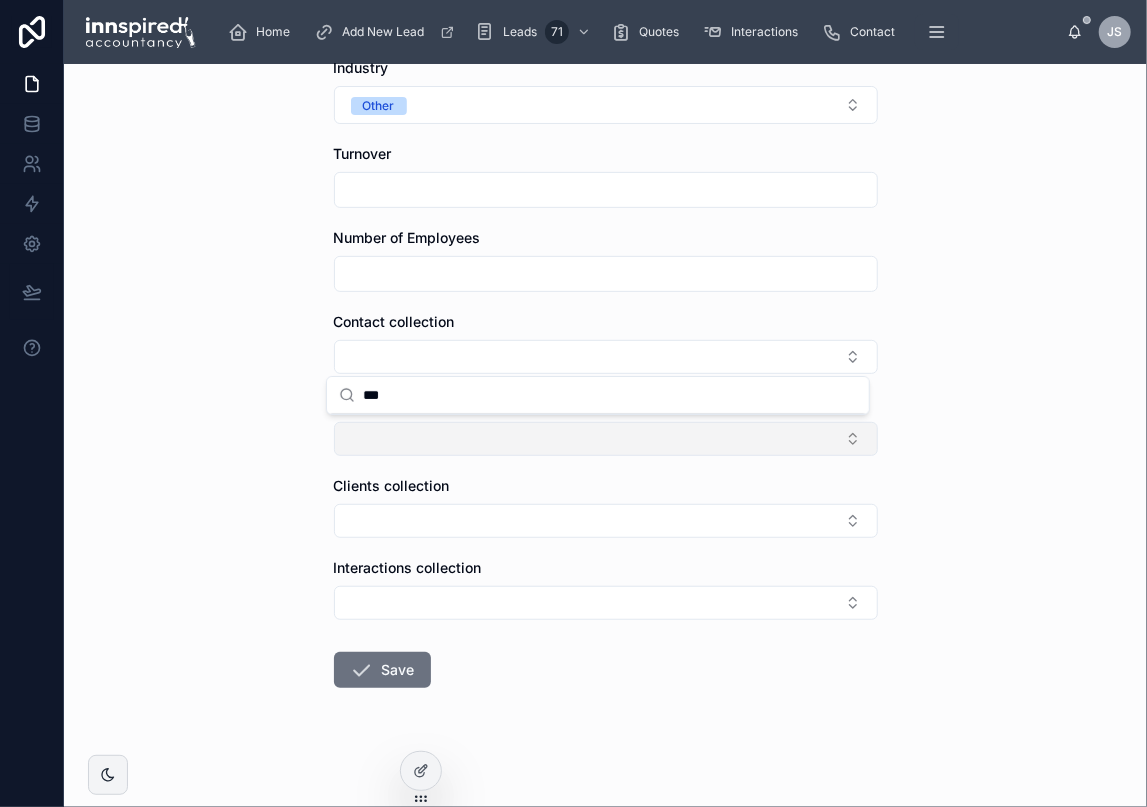 click at bounding box center [606, 439] 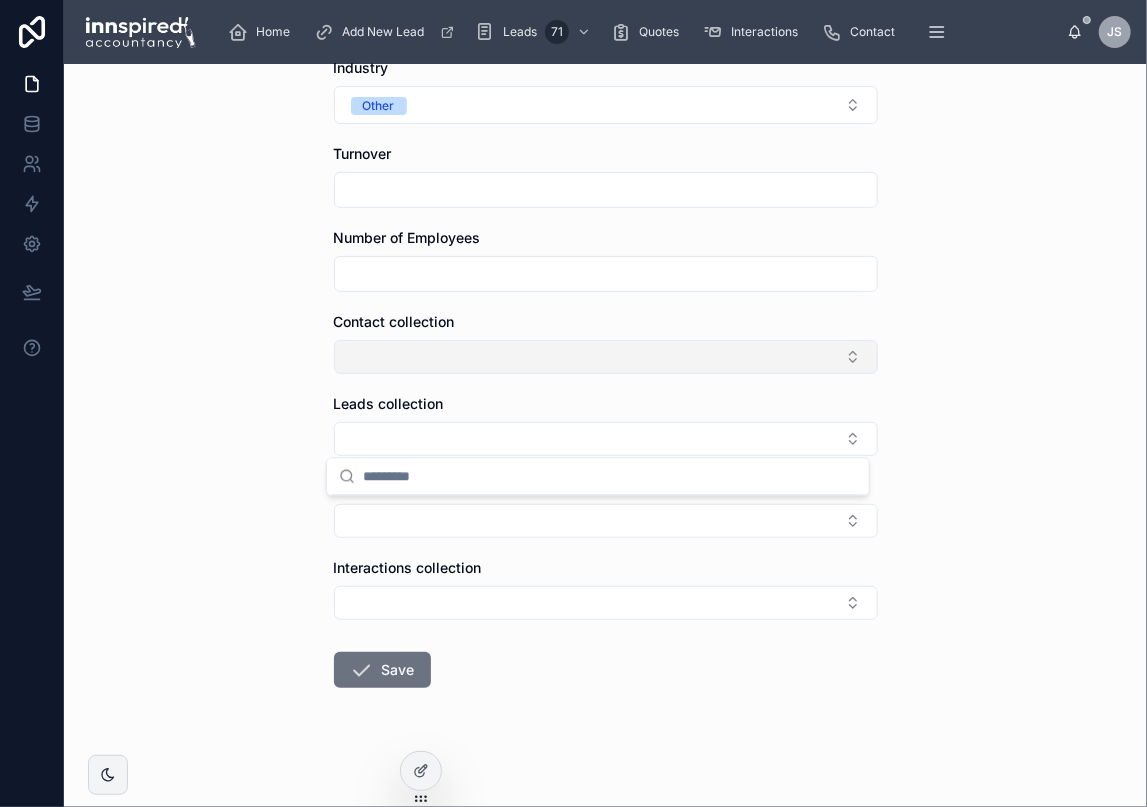 click at bounding box center (606, 357) 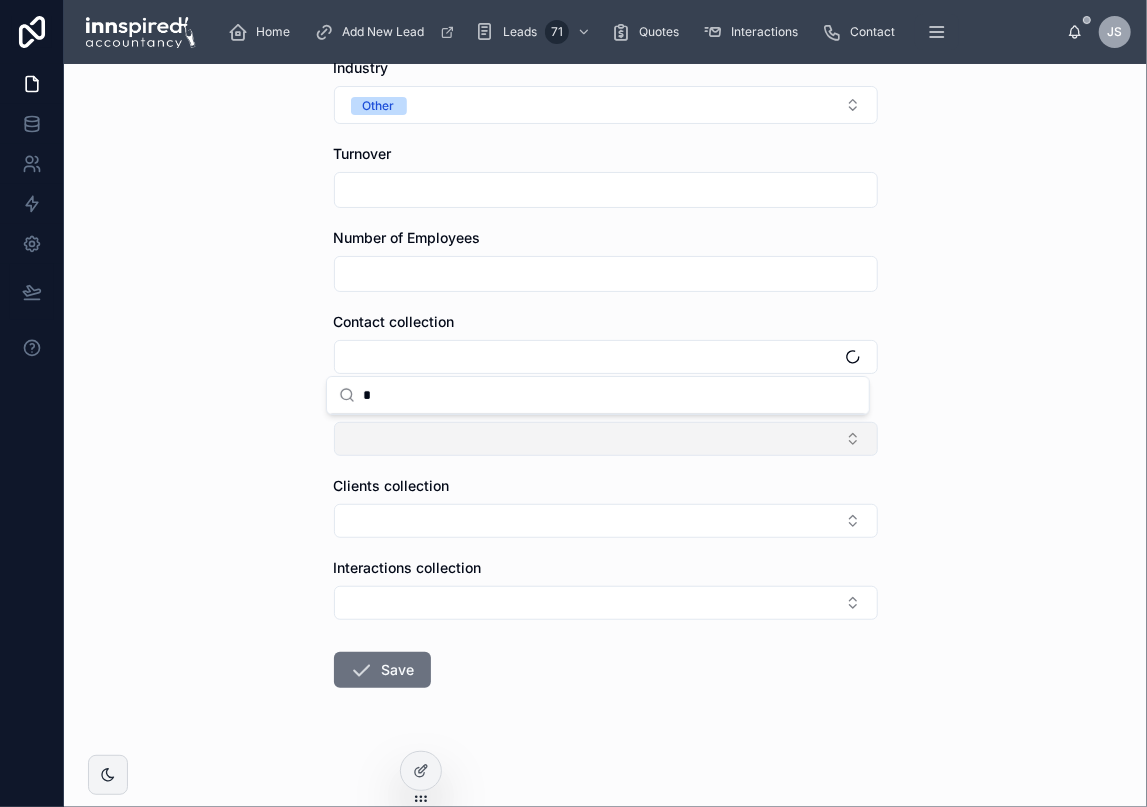 type on "*" 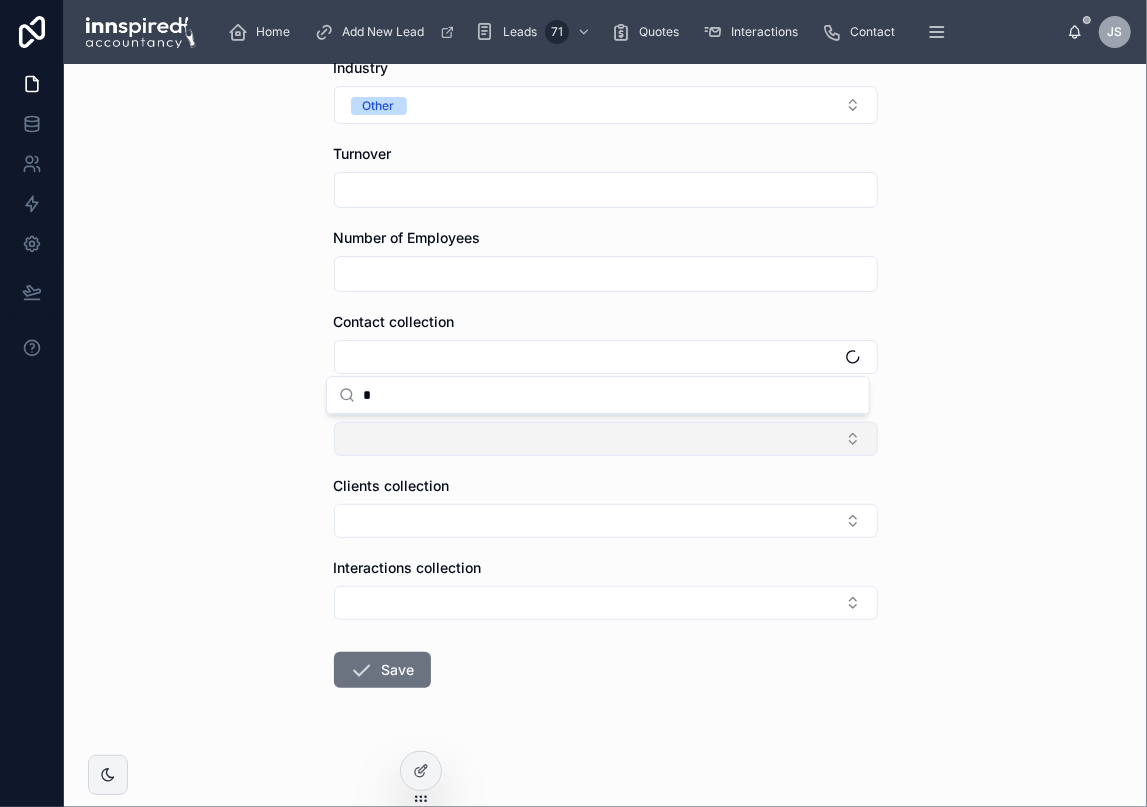 click at bounding box center [606, 439] 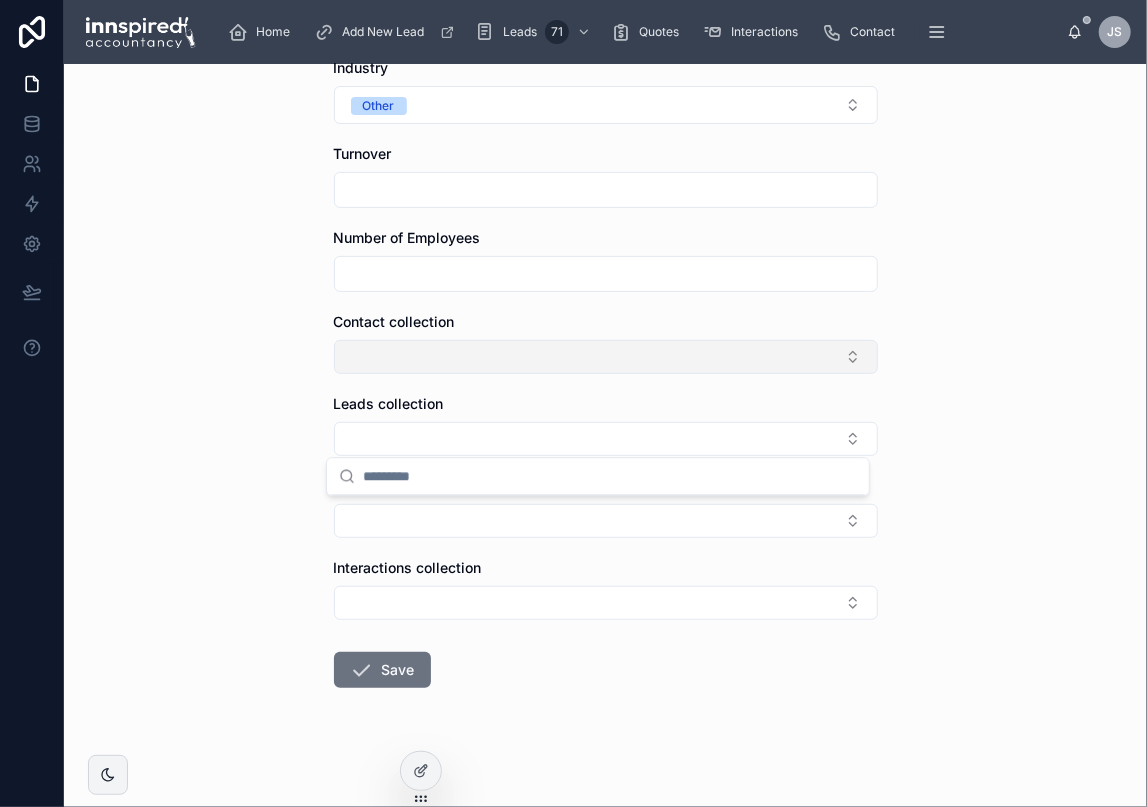 click at bounding box center [606, 357] 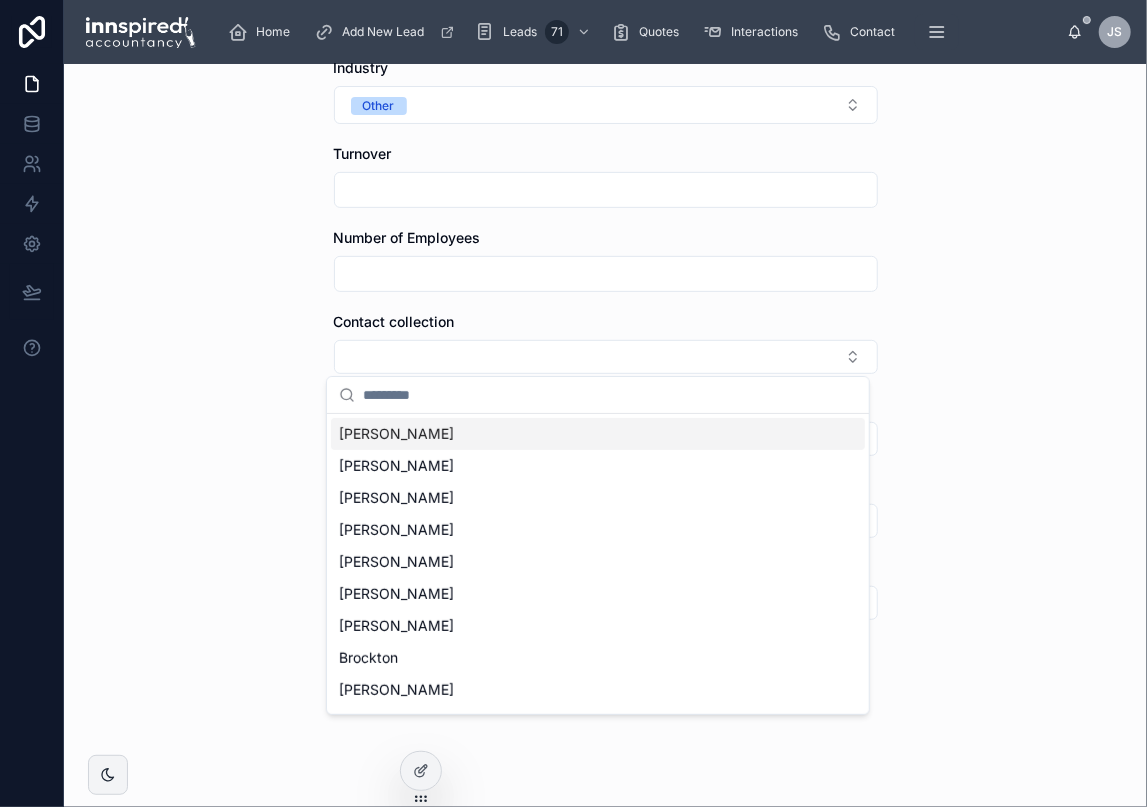 click on "[PERSON_NAME]" at bounding box center [396, 434] 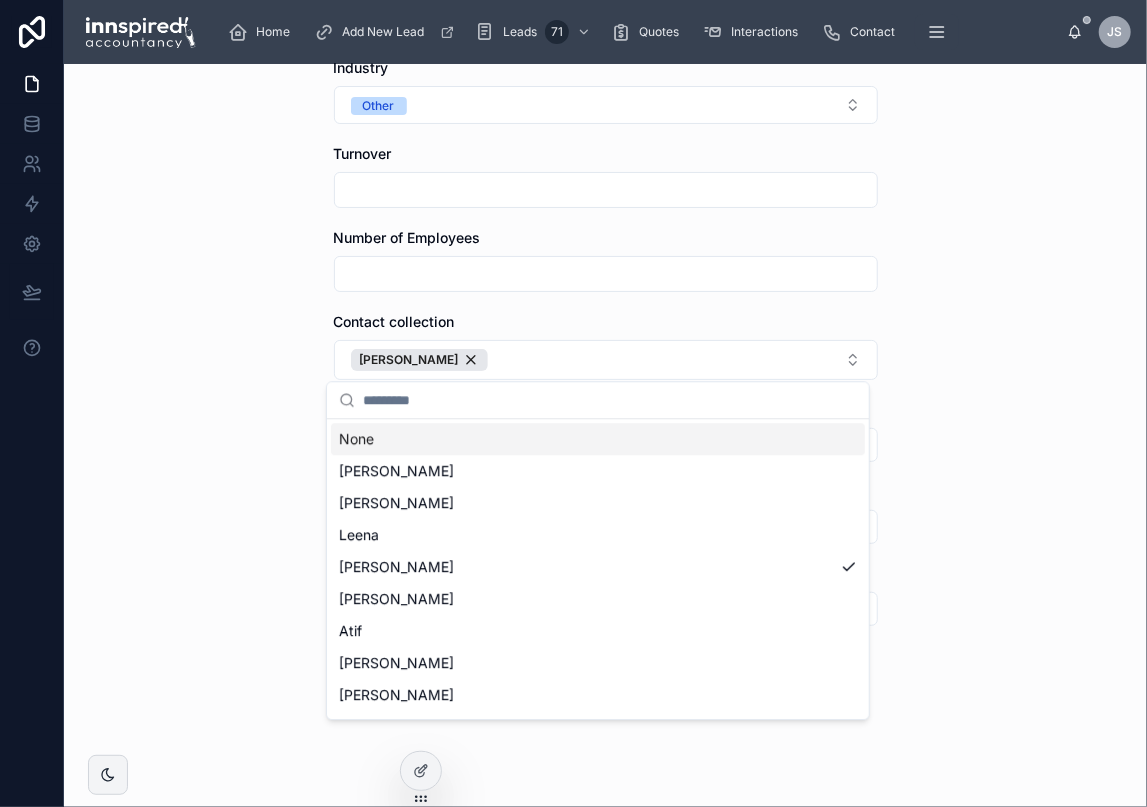 click on "**********" at bounding box center (605, 435) 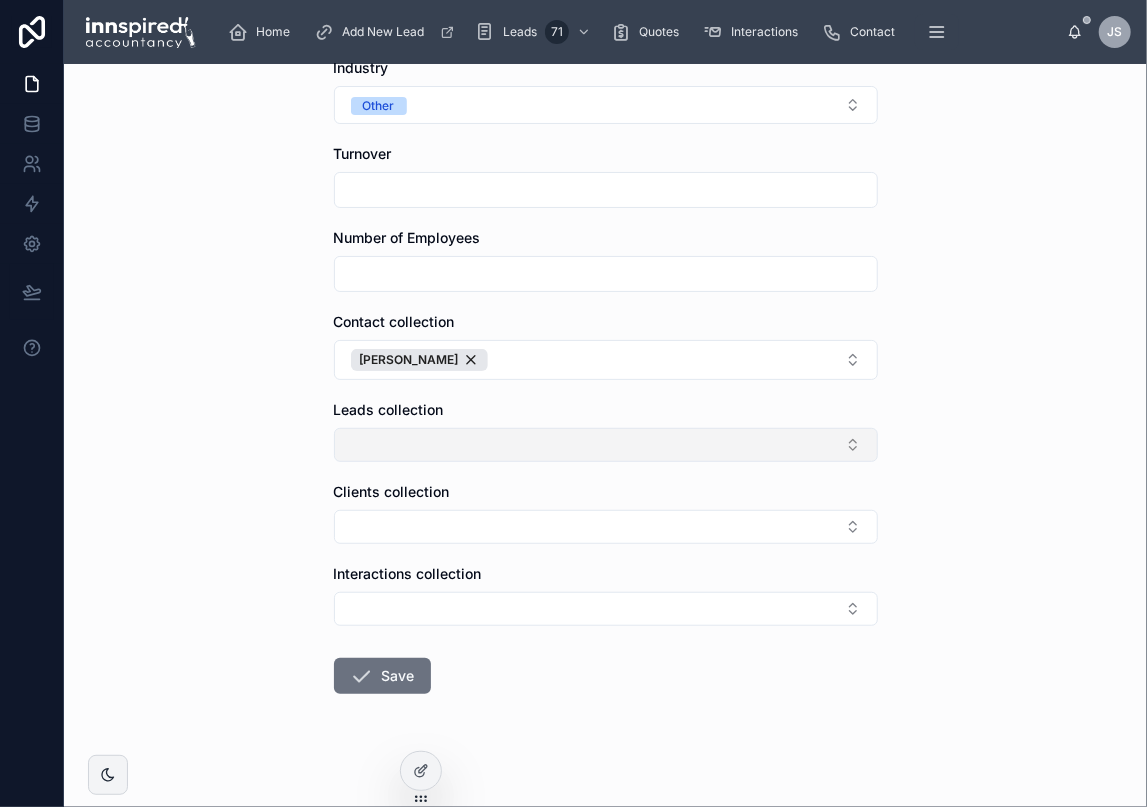 click at bounding box center (606, 445) 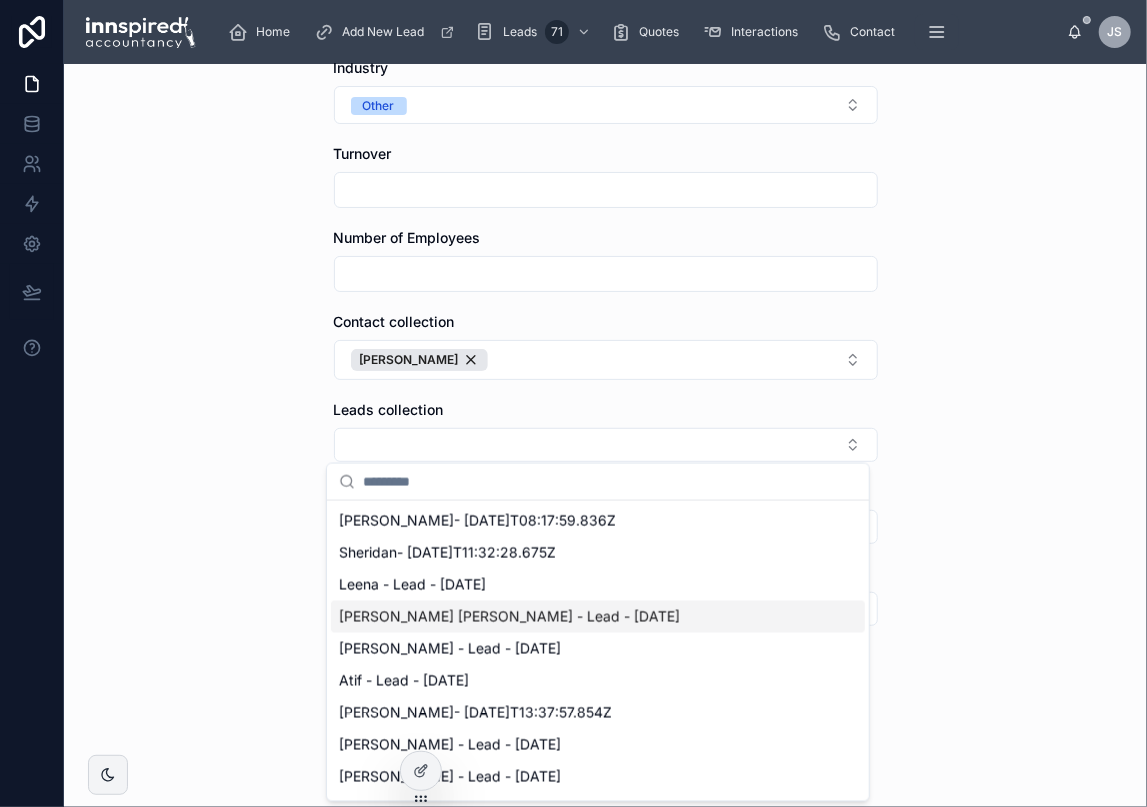click on "[PERSON_NAME] [PERSON_NAME] - Lead - [DATE]" at bounding box center [509, 617] 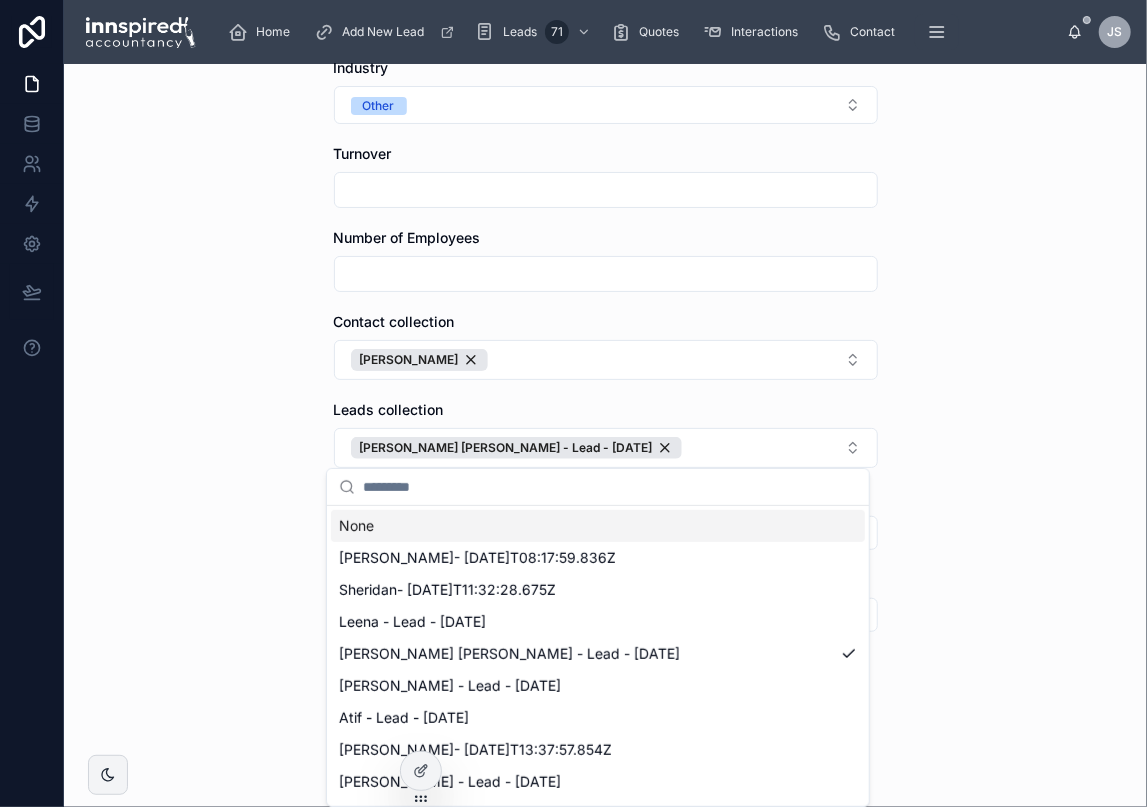 click on "**********" at bounding box center (605, 435) 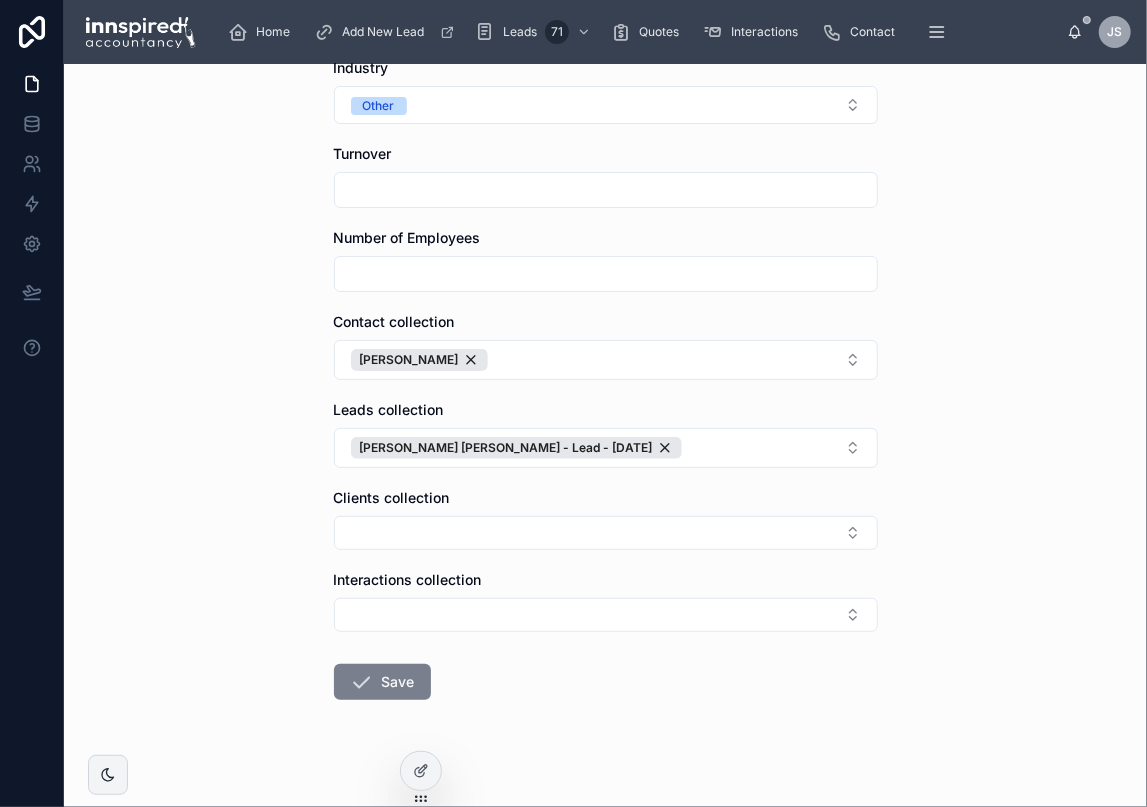 click on "Save" at bounding box center [382, 682] 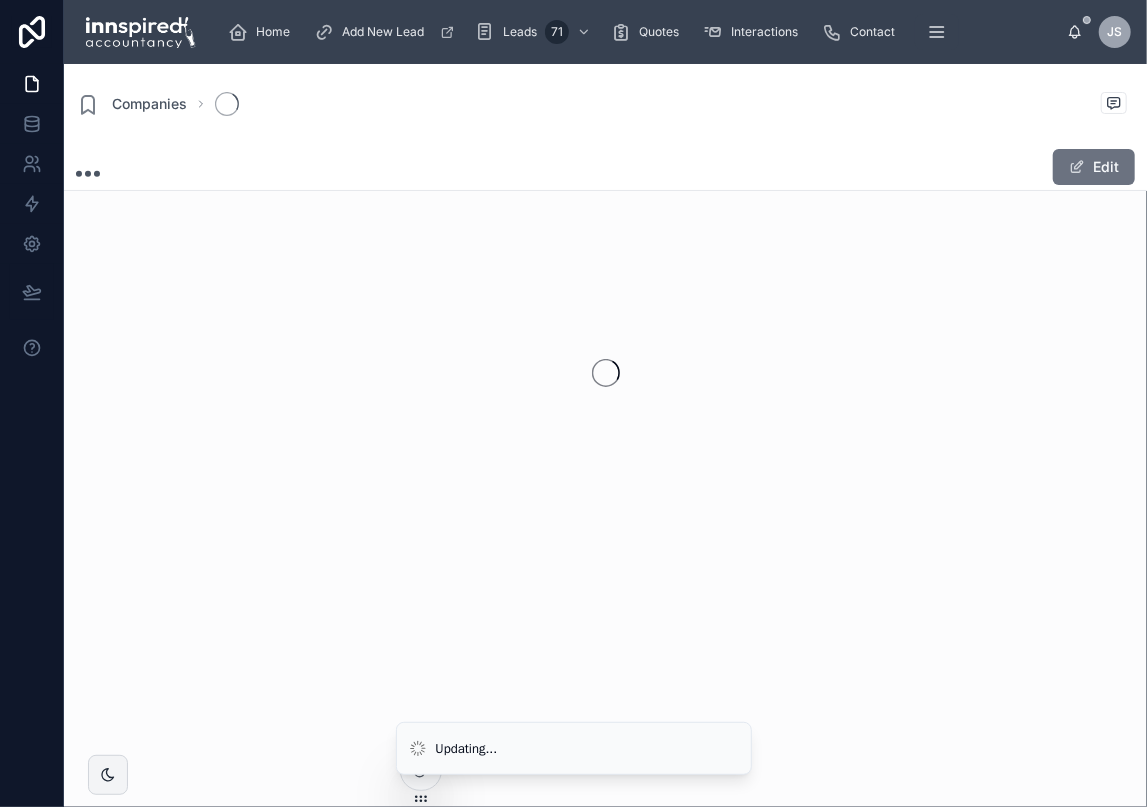 scroll, scrollTop: 0, scrollLeft: 0, axis: both 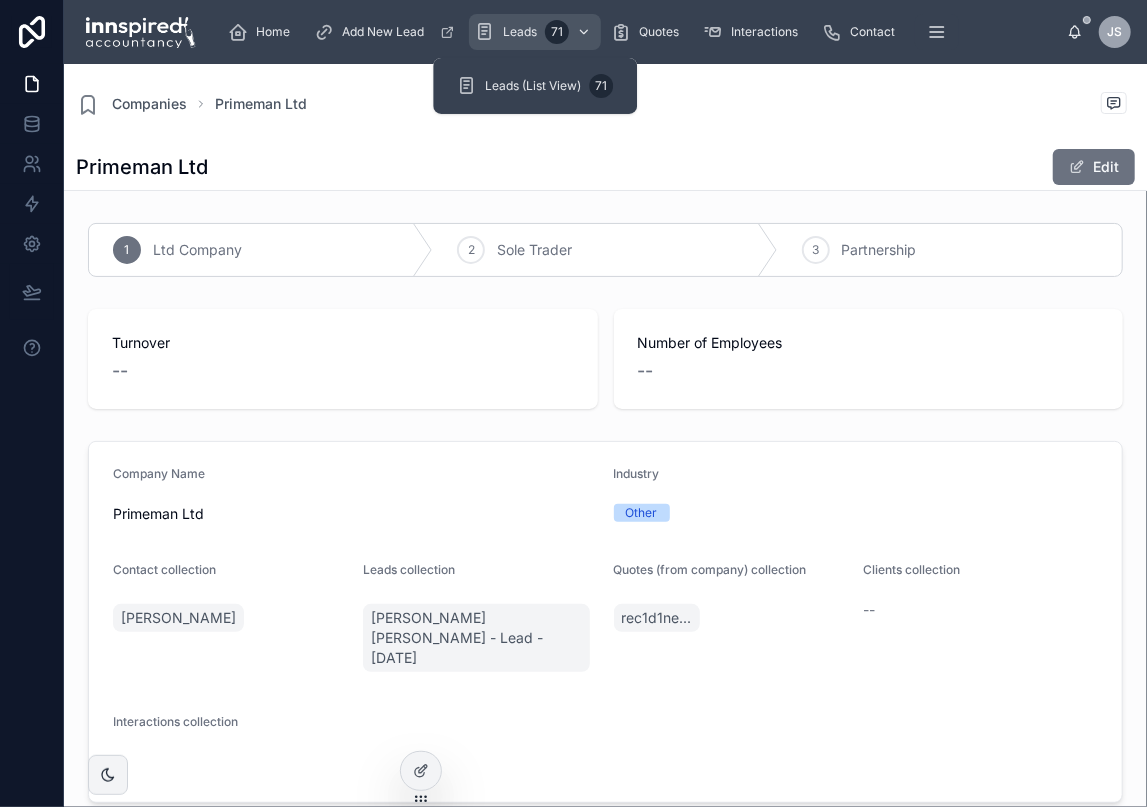 click on "Leads" at bounding box center (520, 32) 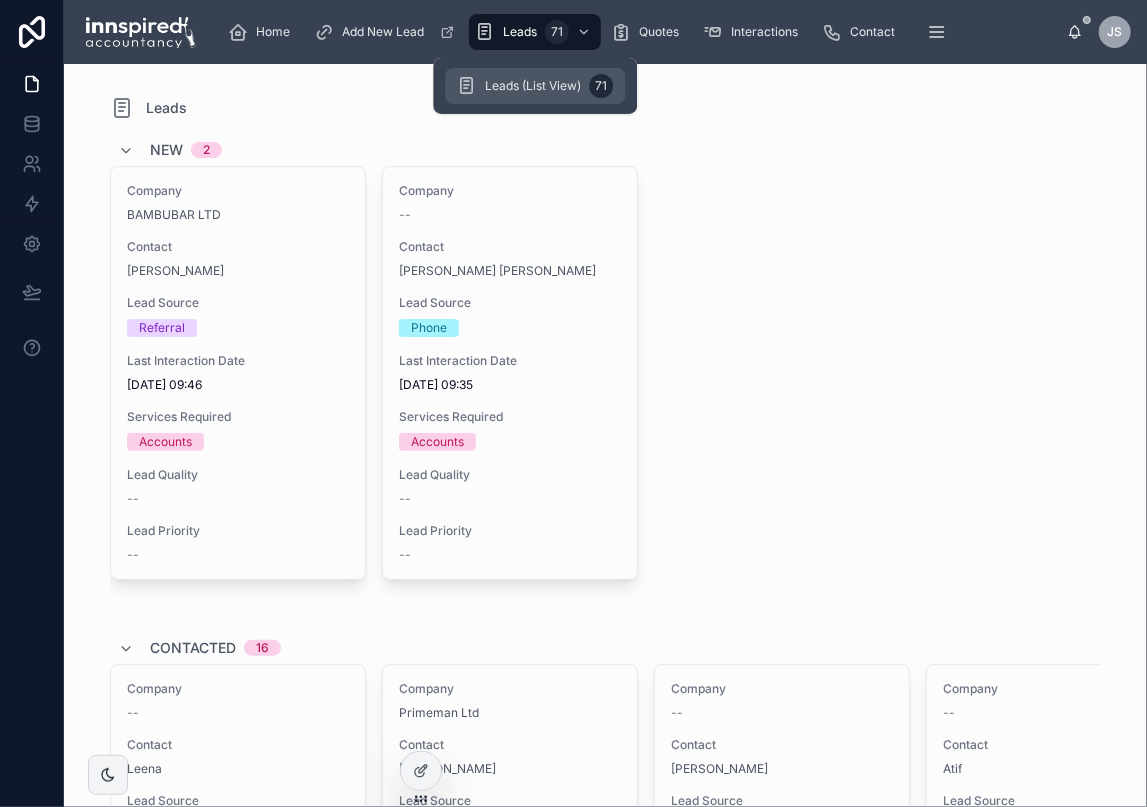 click on "Leads (List View) 71" at bounding box center (535, 86) 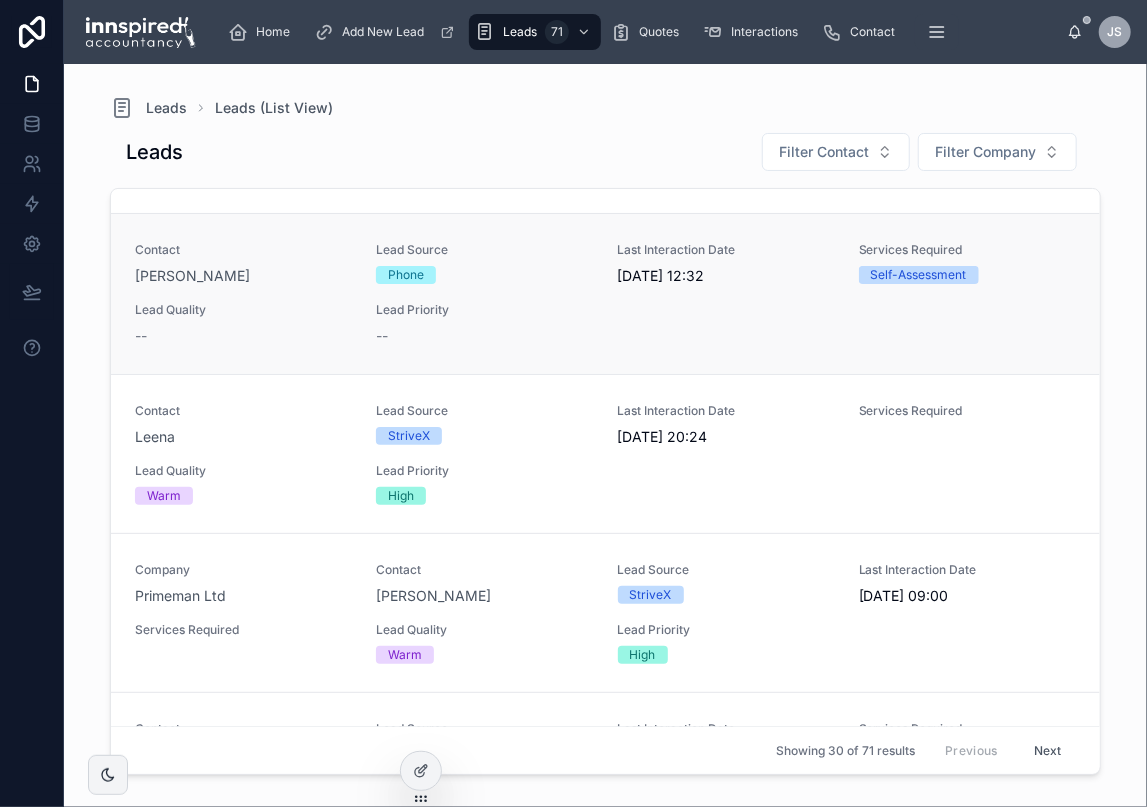 scroll, scrollTop: 300, scrollLeft: 0, axis: vertical 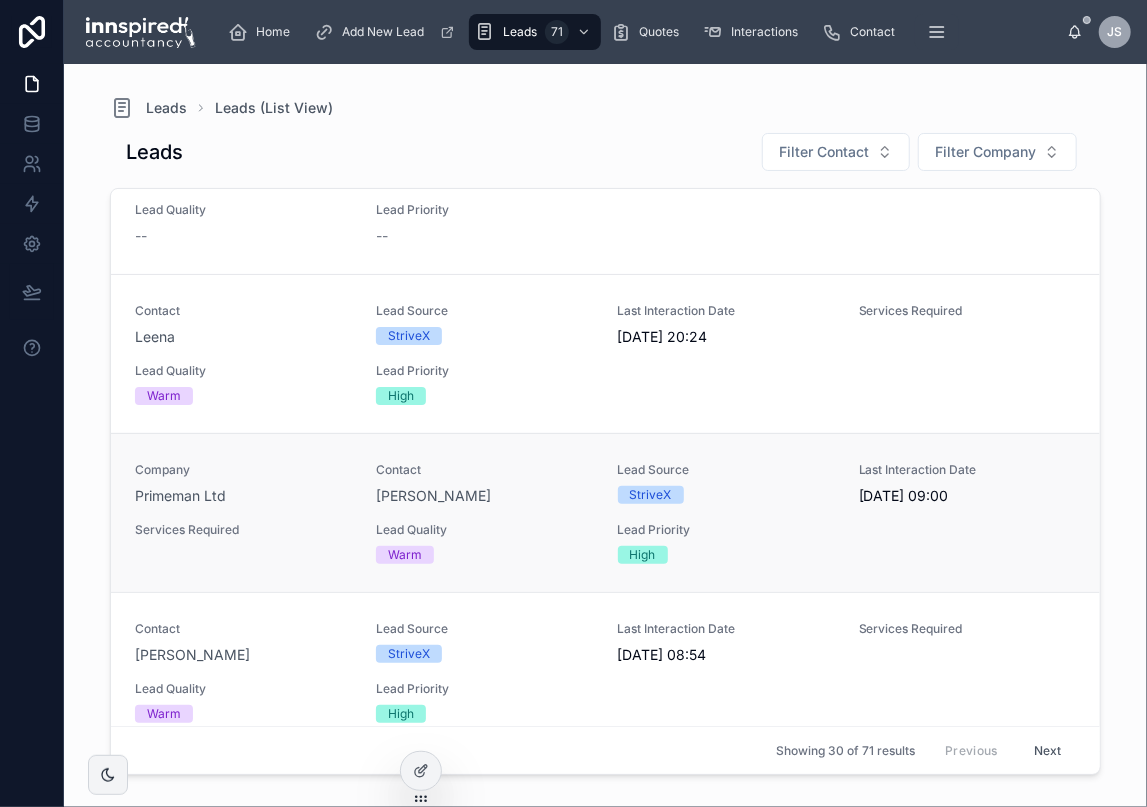 click on "[PERSON_NAME]" at bounding box center [484, 496] 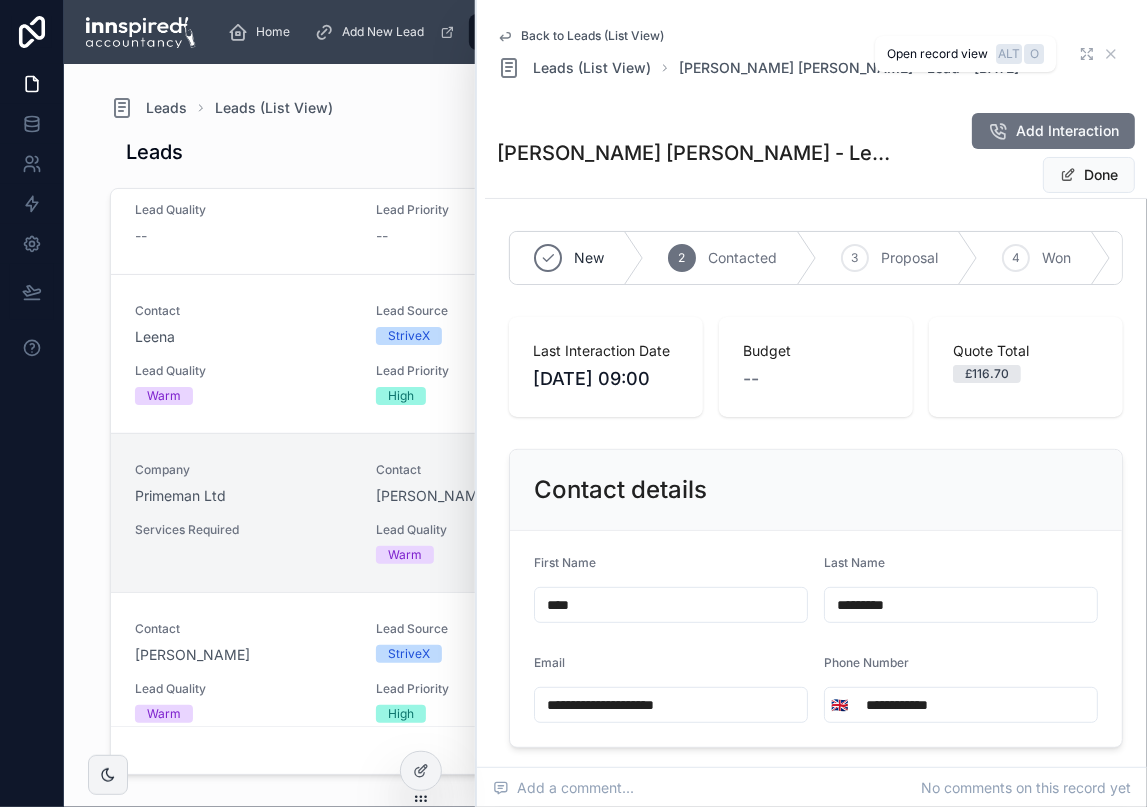 click 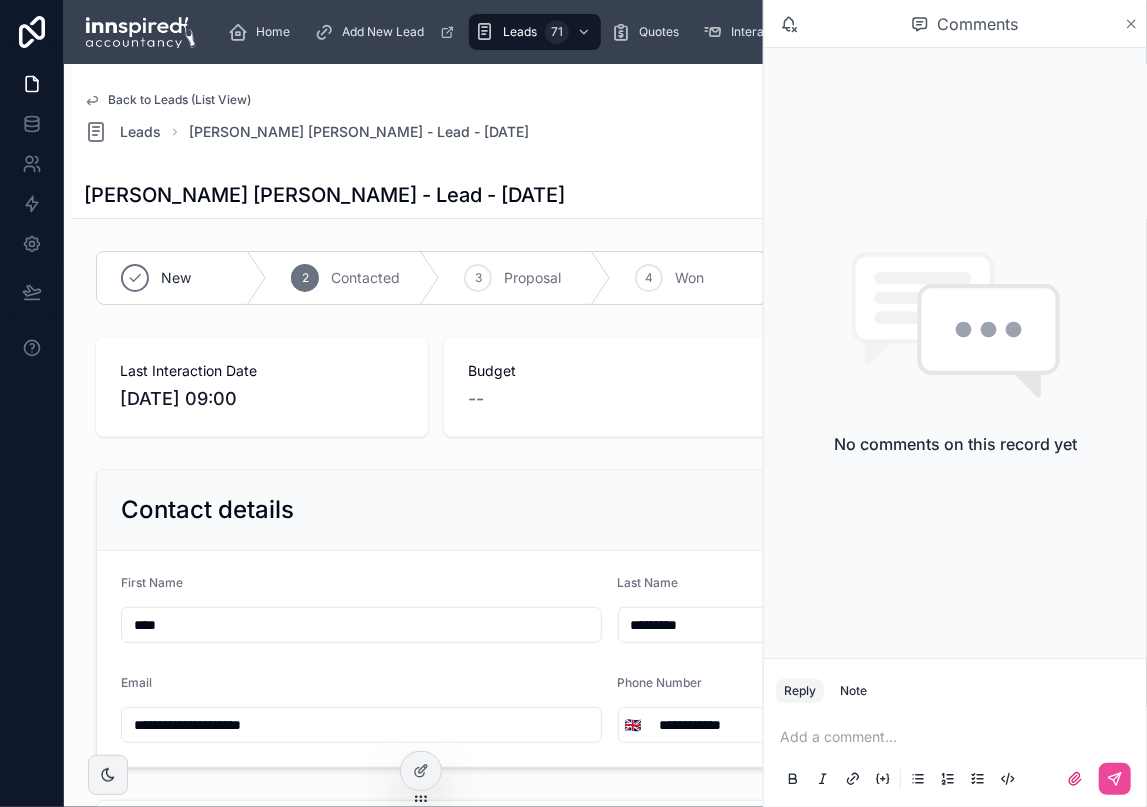click 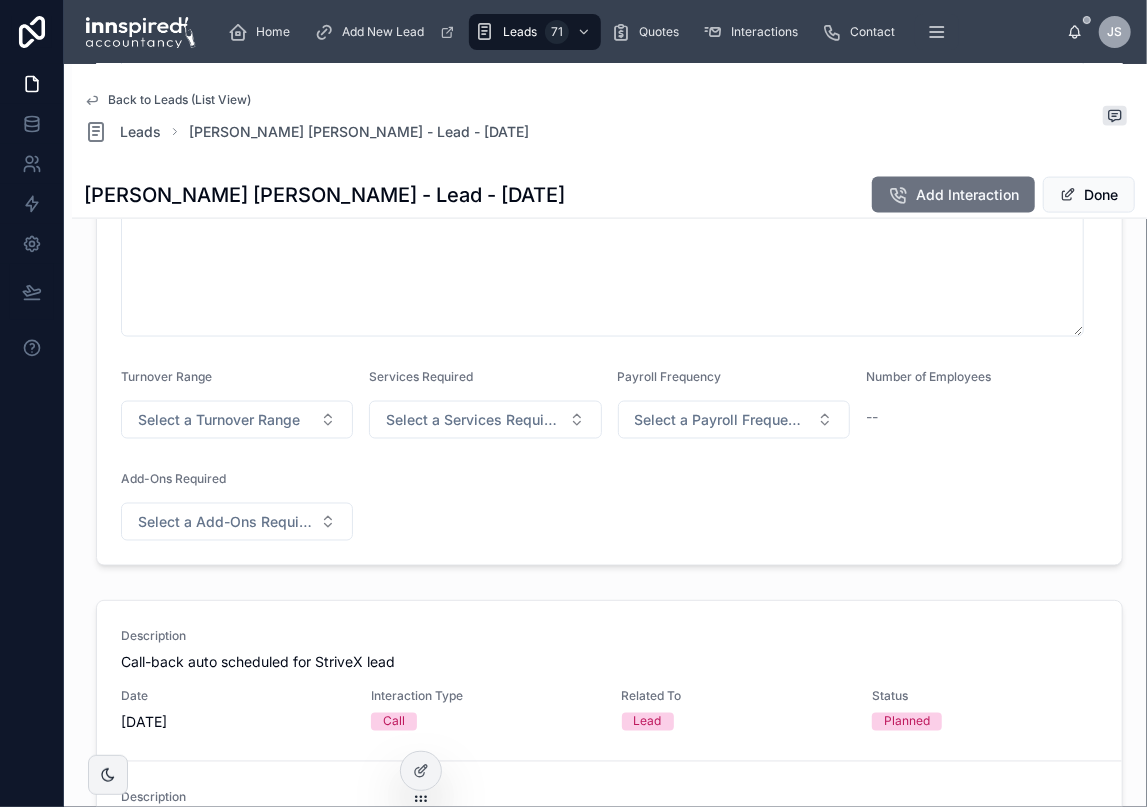 scroll, scrollTop: 1300, scrollLeft: 0, axis: vertical 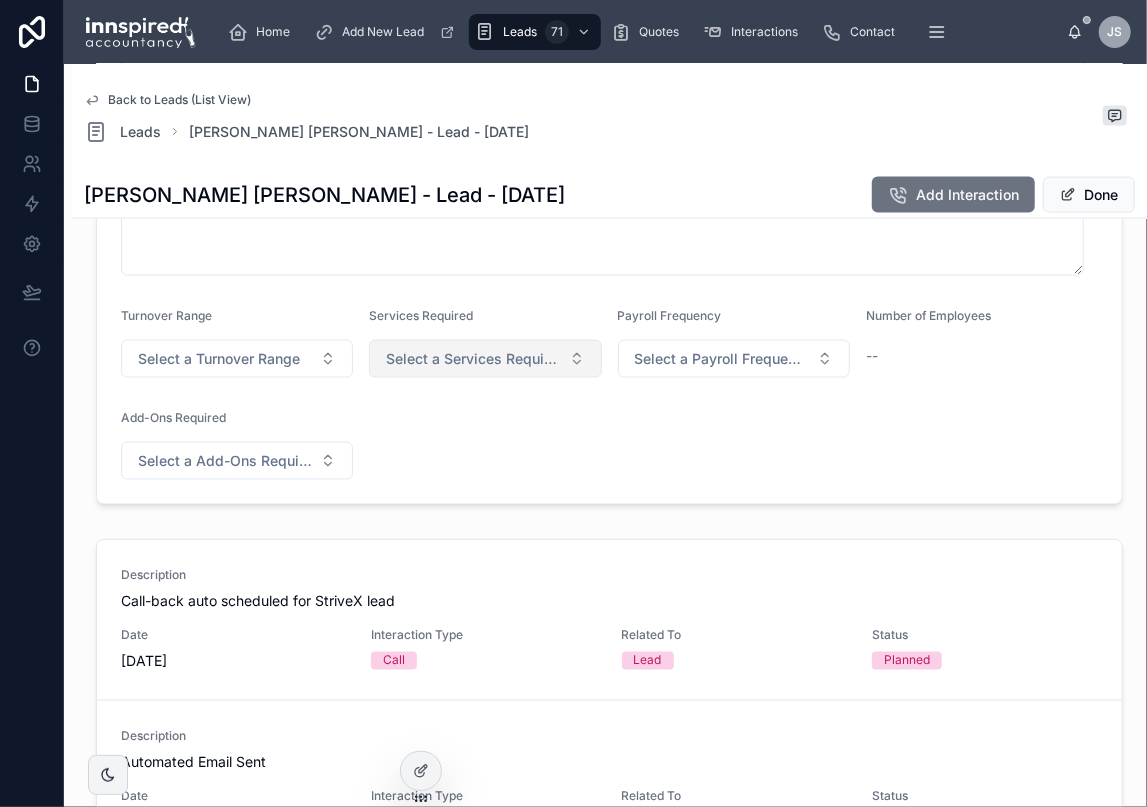 click on "Select a Services Required" at bounding box center [473, 359] 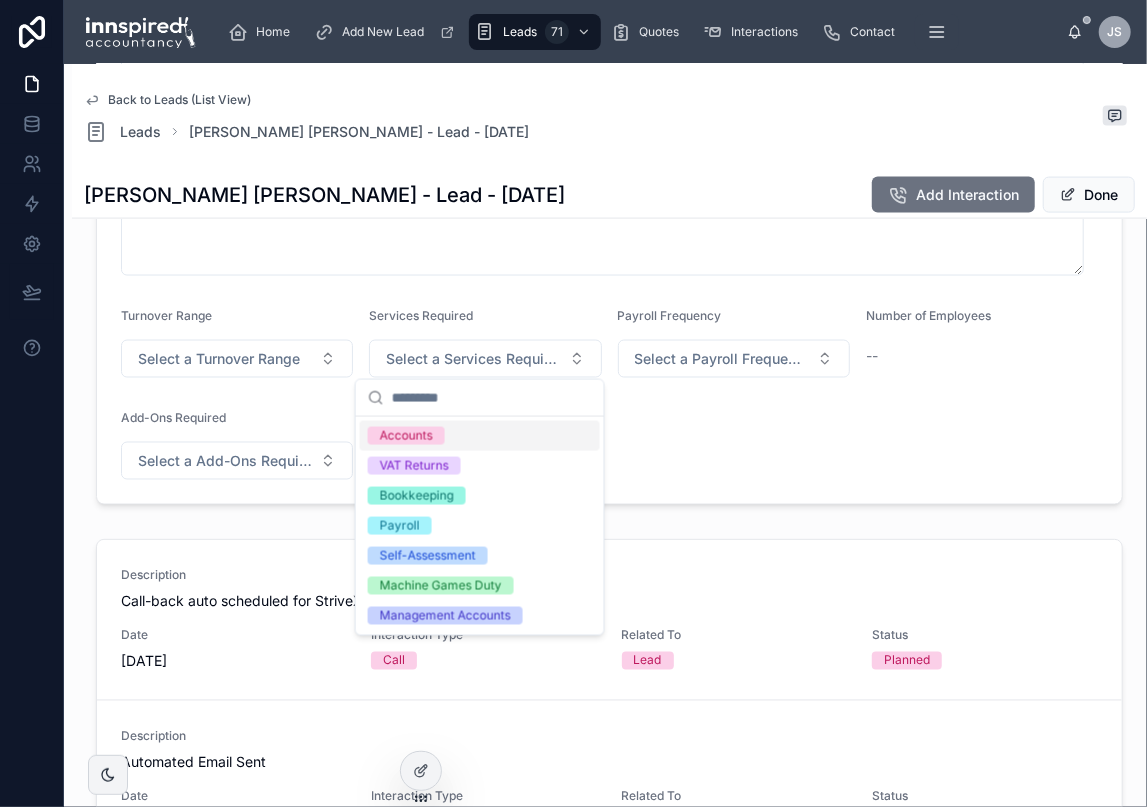 click on "Accounts" at bounding box center [406, 436] 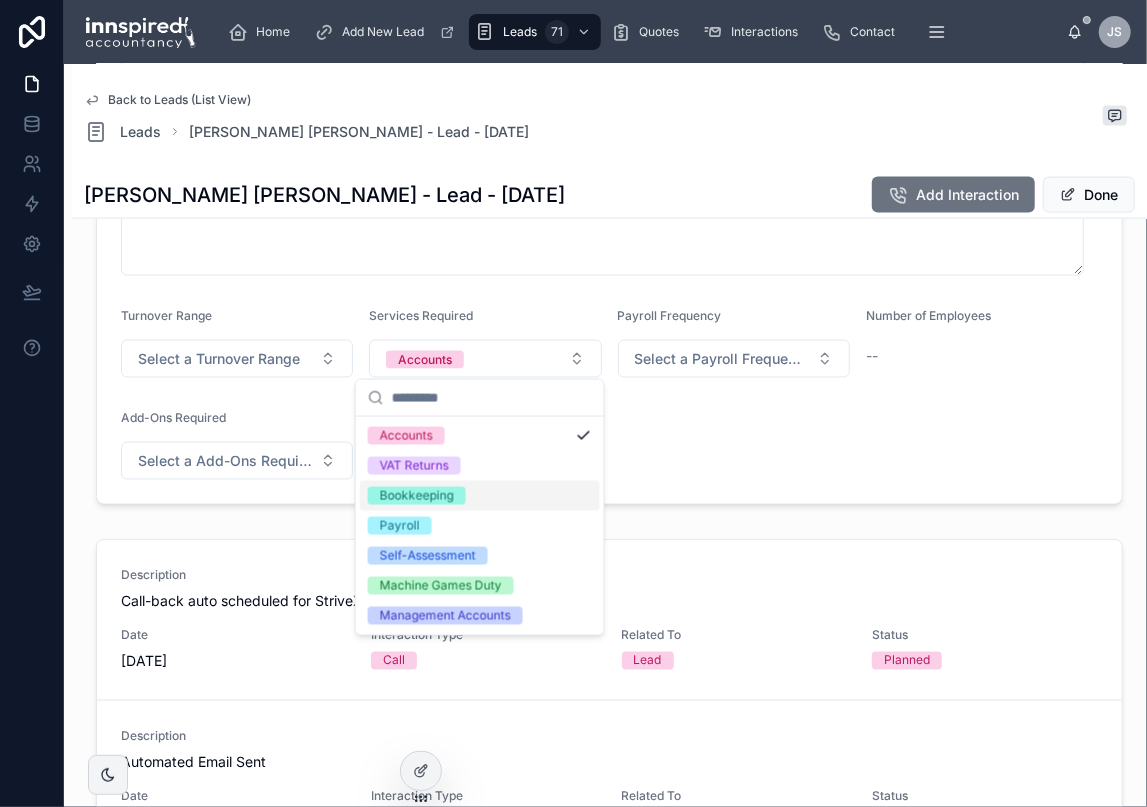 click on "Bookkeeping" at bounding box center (417, 496) 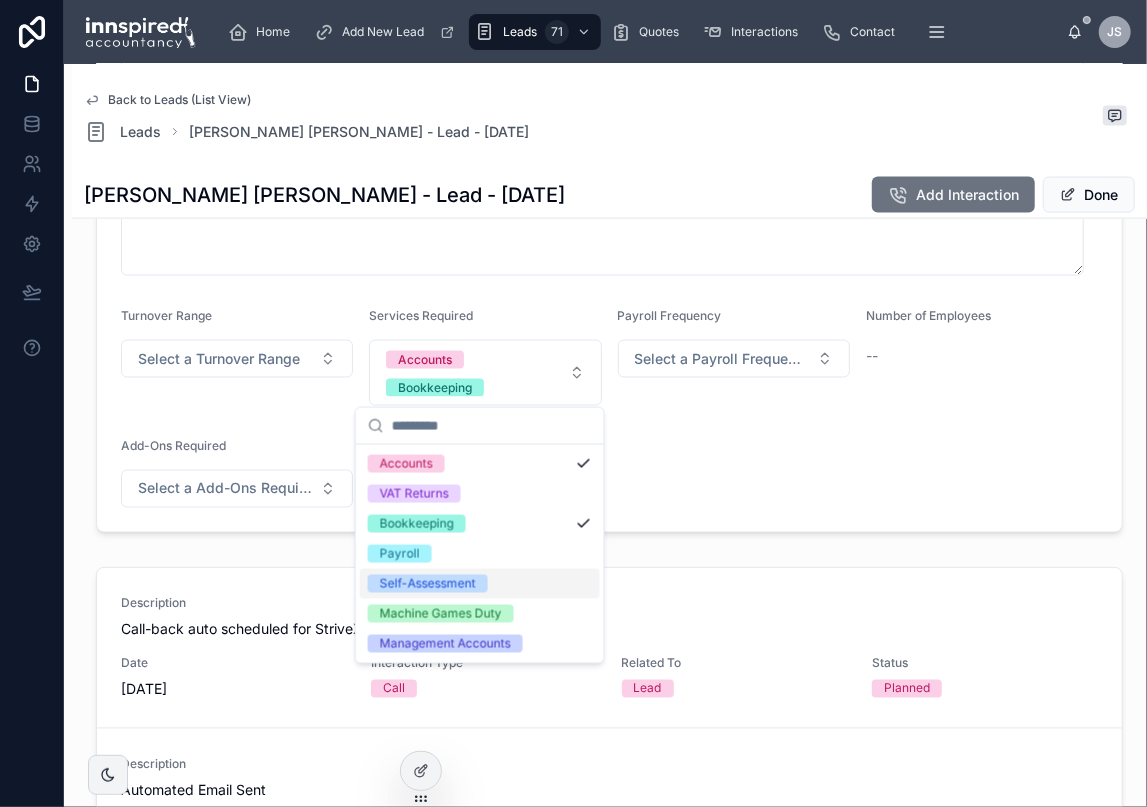 click on "Self-Assessment" at bounding box center [480, 584] 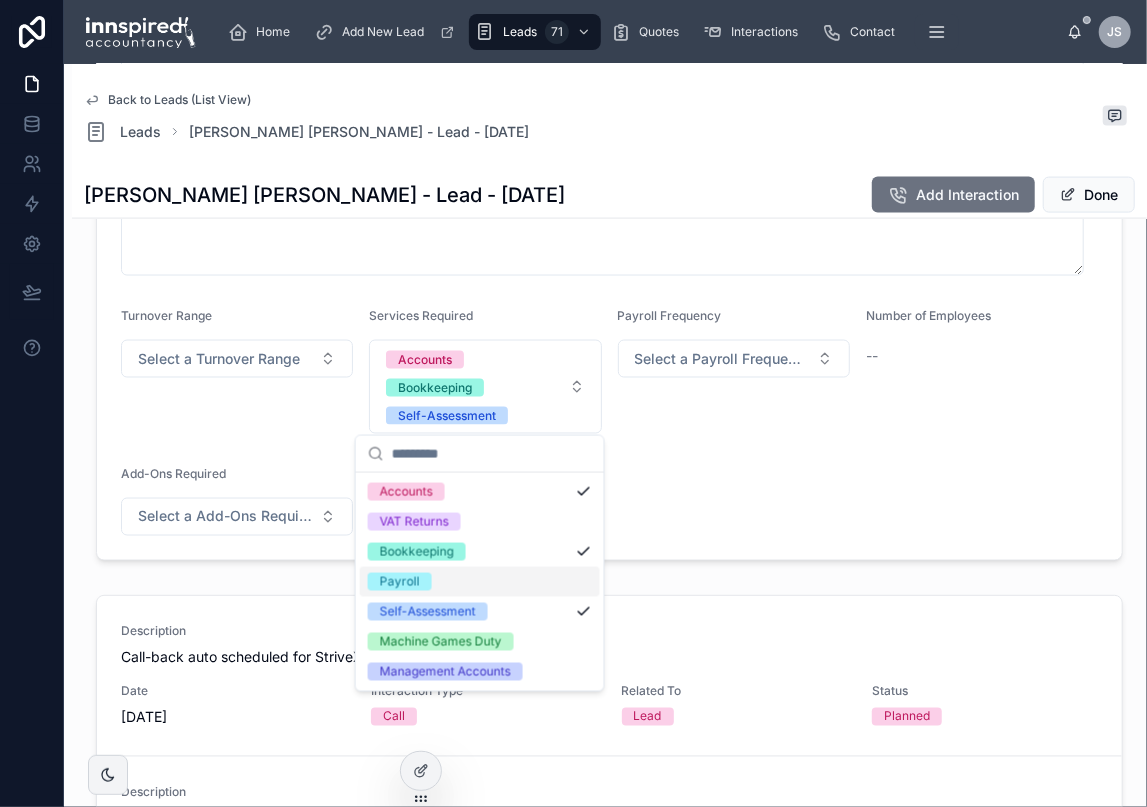 click on "Company Primeman Ltd Lead Priority High Lead Quality Warm Lead Source StriveX Notes Turnover Range Select a Turnover Range Services Required Accounts Bookkeeping Self-Assessment Payroll Frequency Select a Payroll Frequency Number of Employees -- Add-Ons Required Select a Add-Ons Required" at bounding box center (609, 30) 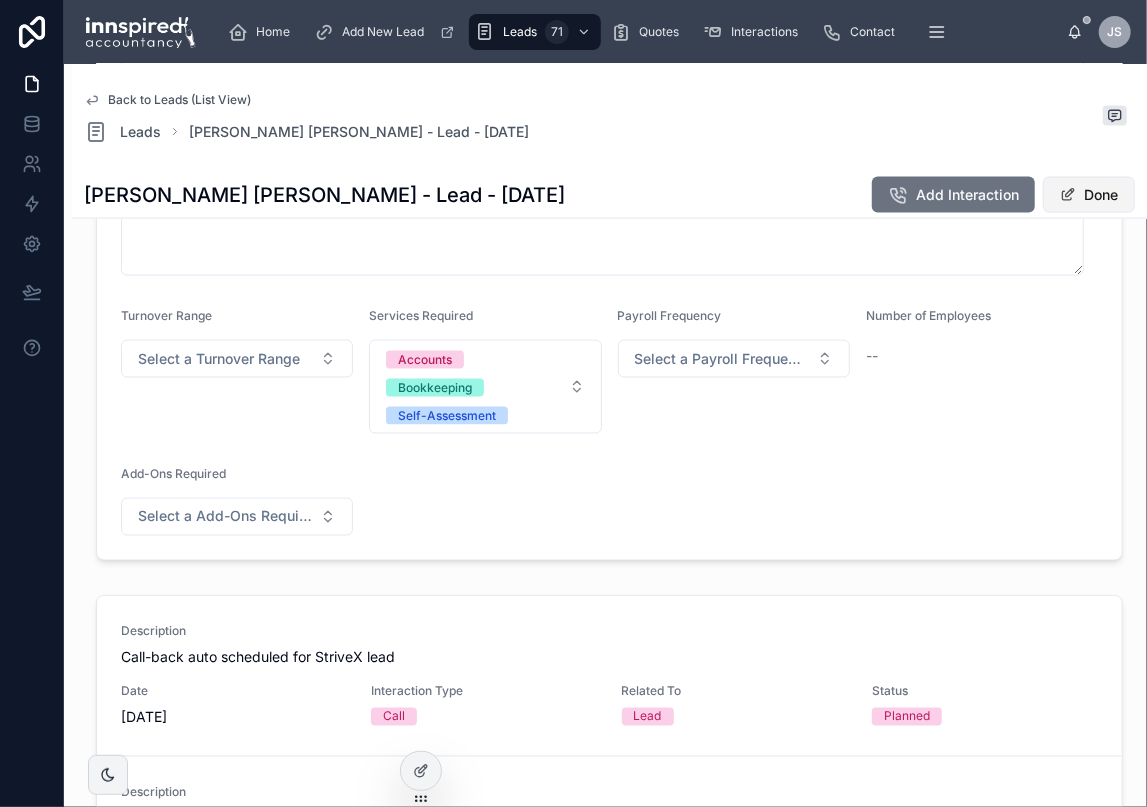 click on "Done" at bounding box center [1089, 195] 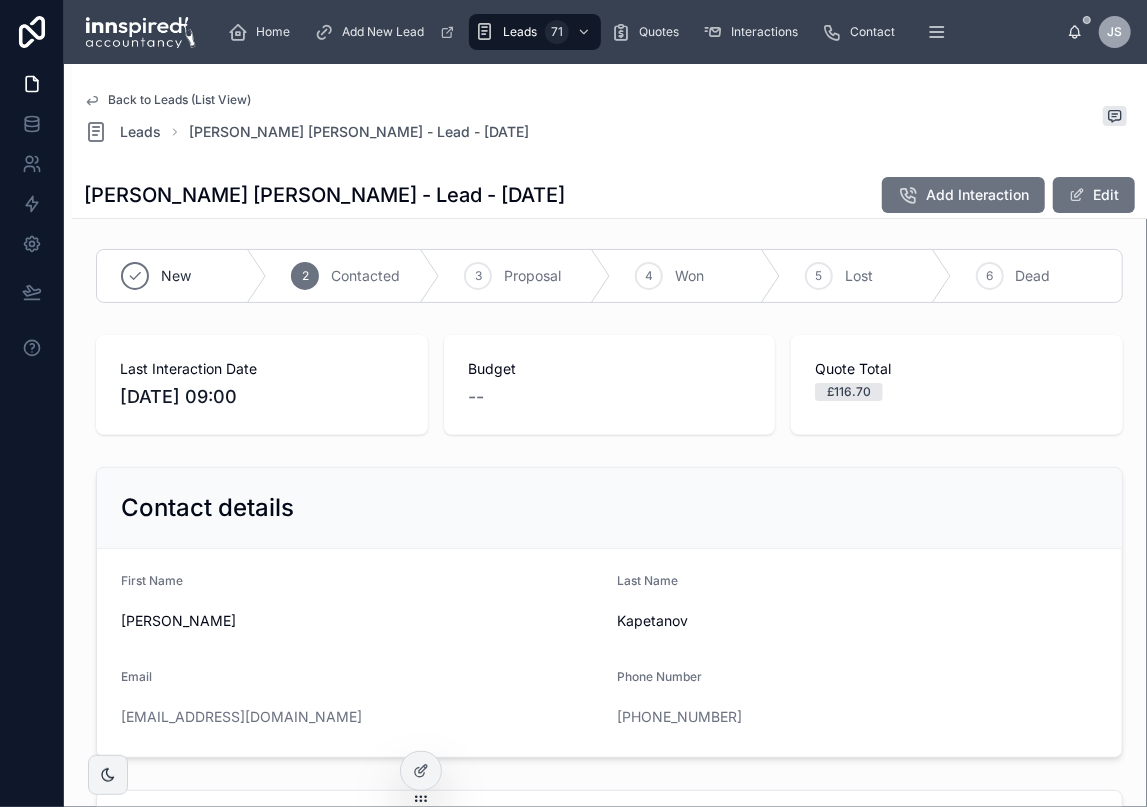 scroll, scrollTop: 0, scrollLeft: 0, axis: both 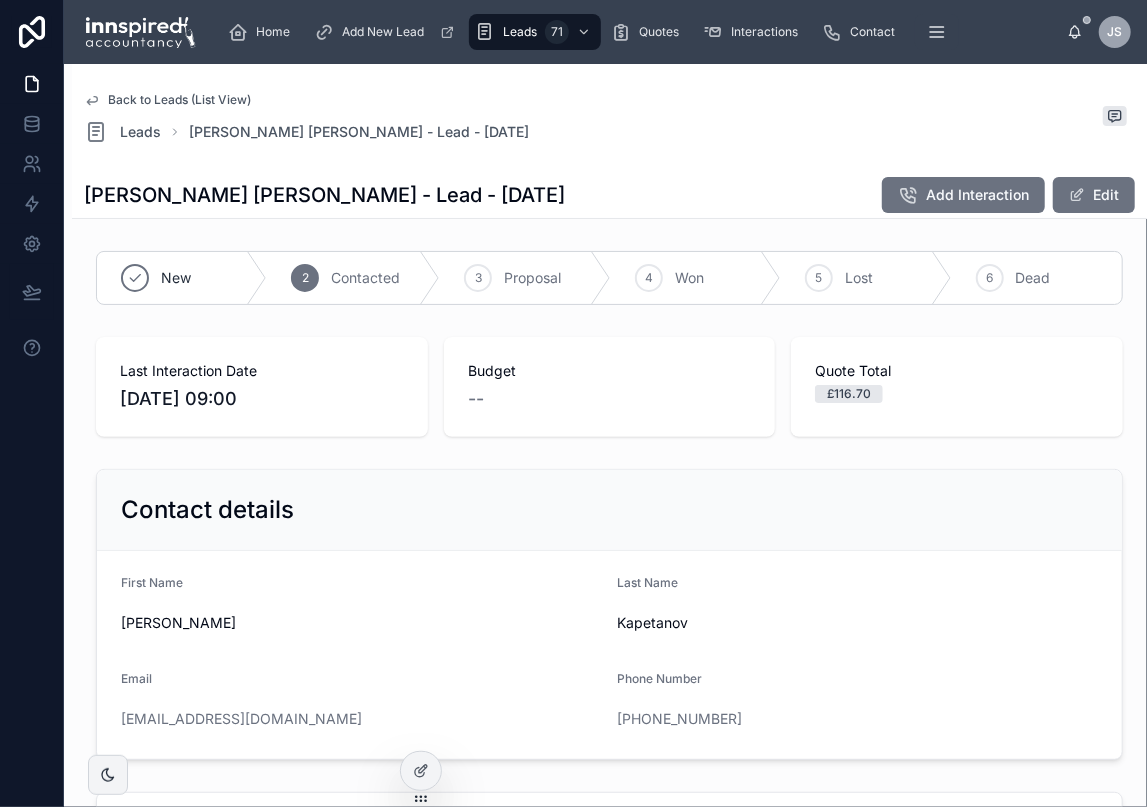 click on "£116.70" at bounding box center [849, 394] 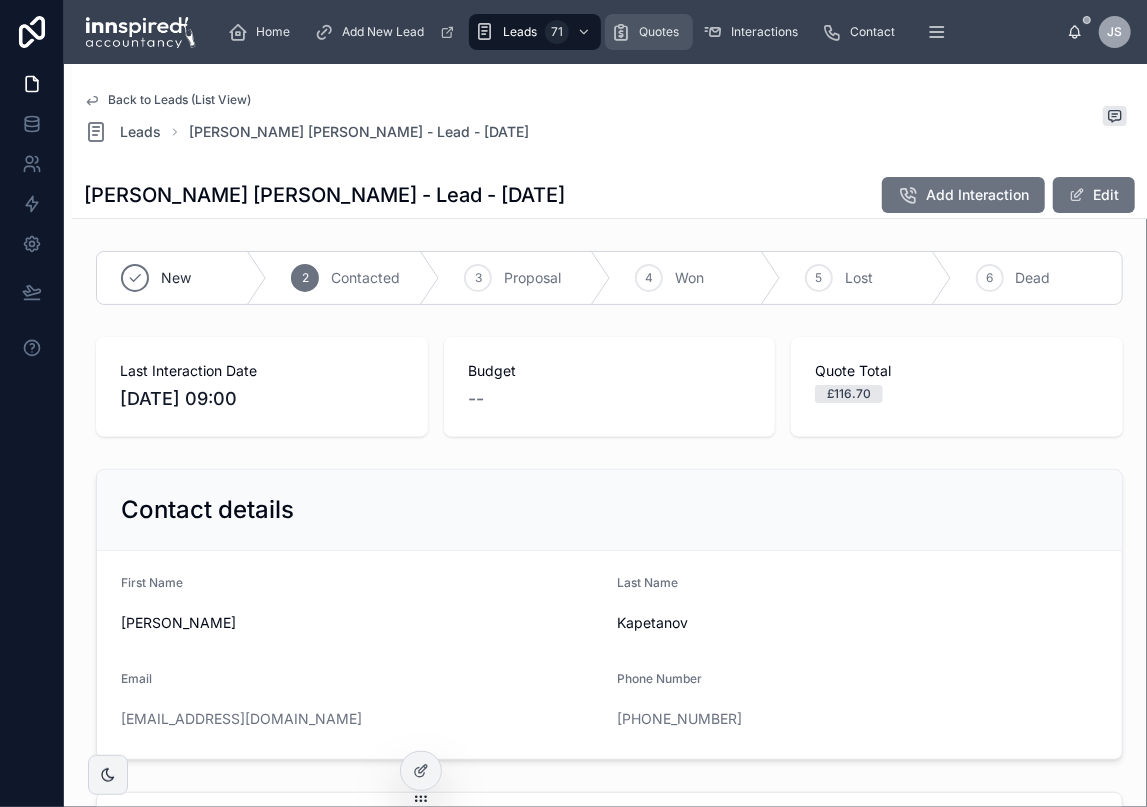 click on "Quotes" at bounding box center (659, 32) 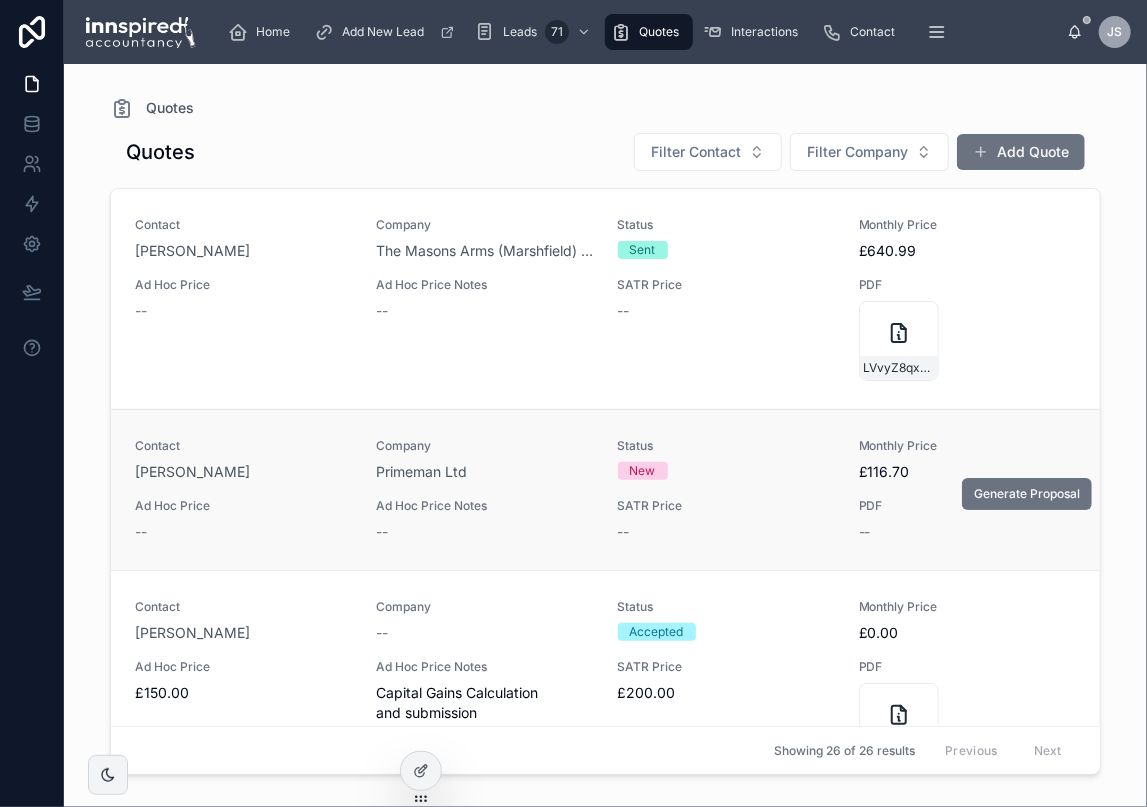 click on "Primeman Ltd" at bounding box center [484, 472] 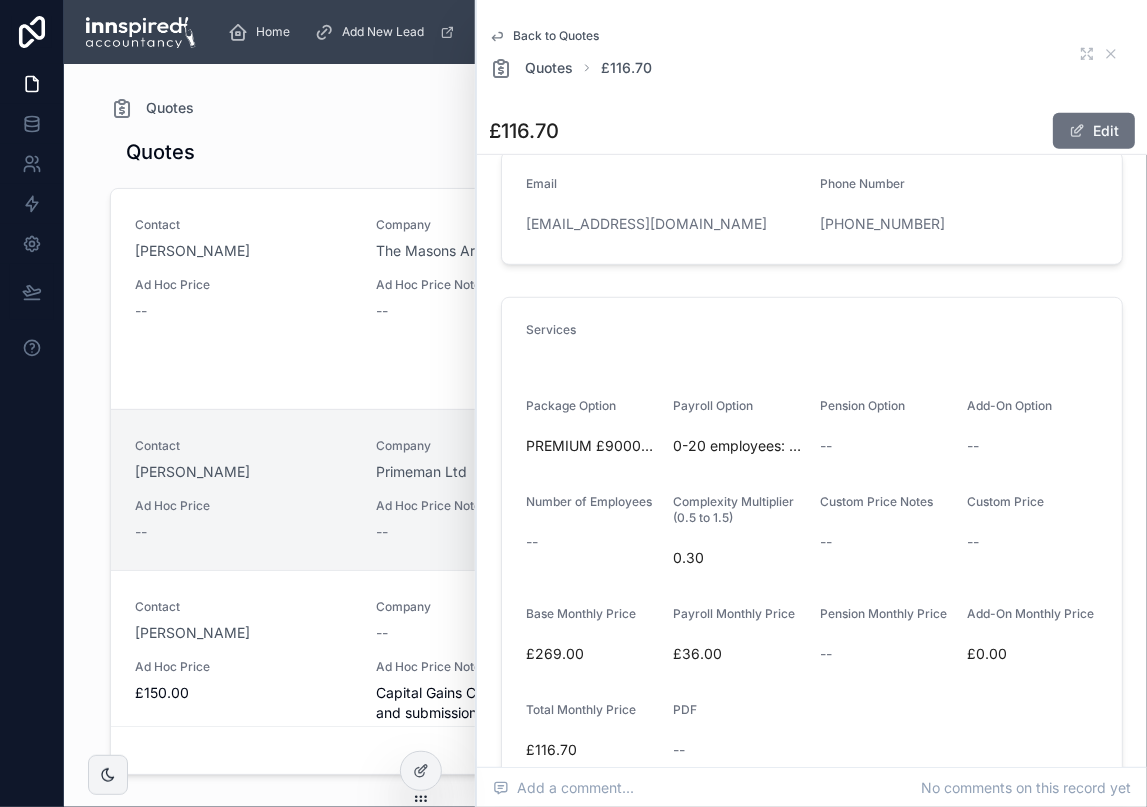 scroll, scrollTop: 500, scrollLeft: 0, axis: vertical 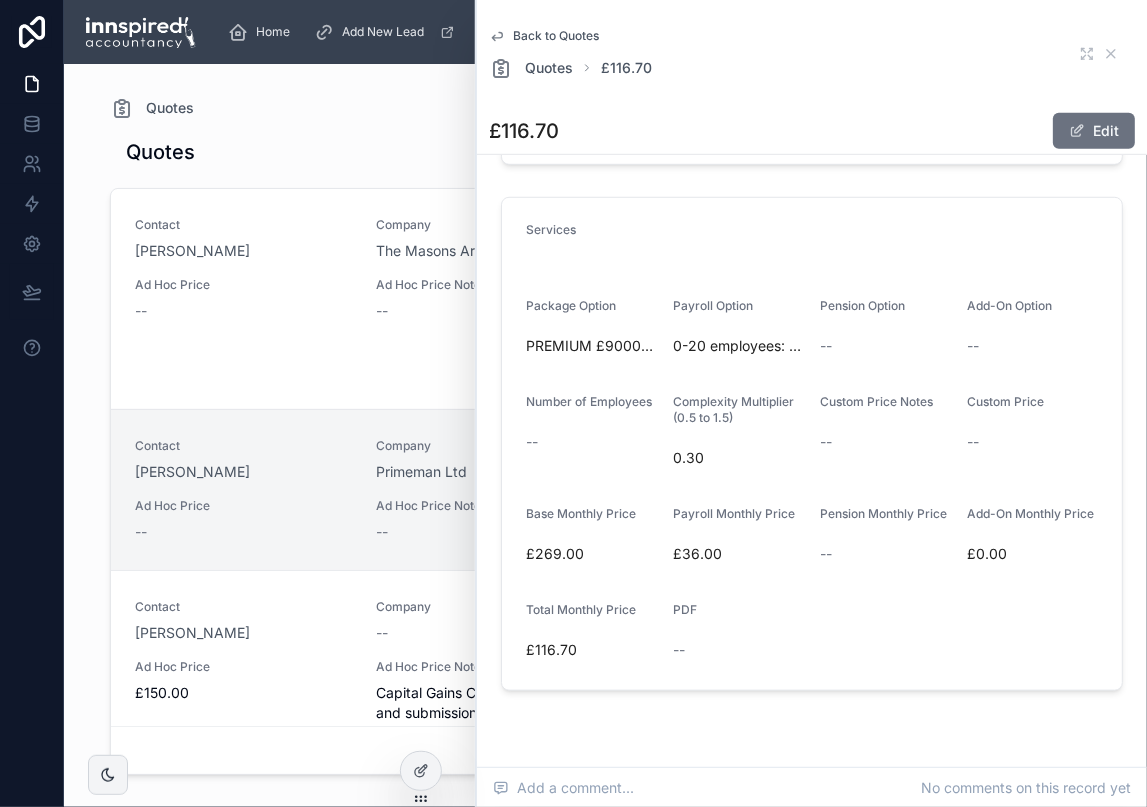 click on "0.30" at bounding box center [738, 458] 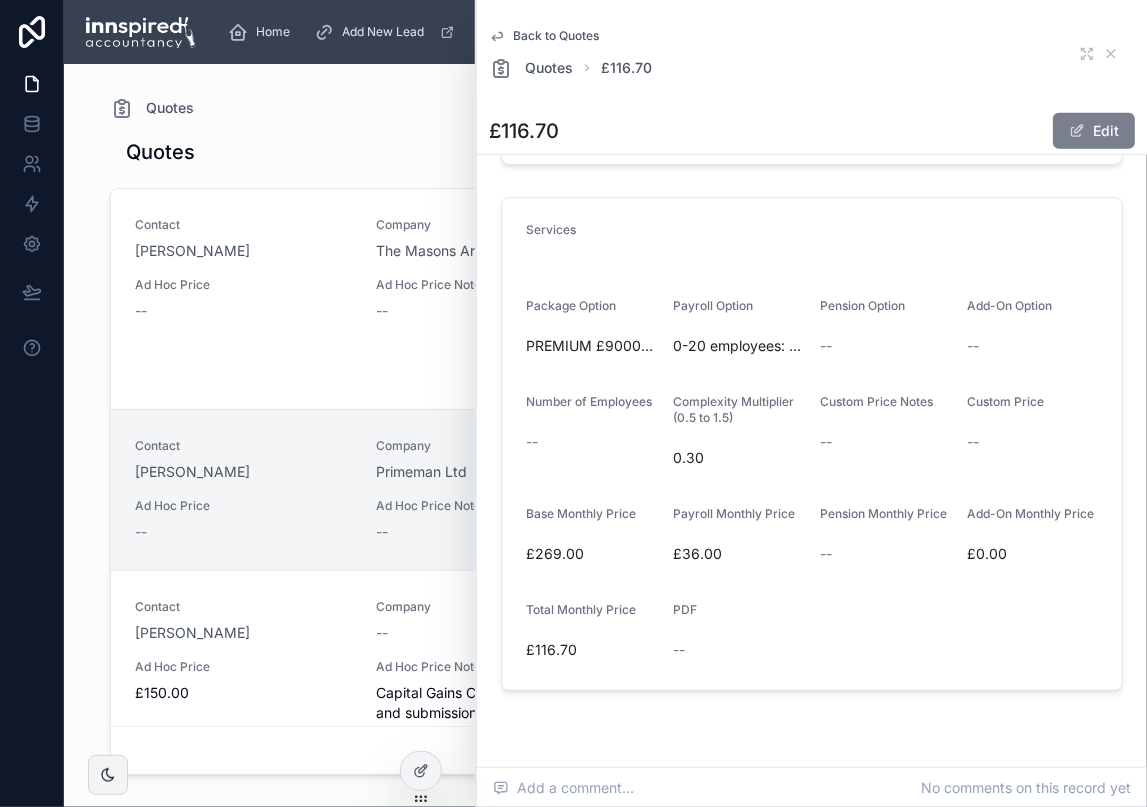 click at bounding box center (1077, 131) 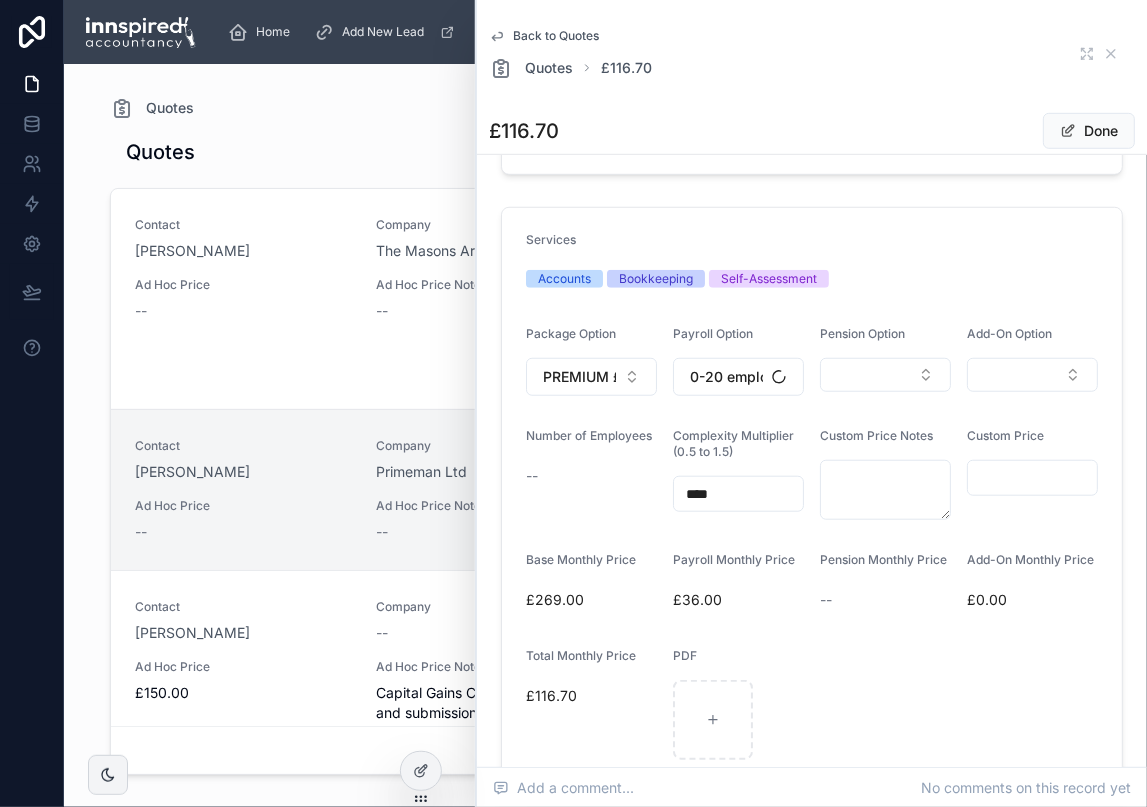 click on "****" at bounding box center [738, 494] 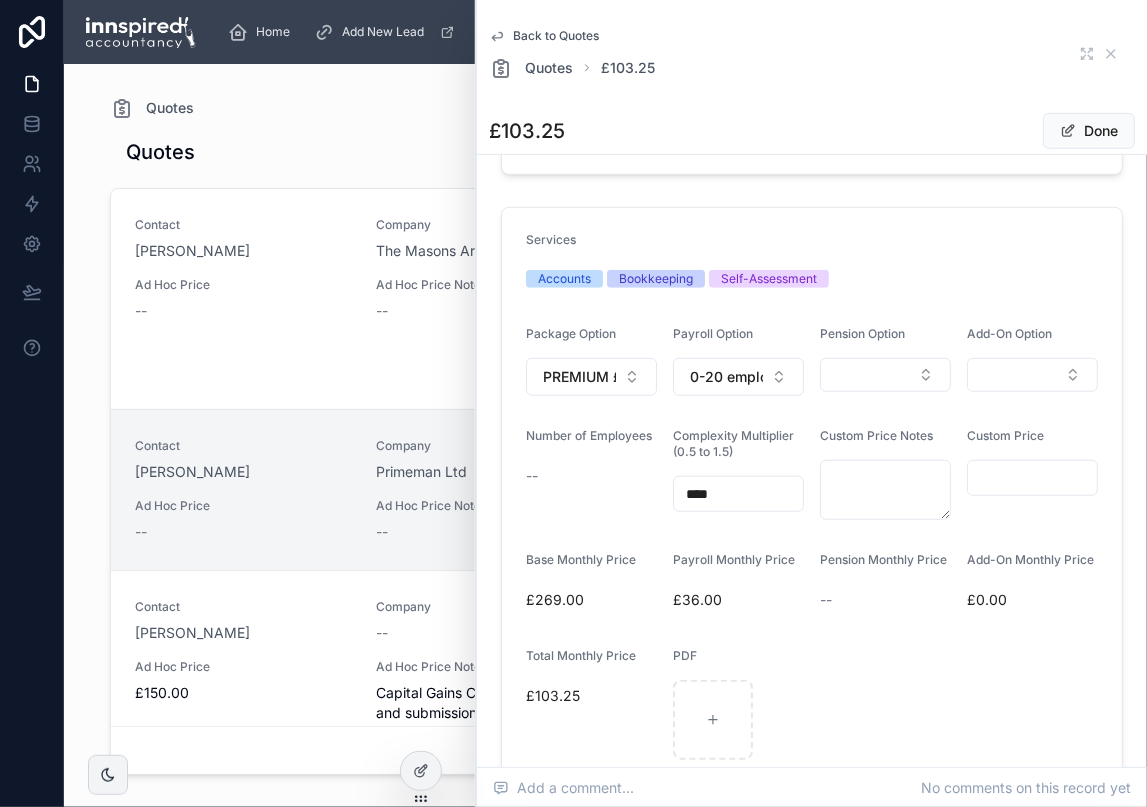 click on "Services Accounts Bookkeeping Self-Assessment Package Option PREMIUM £90000 - £149999 Payroll Option 0-20 employees: Monthly Pension Option Add-On Option Number of Employees -- Complexity Multiplier (0.5 to 1.5) **** Custom Price Notes Custom Price Base Monthly Price £269.00 Payroll Monthly Price £36.00 Pension Monthly Price -- Add-On Monthly Price £0.00 Total Monthly Price £103.25 PDF" at bounding box center (812, 496) 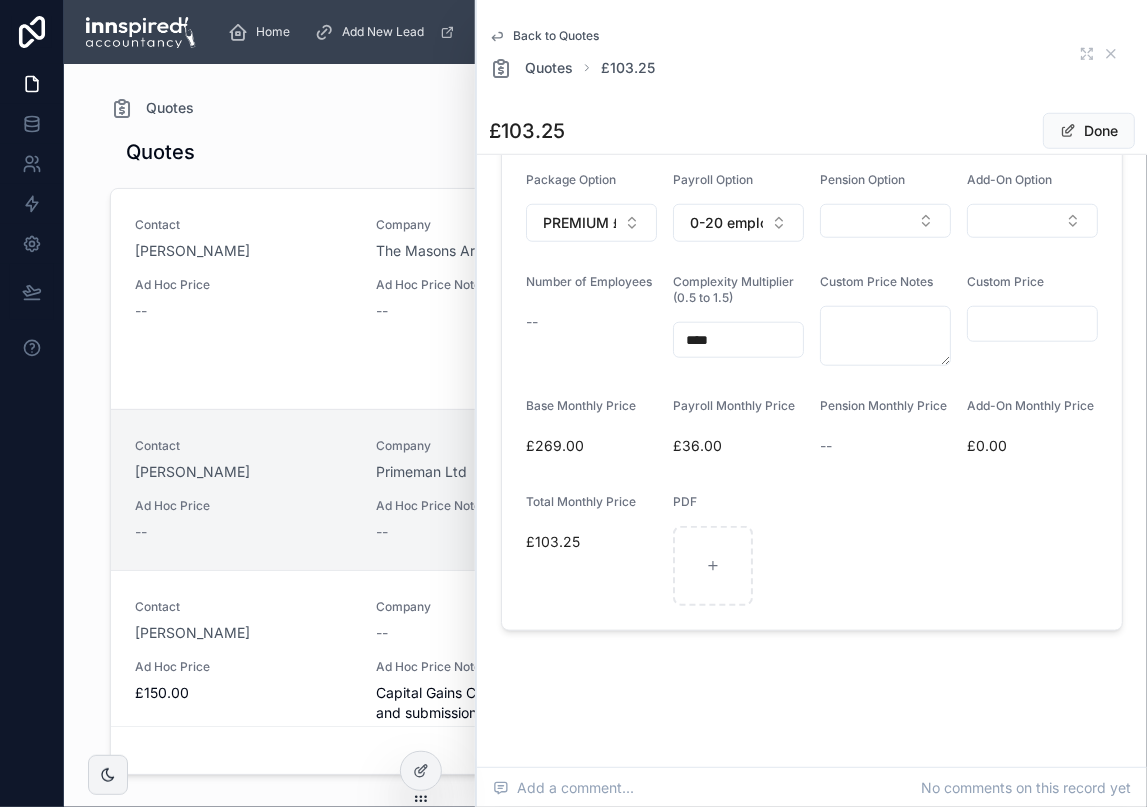 scroll, scrollTop: 680, scrollLeft: 0, axis: vertical 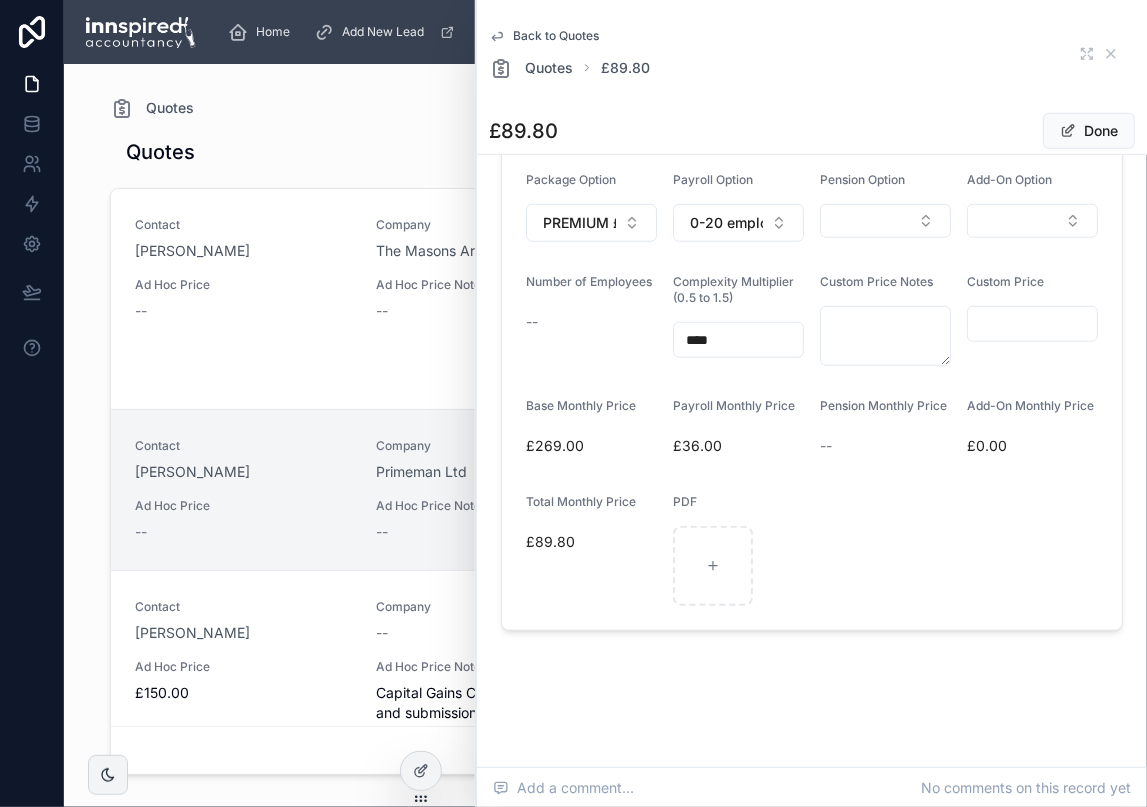 type on "****" 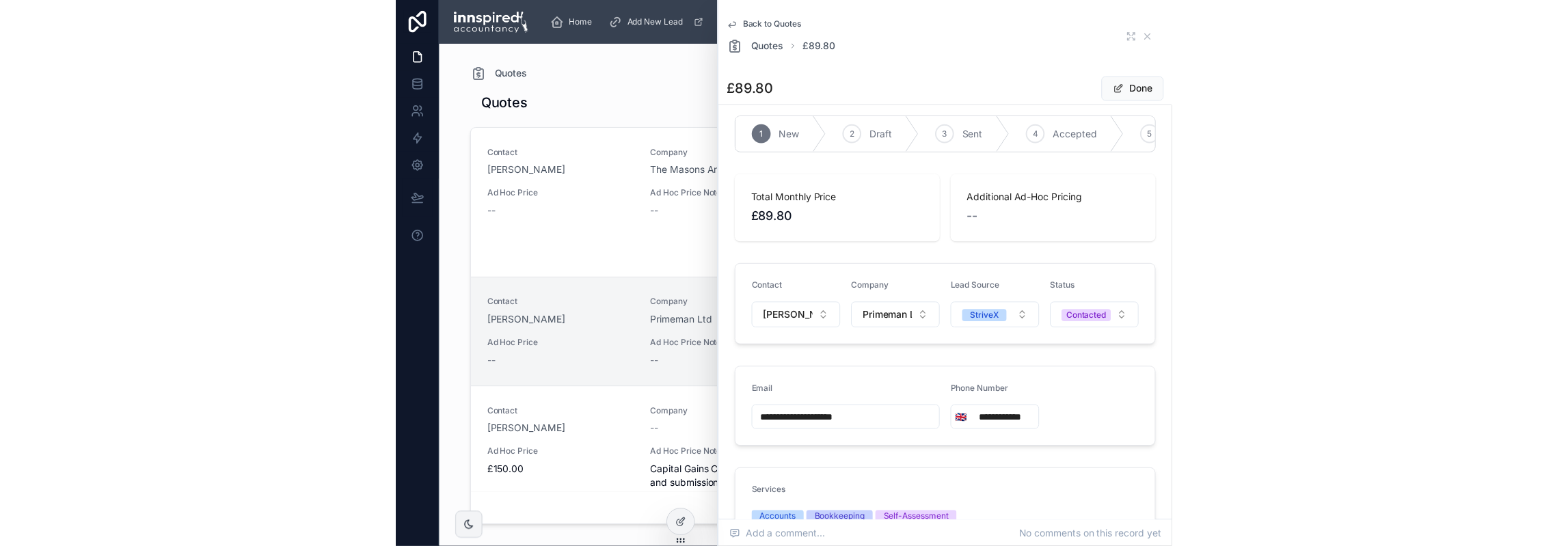 scroll, scrollTop: 0, scrollLeft: 0, axis: both 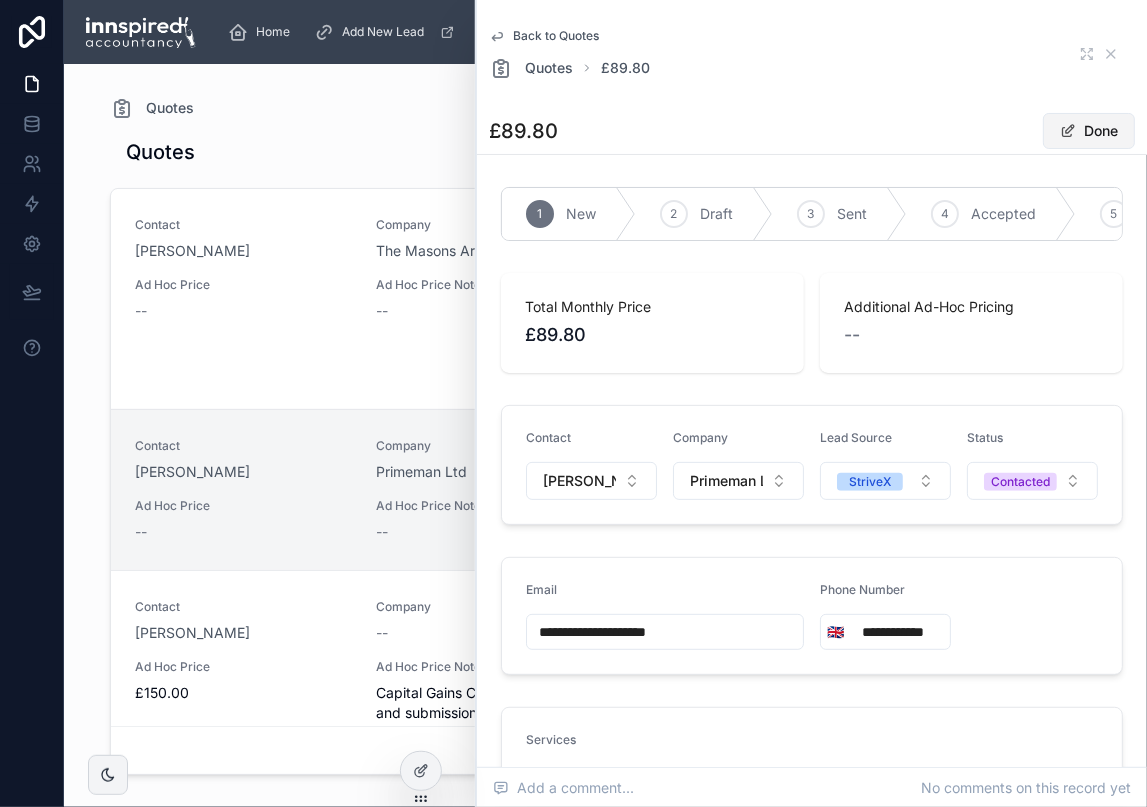 click on "Done" at bounding box center (1089, 131) 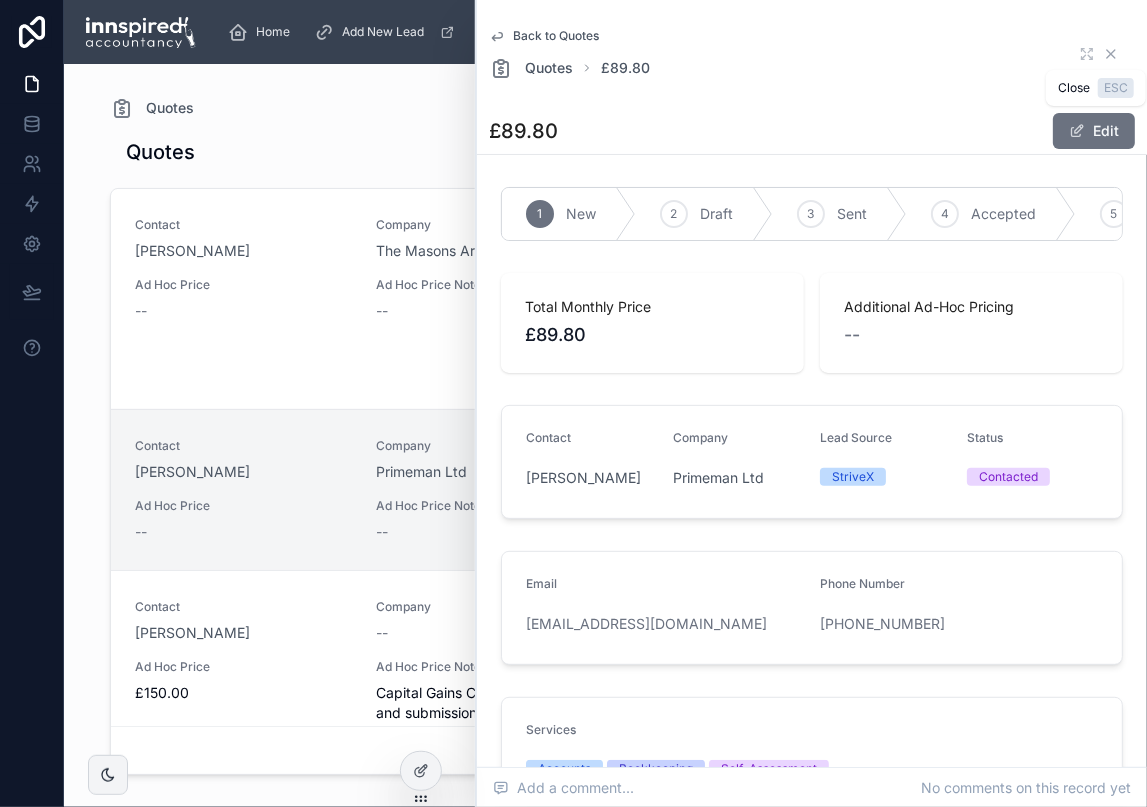 click 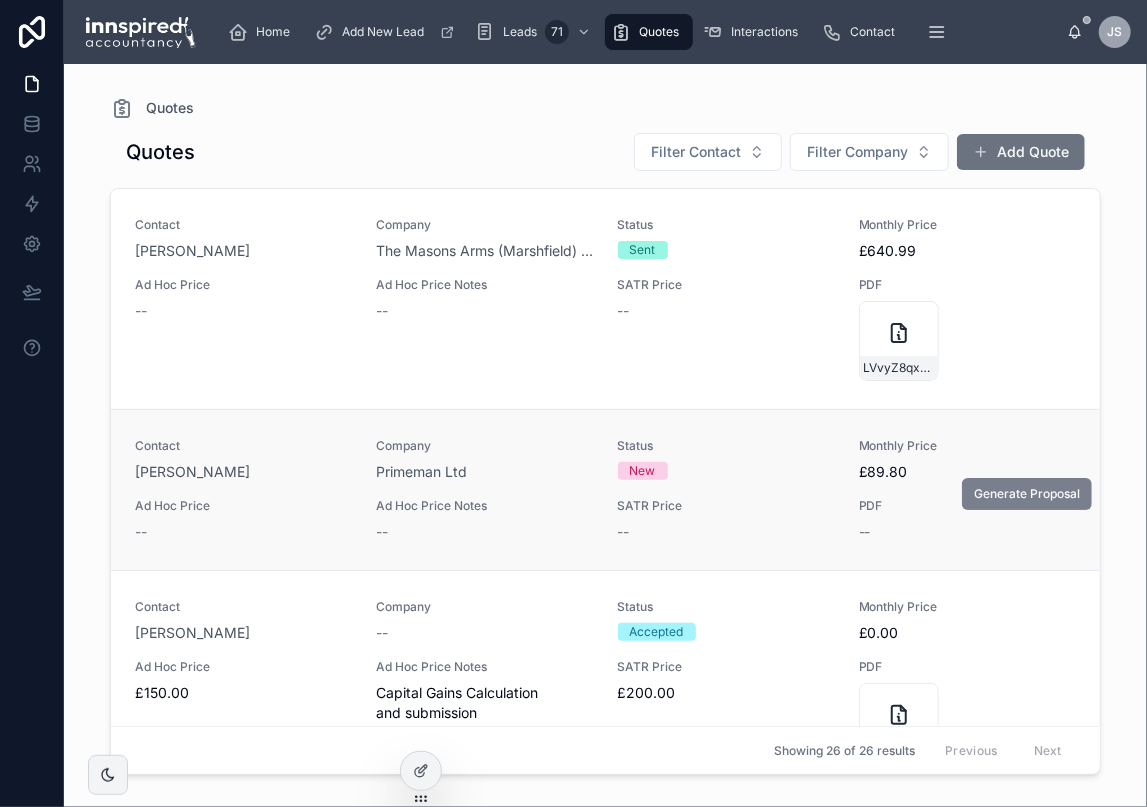 click on "Generate Proposal" at bounding box center (1027, 494) 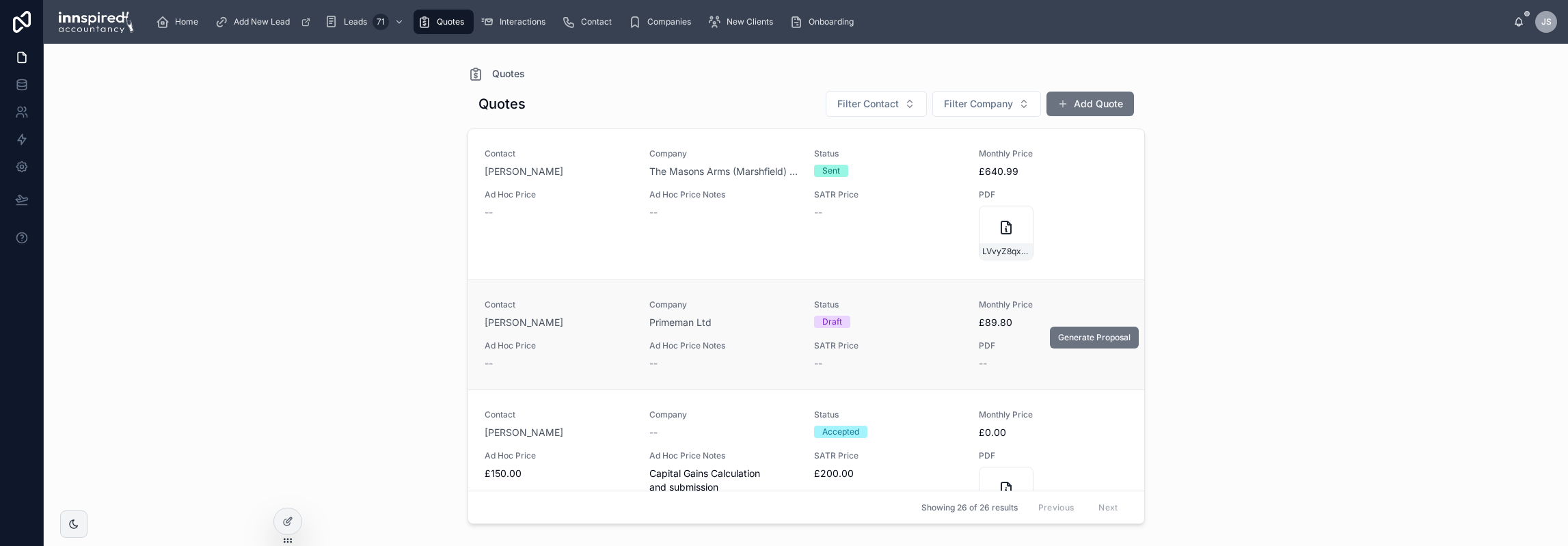 click on "Draft" at bounding box center (888, 322) 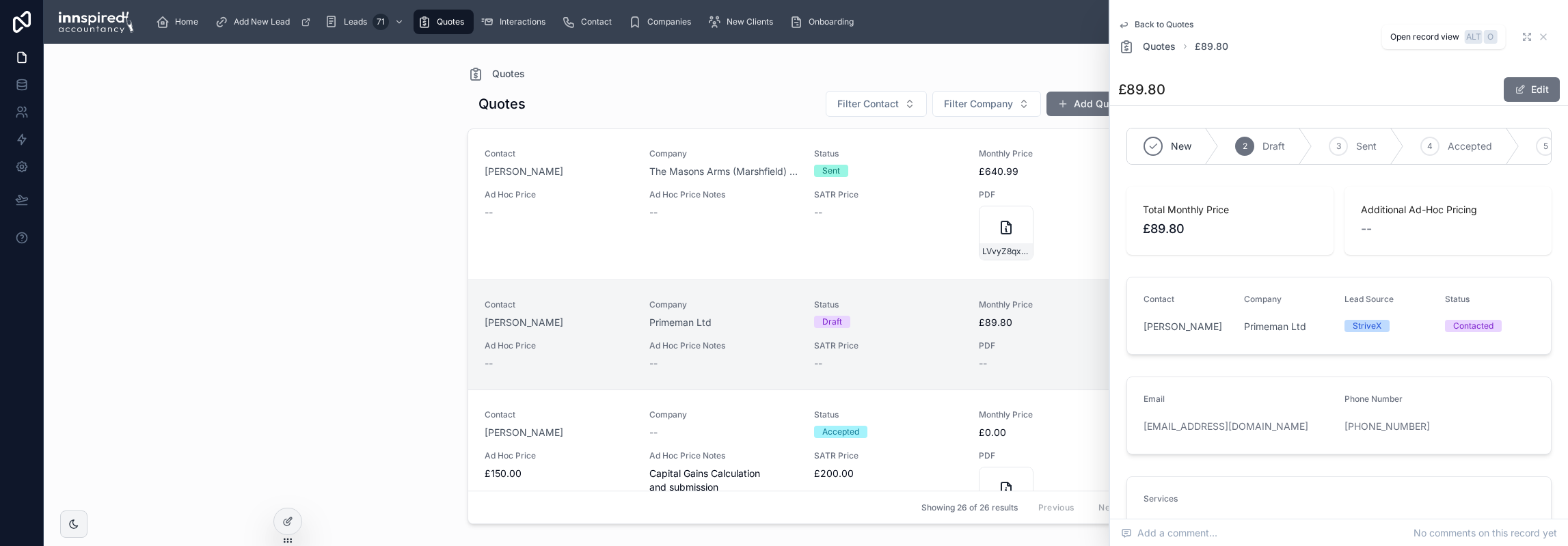 click 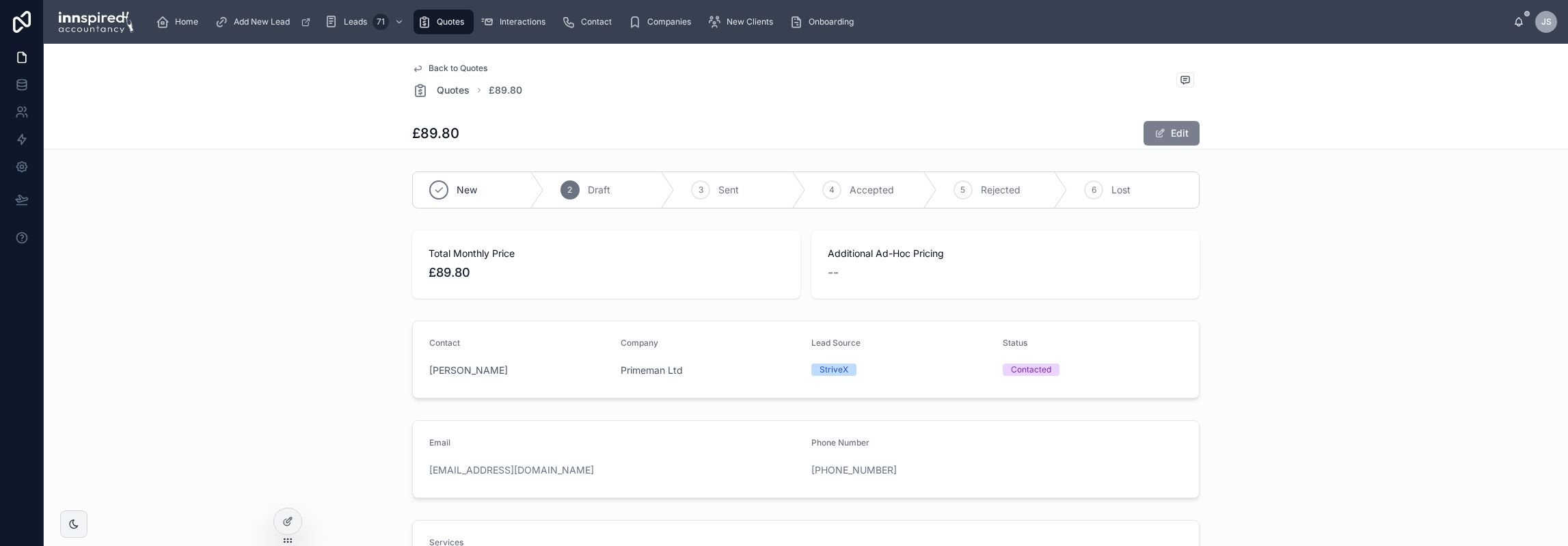click on "Edit" at bounding box center [1172, 133] 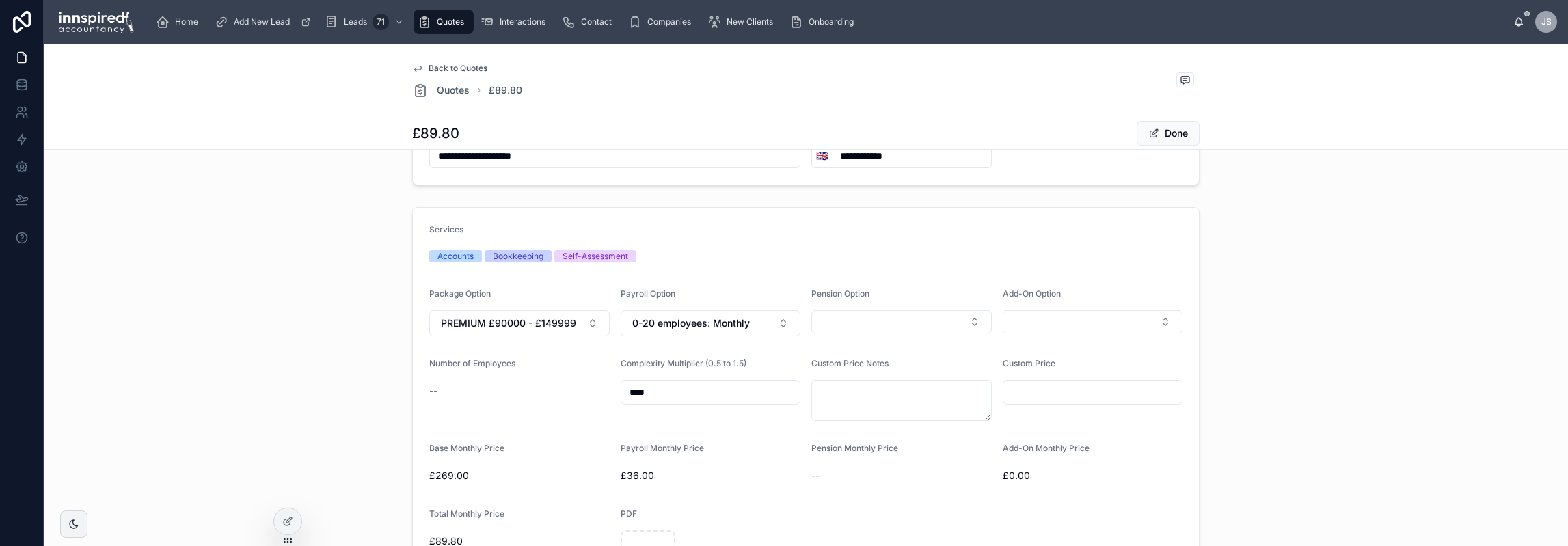 scroll, scrollTop: 342, scrollLeft: 0, axis: vertical 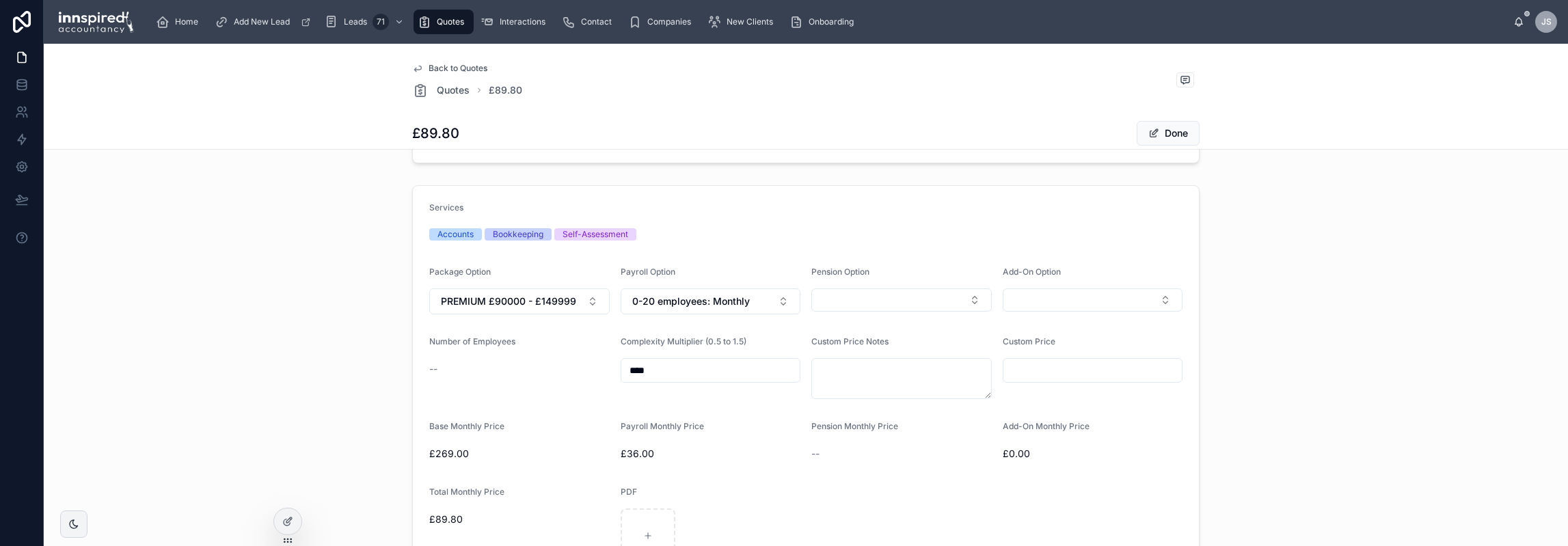 click on "****" at bounding box center (711, 370) 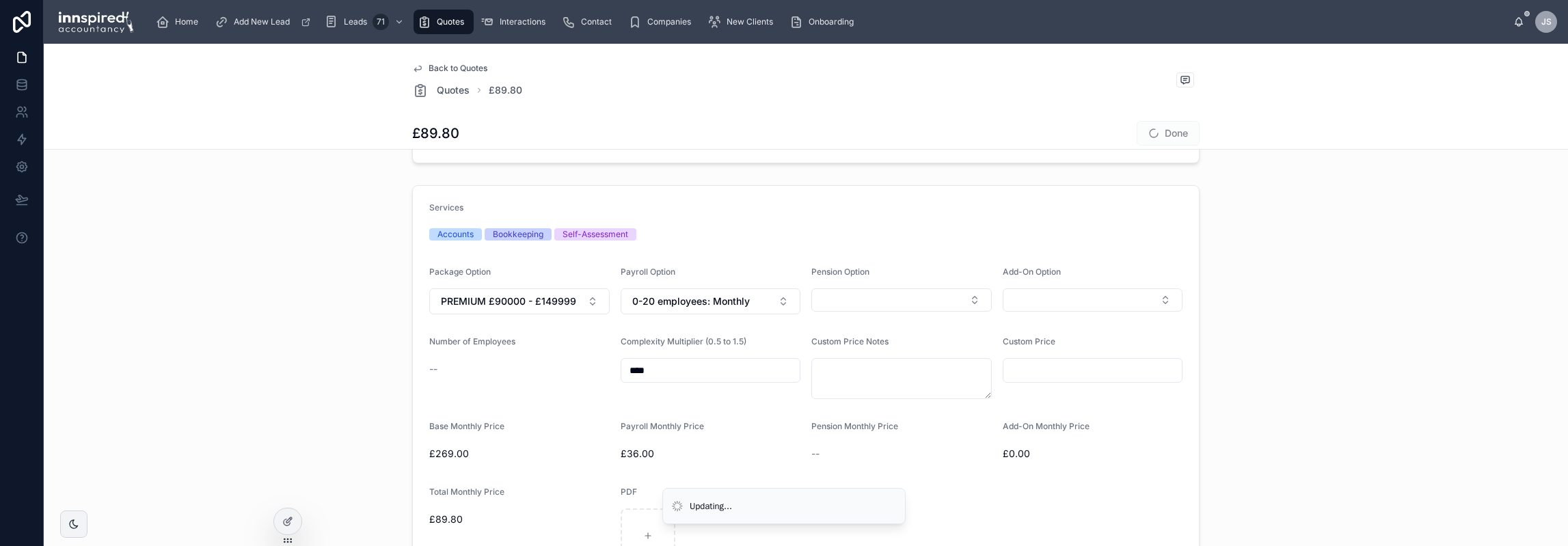 click on "Services Accounts Bookkeeping Self-Assessment Package Option PREMIUM £90000 - £149999 Payroll Option 0-20 employees: Monthly Pension Option Add-On Option Number of Employees -- Complexity Multiplier (0.5 to 1.5) **** Custom Price Notes Custom Price Base Monthly Price £269.00 Payroll Monthly Price £36.00 Pension Monthly Price -- Add-On Monthly Price £0.00 Total Monthly Price £89.80 PDF" at bounding box center (806, 383) 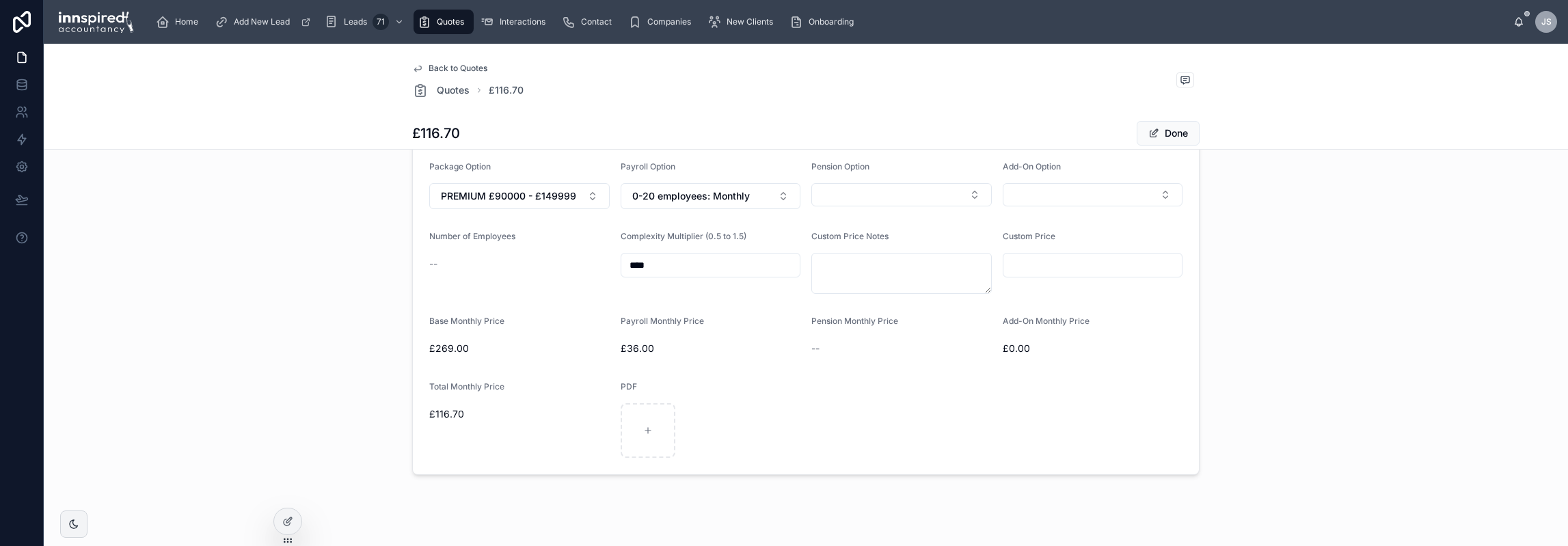 scroll, scrollTop: 465, scrollLeft: 0, axis: vertical 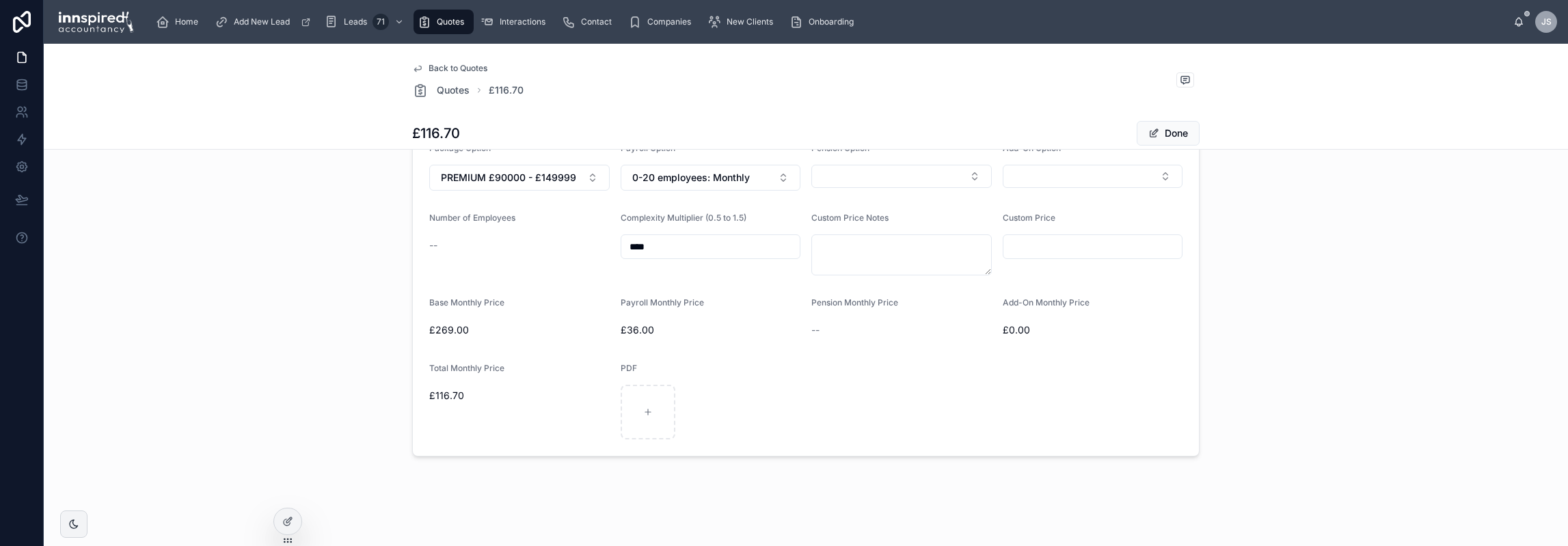 click on "****" at bounding box center [711, 247] 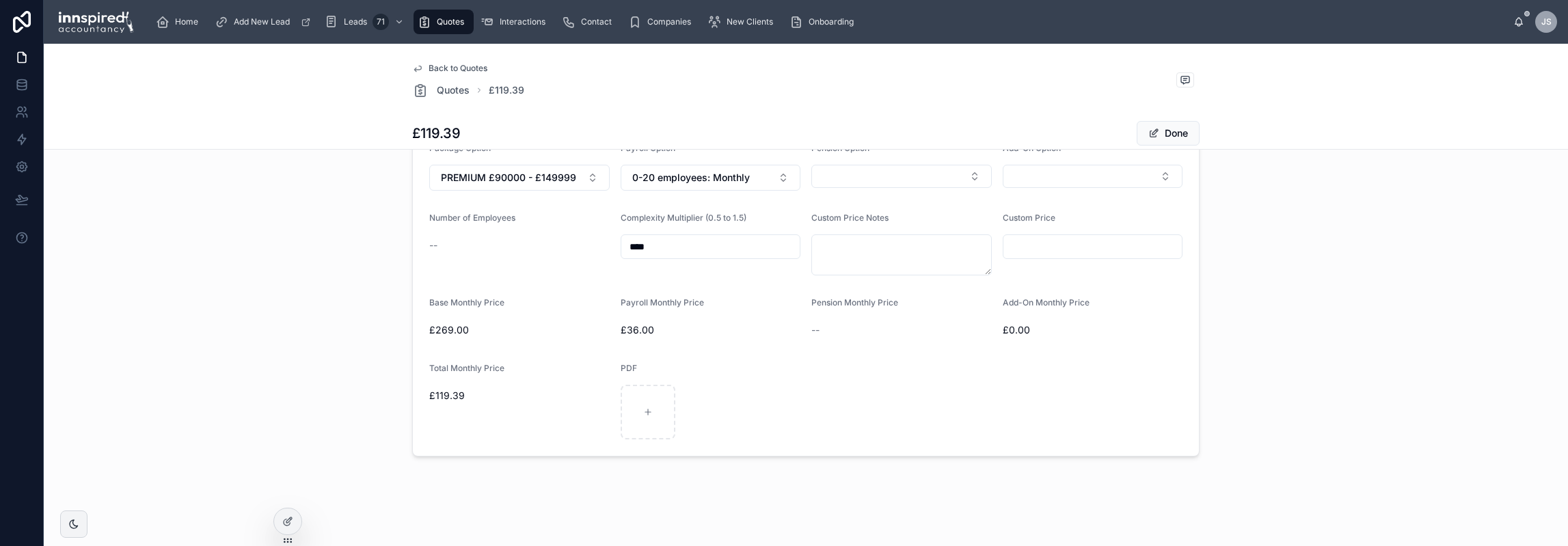click on "Services Accounts Bookkeeping Self-Assessment Package Option PREMIUM £90000 - £149999 Payroll Option 0-20 employees: Monthly Pension Option Add-On Option Number of Employees -- Complexity Multiplier (0.5 to 1.5) **** Custom Price Notes Custom Price Base Monthly Price £269.00 Payroll Monthly Price £36.00 Pension Monthly Price -- Add-On Monthly Price £0.00 Total Monthly Price £119.39 PDF" at bounding box center (806, 259) 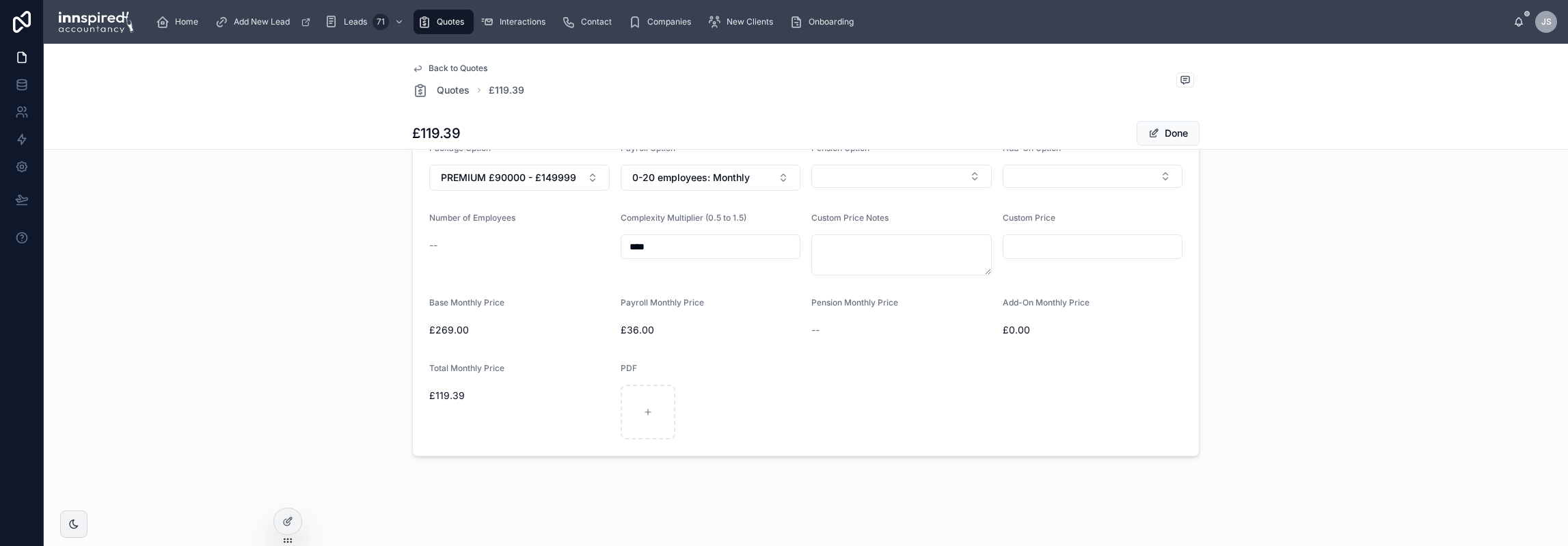 click on "****" at bounding box center [711, 247] 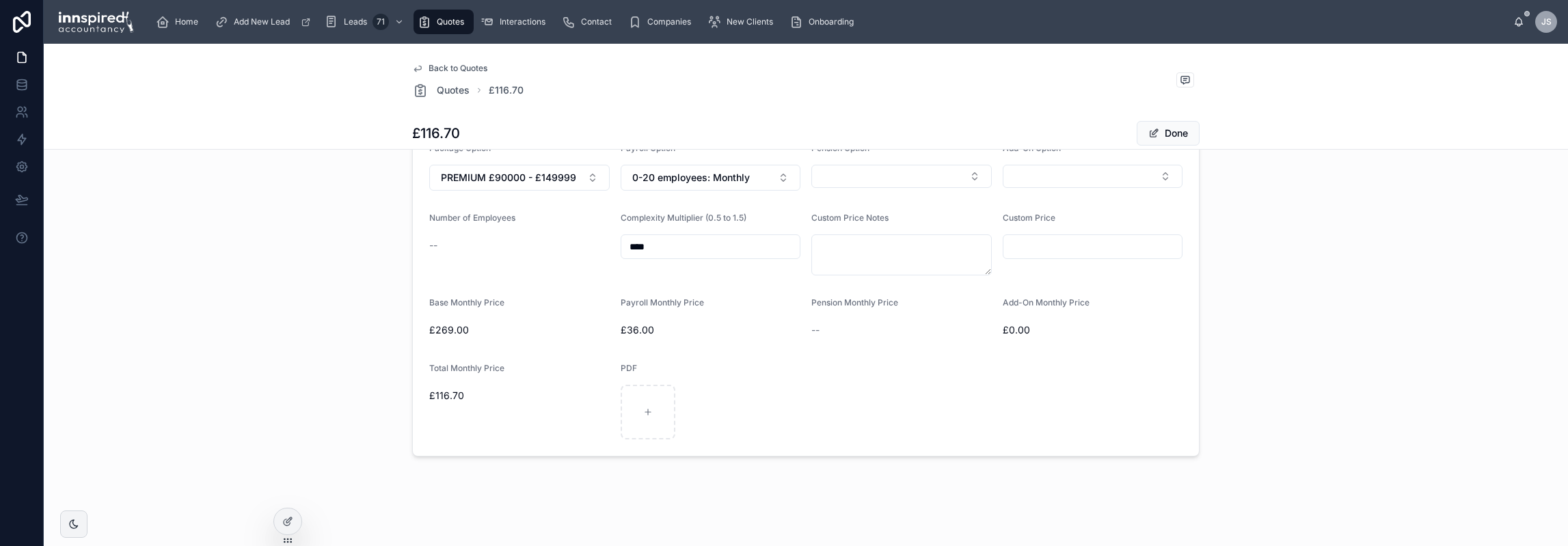 type on "****" 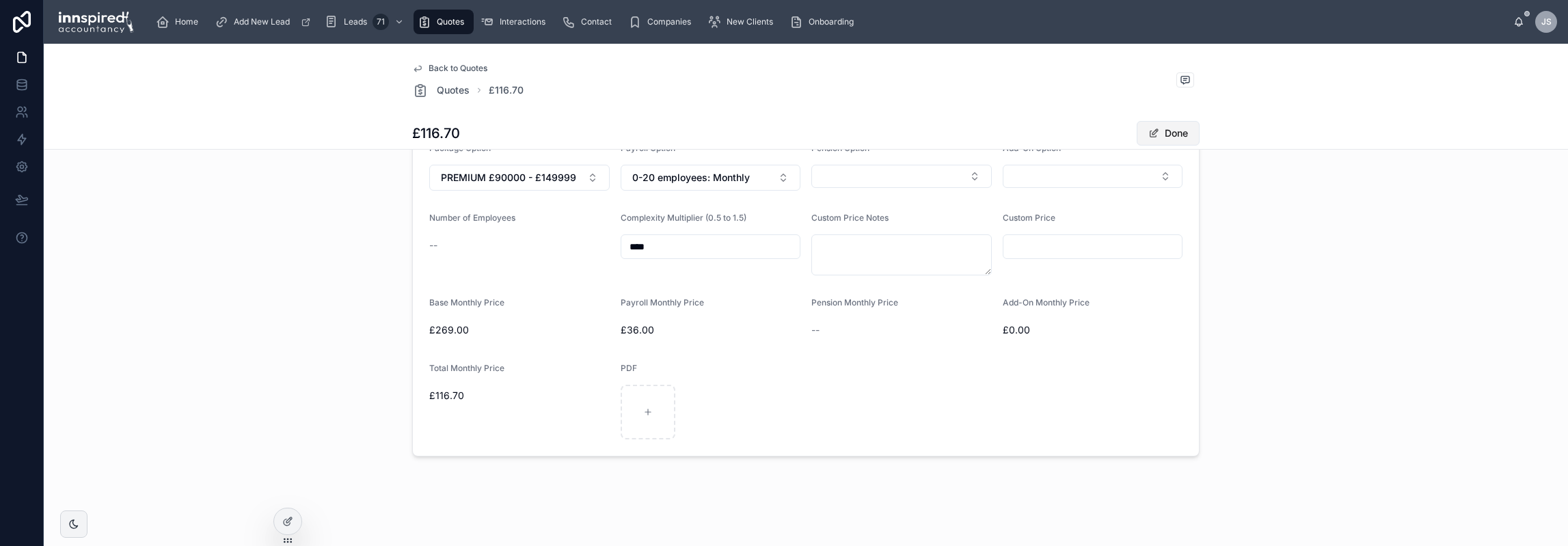 click on "Done" at bounding box center [1168, 133] 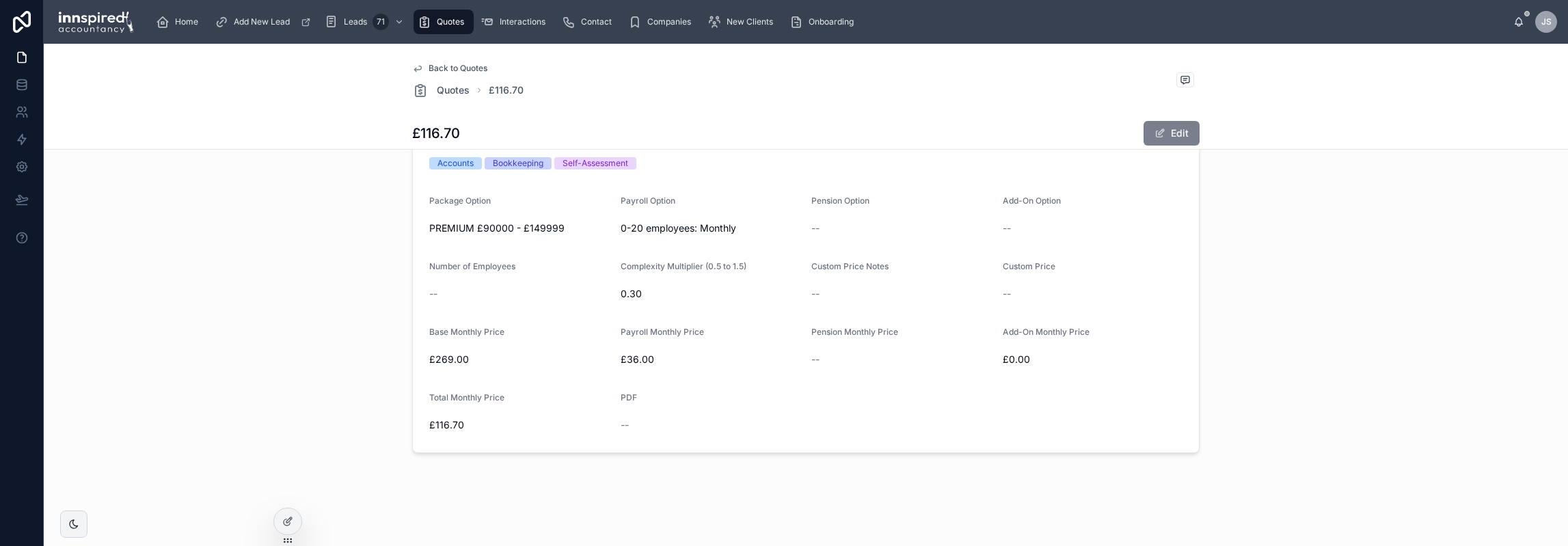 scroll, scrollTop: 403, scrollLeft: 0, axis: vertical 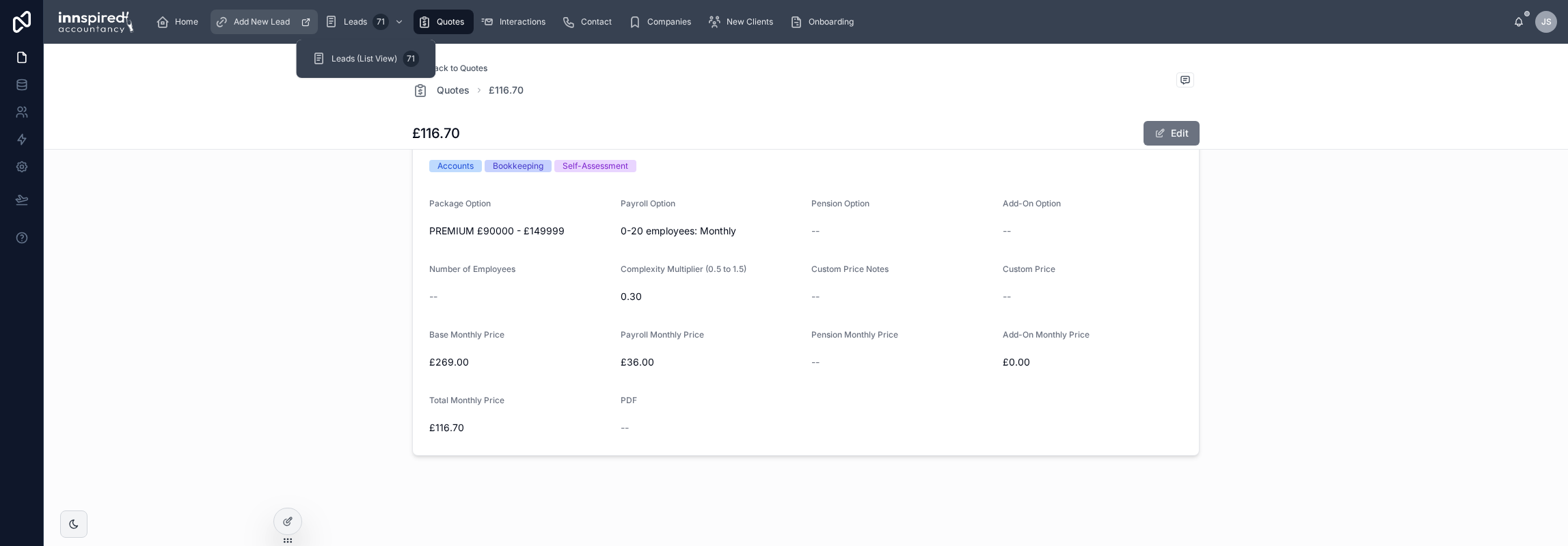 type 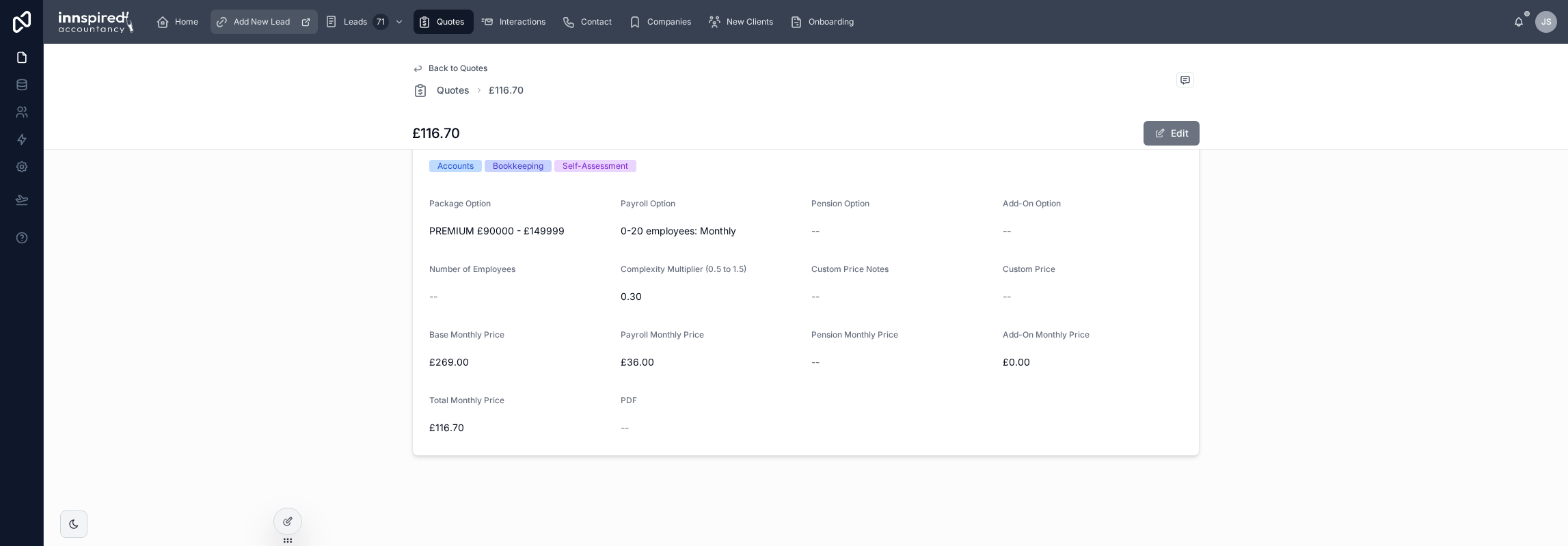 click on "Add New Lead" at bounding box center [262, 22] 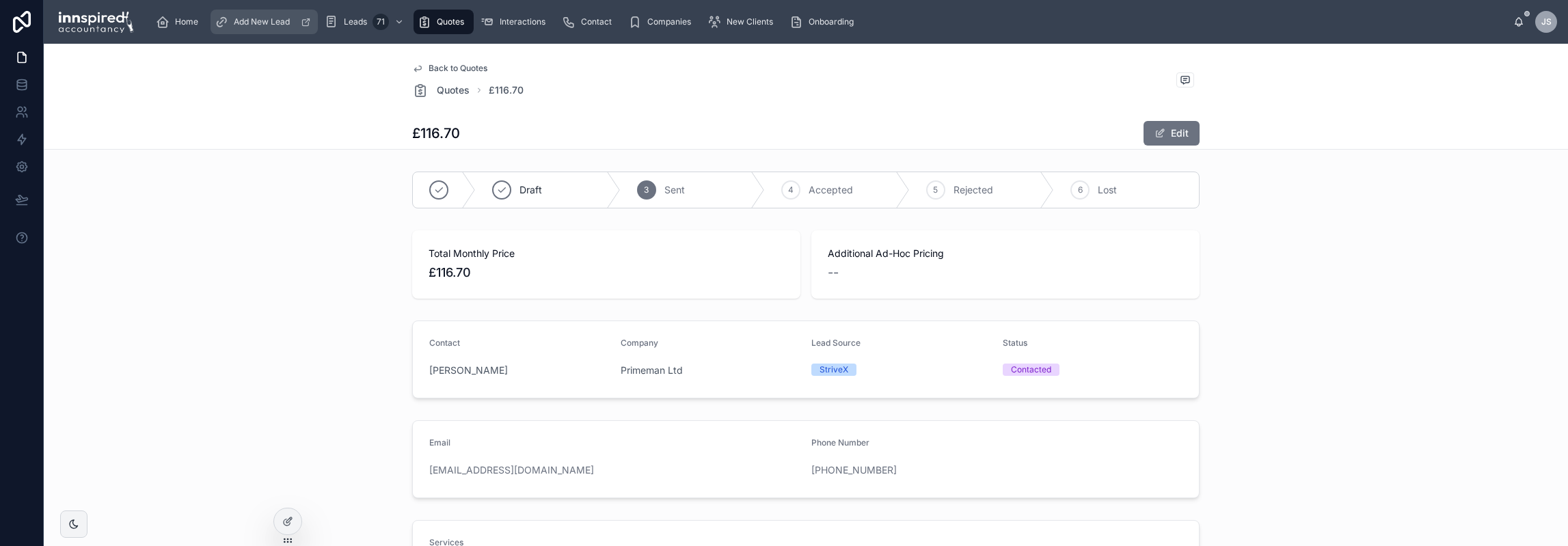 scroll, scrollTop: 0, scrollLeft: 0, axis: both 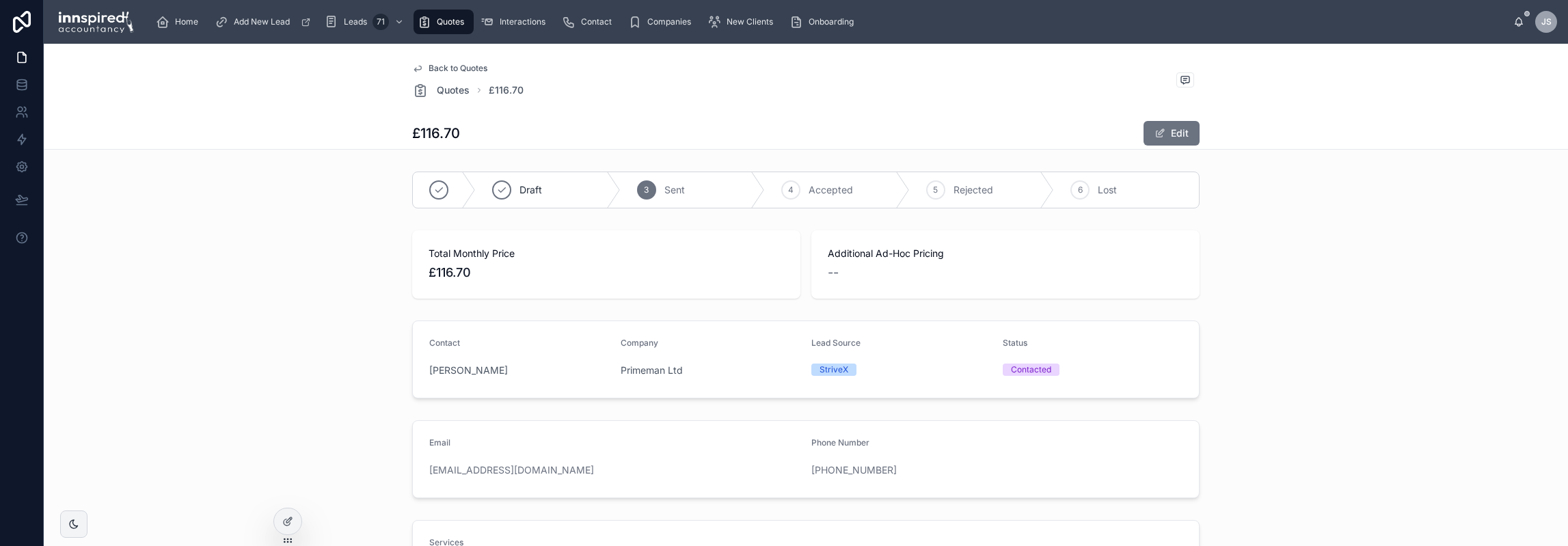 click on "Back to Quotes" at bounding box center [458, 68] 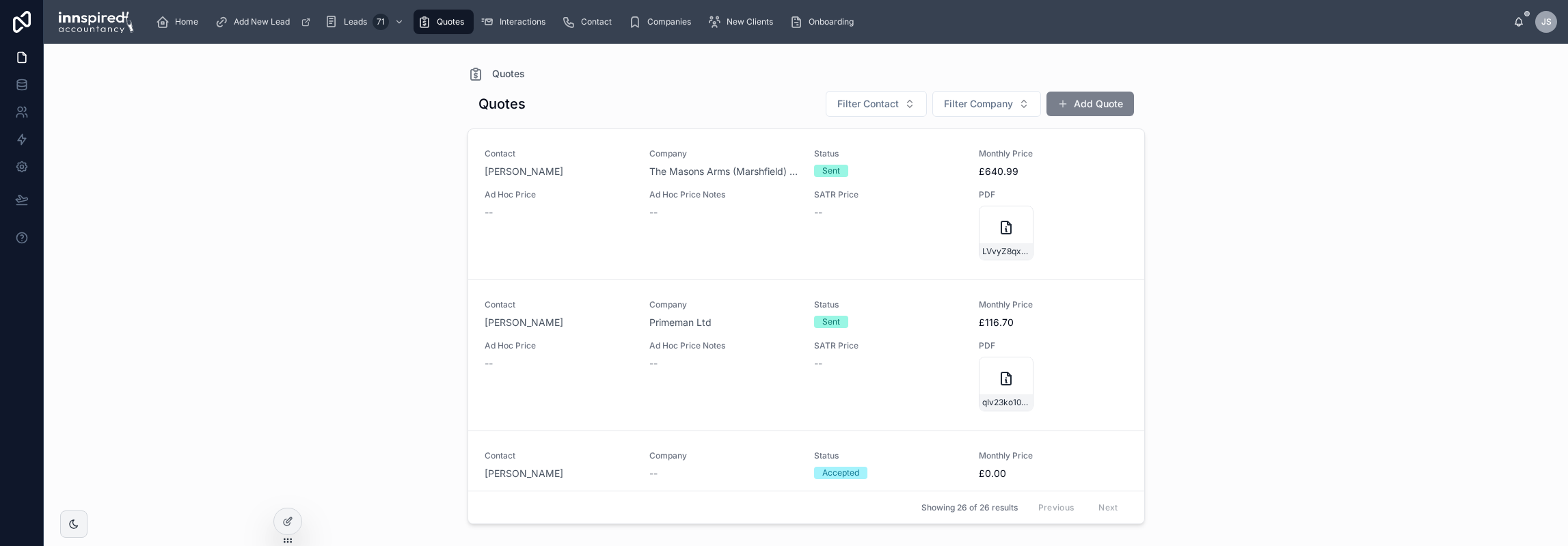 click at bounding box center (1063, 104) 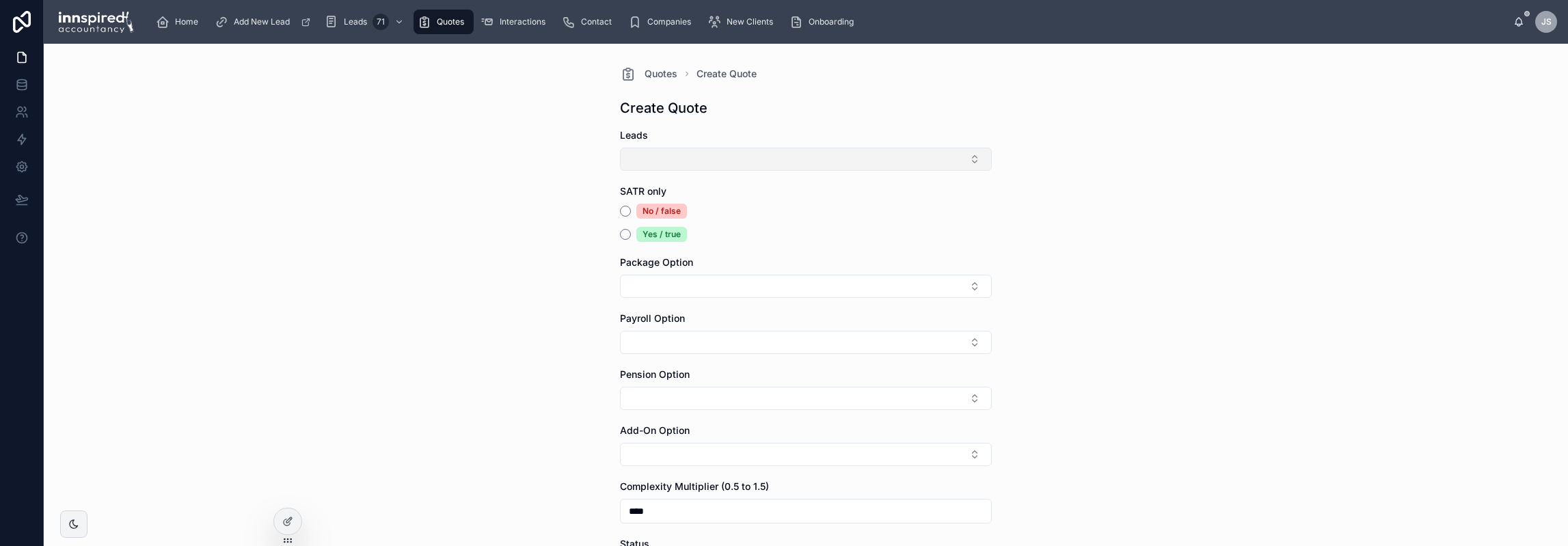 click at bounding box center [806, 159] 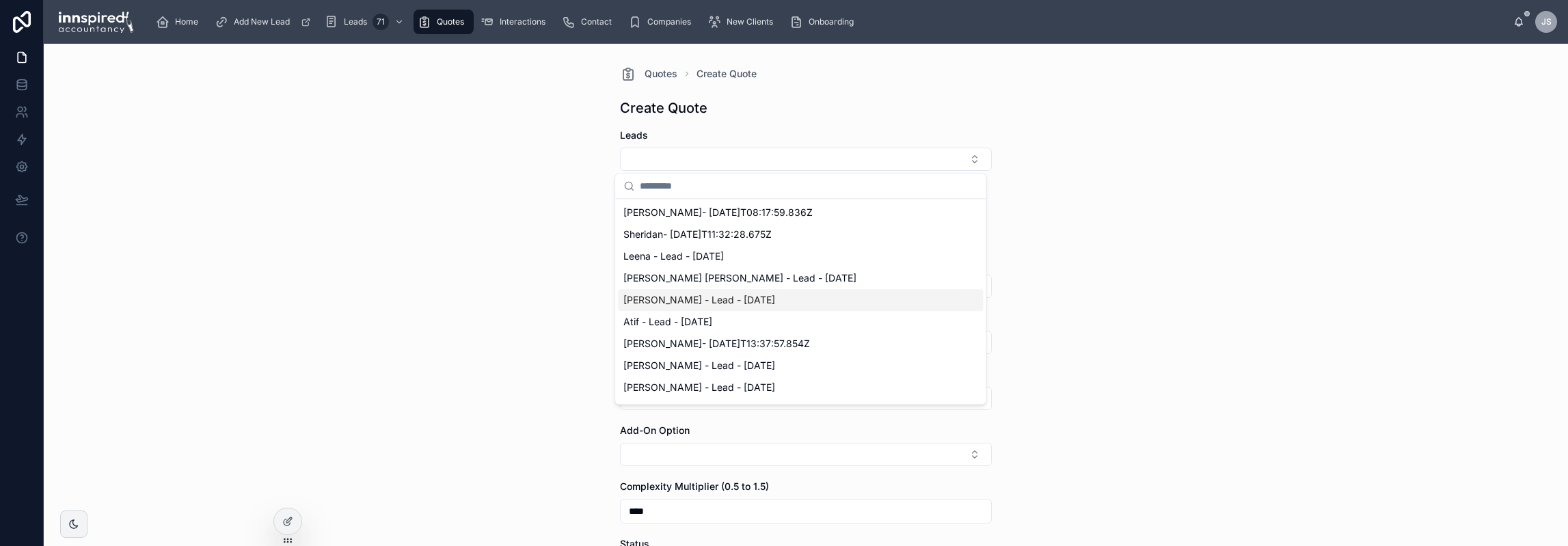 click on "[PERSON_NAME] - Lead - [DATE]" at bounding box center [699, 300] 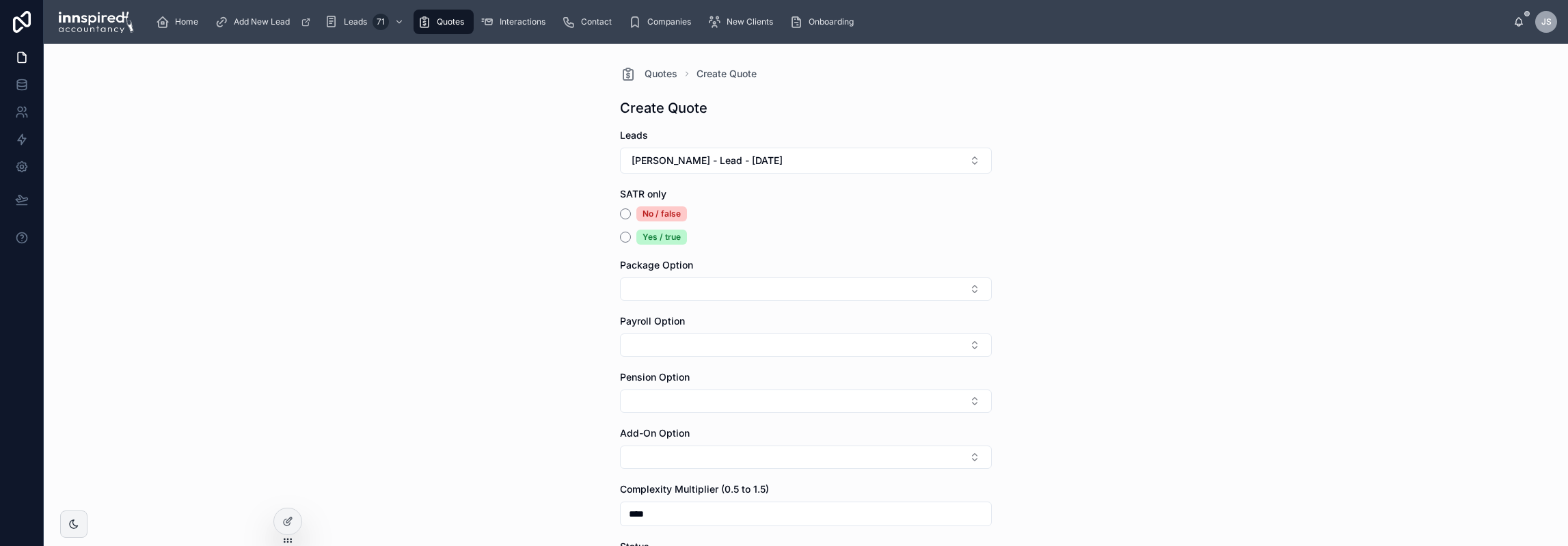 click on "Quotes Create Quote Create Quote Leads [PERSON_NAME] - Lead - [DATE] SATR only No / false Yes / true Package Option Payroll Option Pension Option Add-On Option Complexity Multiplier (0.5 to 1.5) **** Status New Assigned To [PERSON_NAME] [PERSON_NAME][EMAIL_ADDRESS][DOMAIN_NAME] Custom Price Custom Price Notes Save" at bounding box center (806, 295) 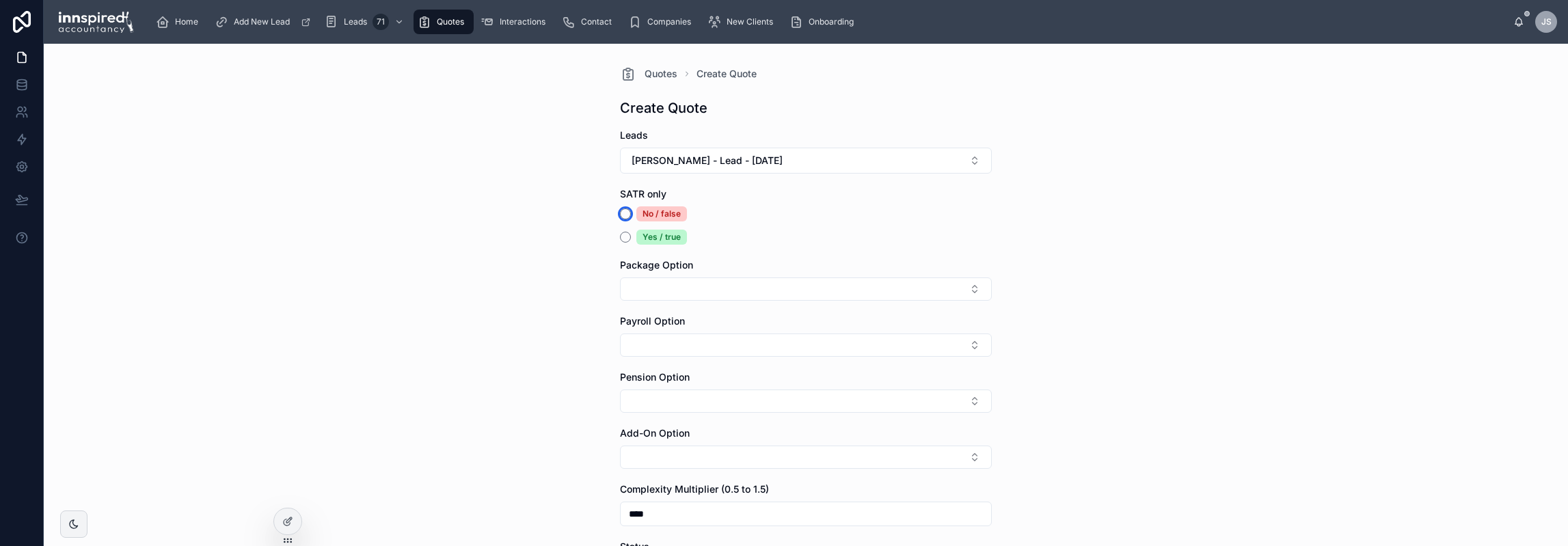 click on "No / false" at bounding box center [625, 214] 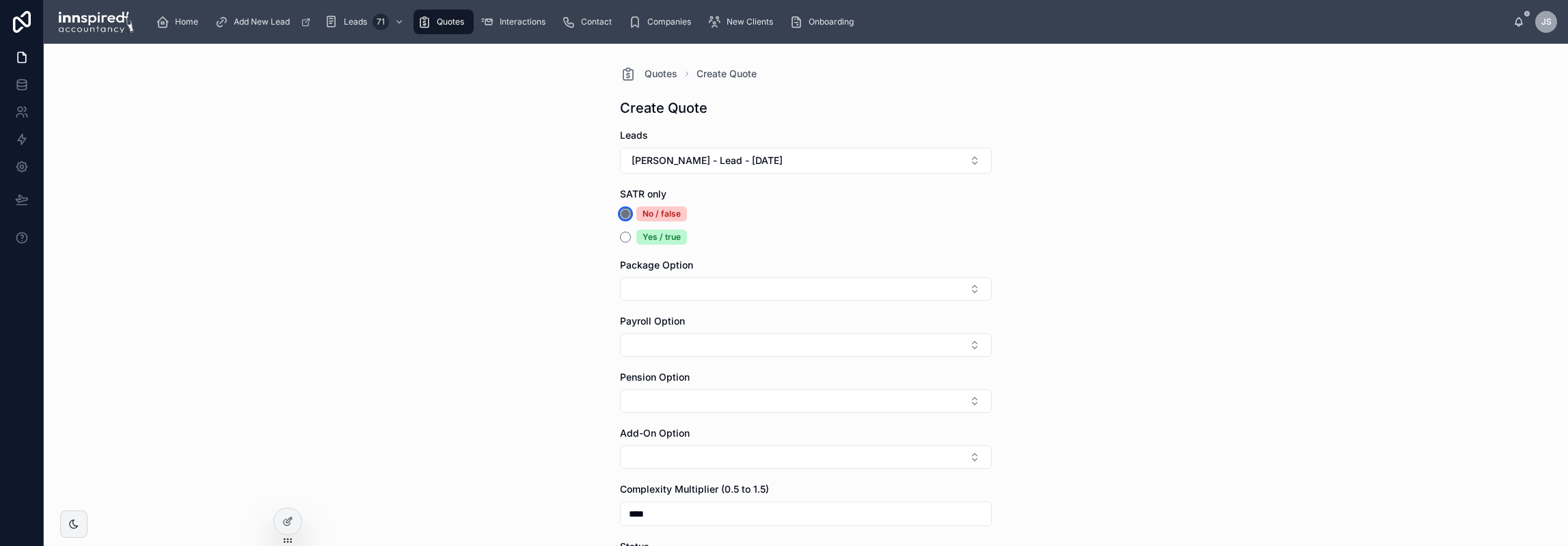 click 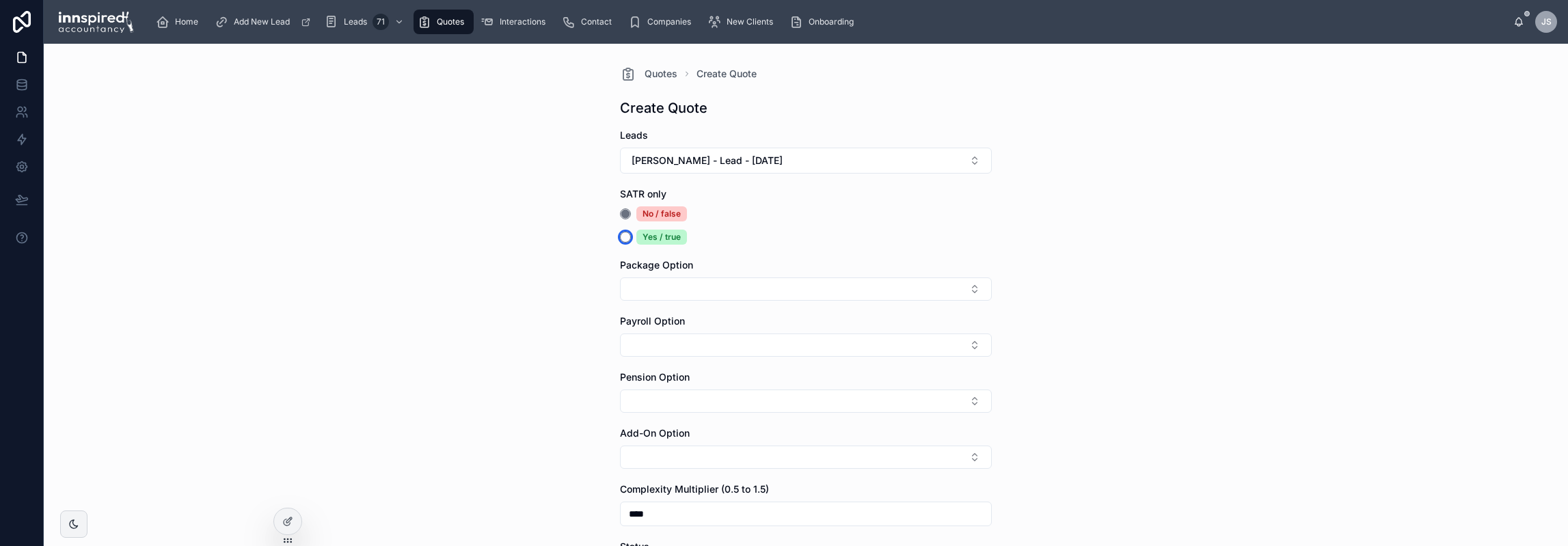 click on "Yes / true" at bounding box center (625, 237) 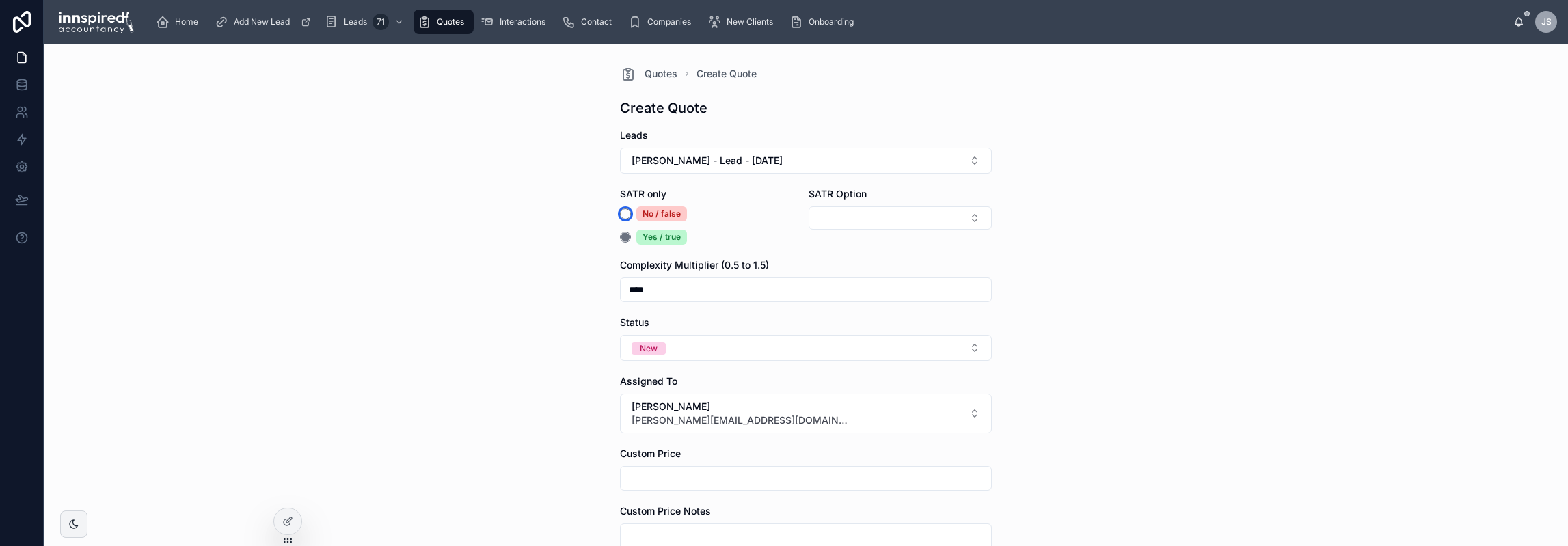 click on "No / false" at bounding box center (625, 214) 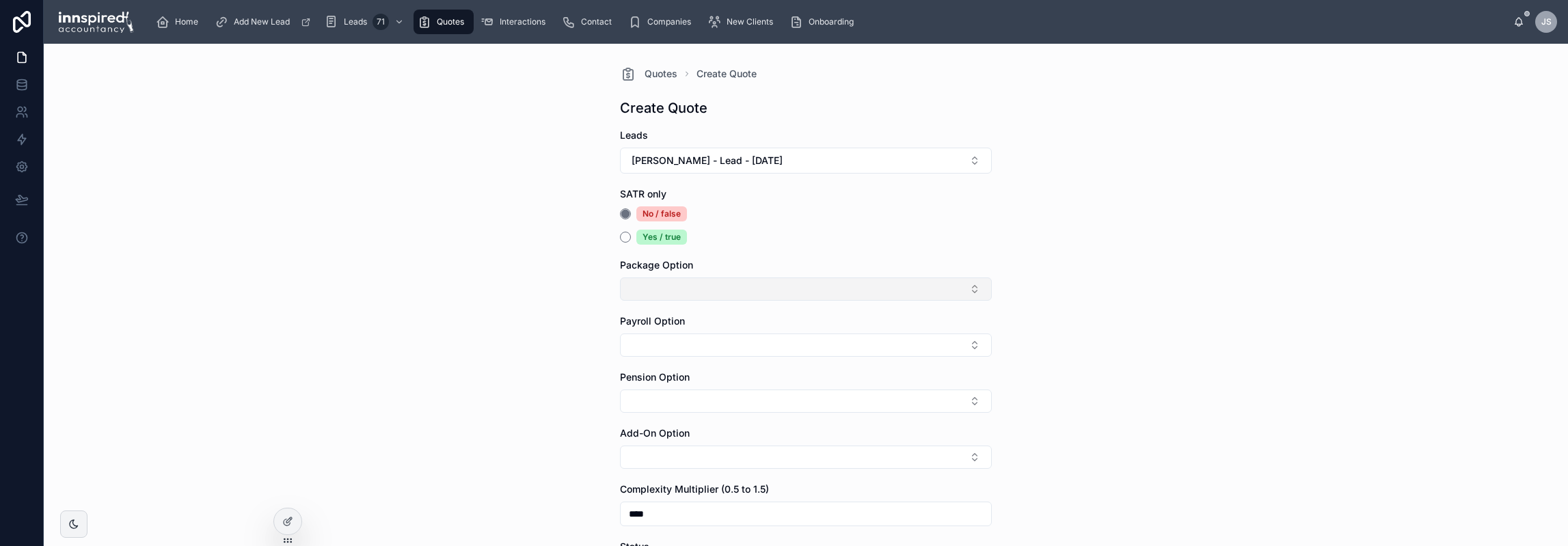 click at bounding box center (806, 289) 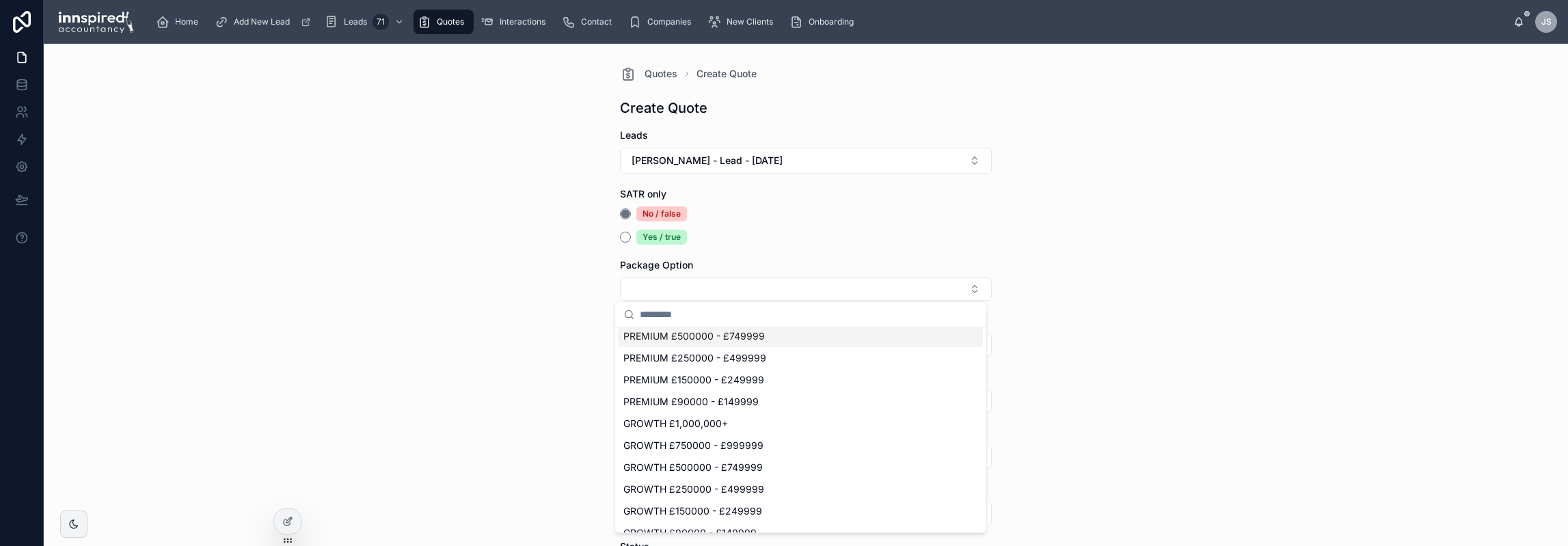 scroll, scrollTop: 137, scrollLeft: 0, axis: vertical 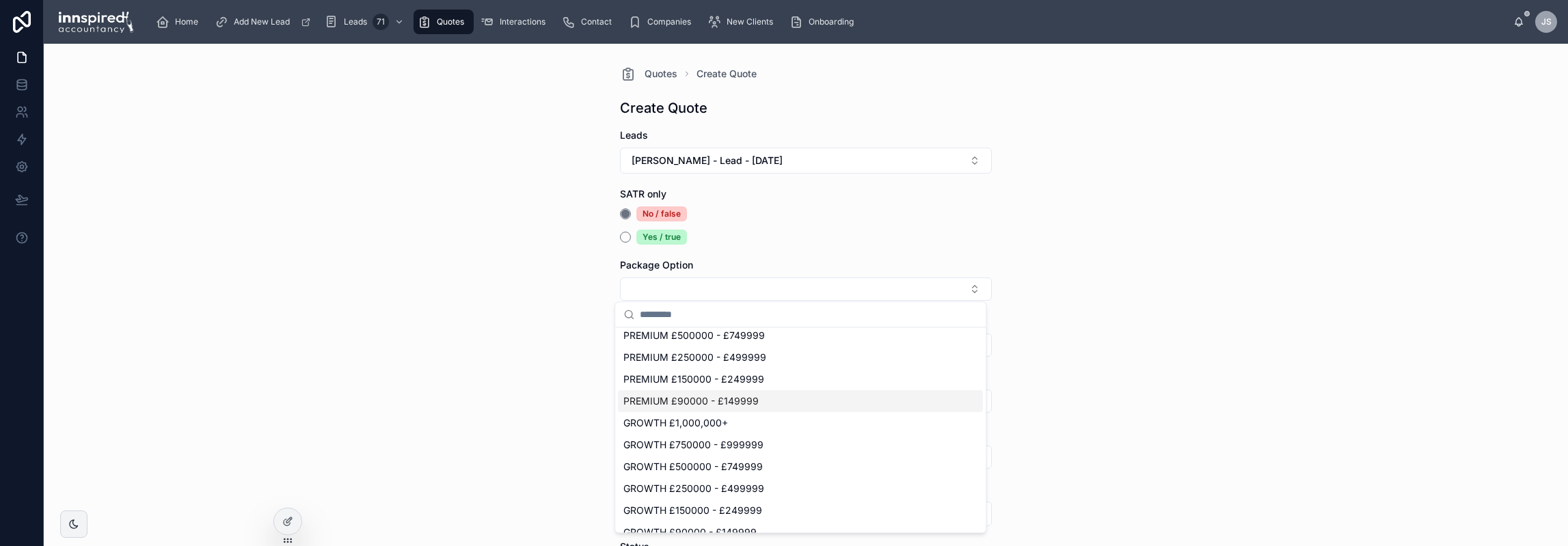 click on "PREMIUM £90000 - £149999" at bounding box center (691, 401) 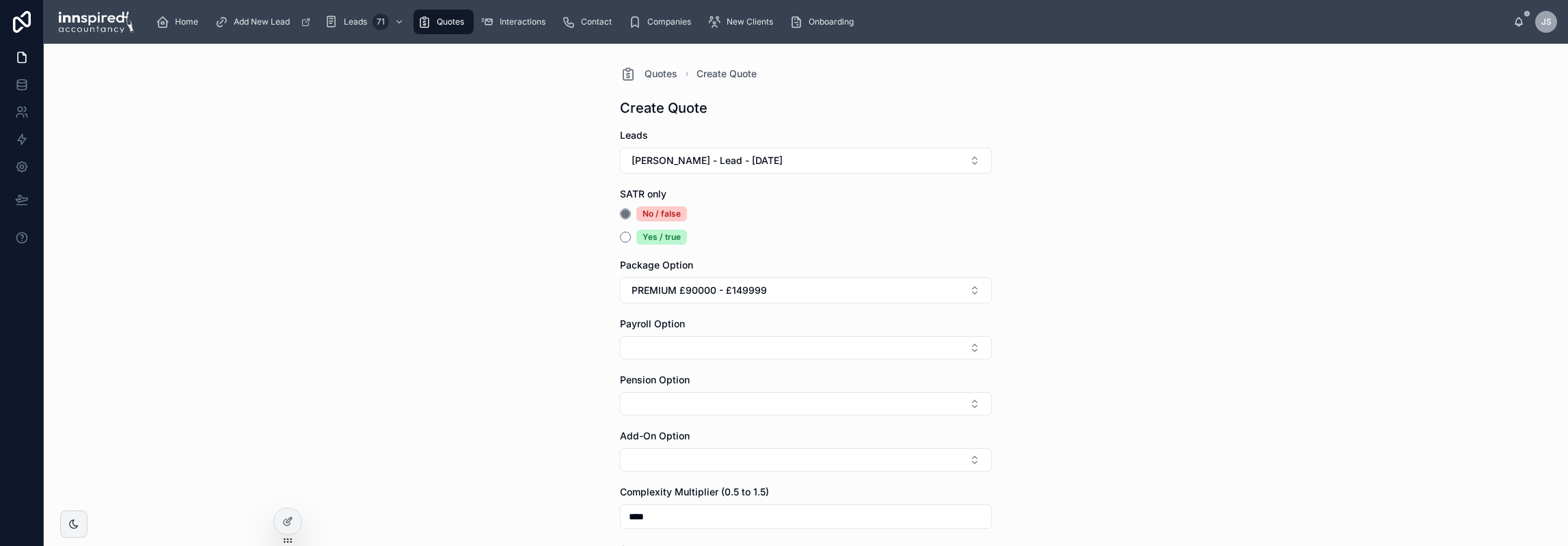 click on "Quotes Create Quote Create Quote Leads [PERSON_NAME] - Lead - [DATE] SATR only No / false Yes / true Package Option PREMIUM £90000 - £149999 Payroll Option Pension Option Add-On Option Complexity Multiplier (0.5 to 1.5) **** Status New Assigned To [PERSON_NAME] [PERSON_NAME][EMAIL_ADDRESS][DOMAIN_NAME] Custom Price Custom Price Notes Save" at bounding box center (806, 295) 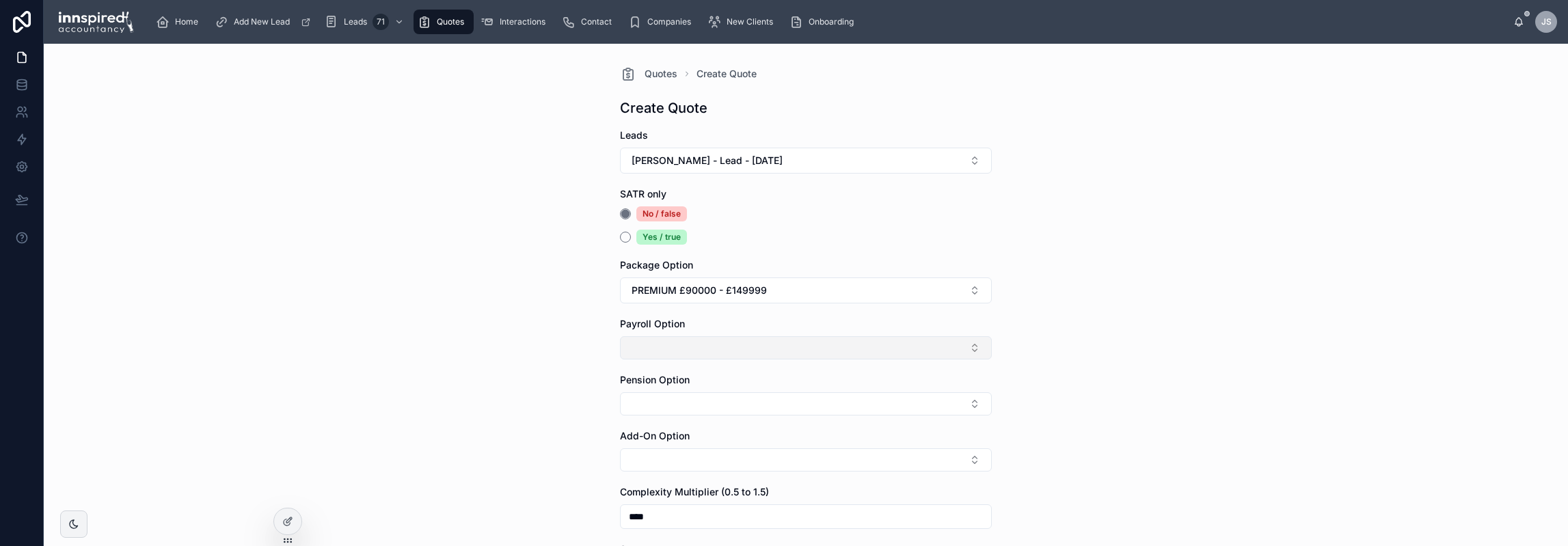 click at bounding box center (806, 348) 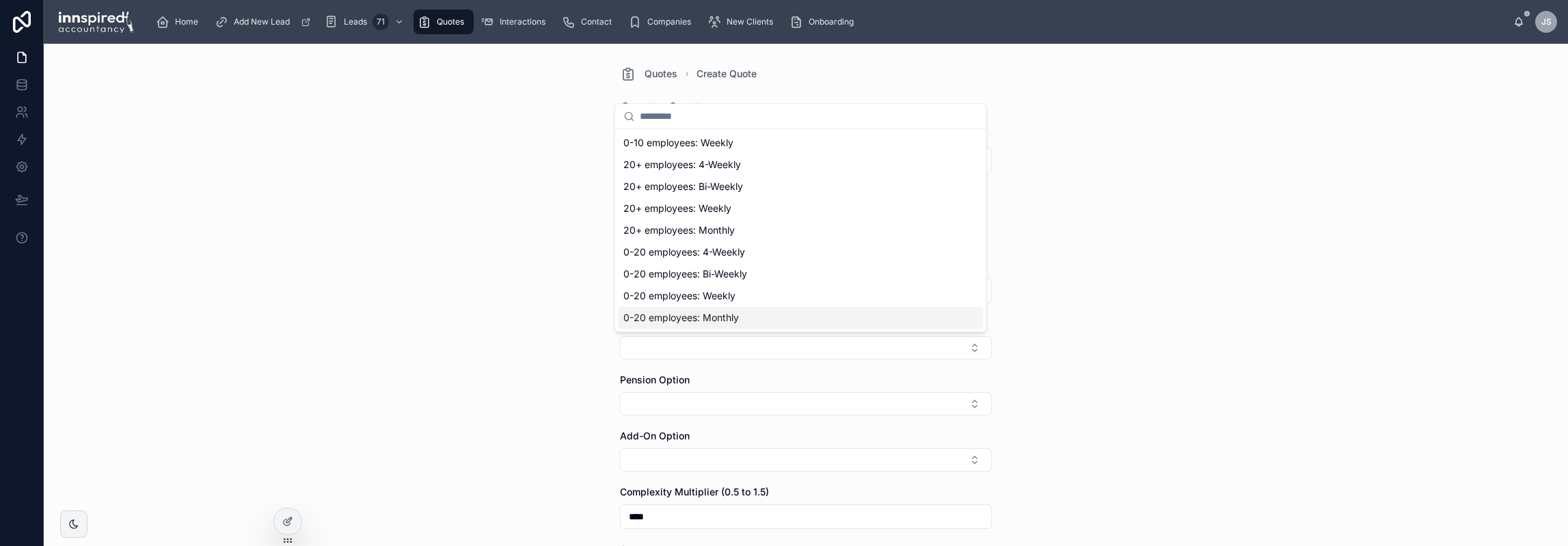 click on "0-20 employees: Monthly" at bounding box center [681, 318] 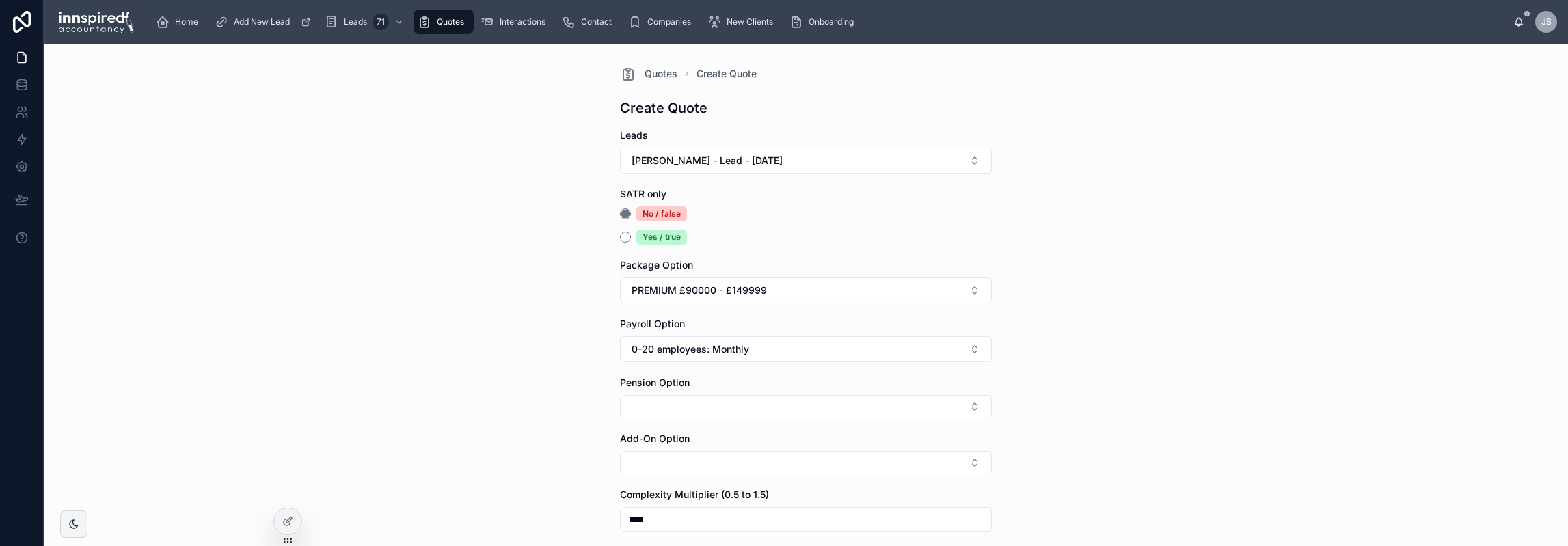 click on "Quotes Create Quote Create Quote Leads [PERSON_NAME] - Lead - [DATE] SATR only No / false Yes / true Package Option PREMIUM £90000 - £149999 Payroll Option 0-20 employees: Monthly Pension Option Add-On Option Complexity Multiplier (0.5 to 1.5) **** Status New Assigned To [PERSON_NAME] [PERSON_NAME][EMAIL_ADDRESS][DOMAIN_NAME] Custom Price Custom Price Notes Save" at bounding box center [806, 295] 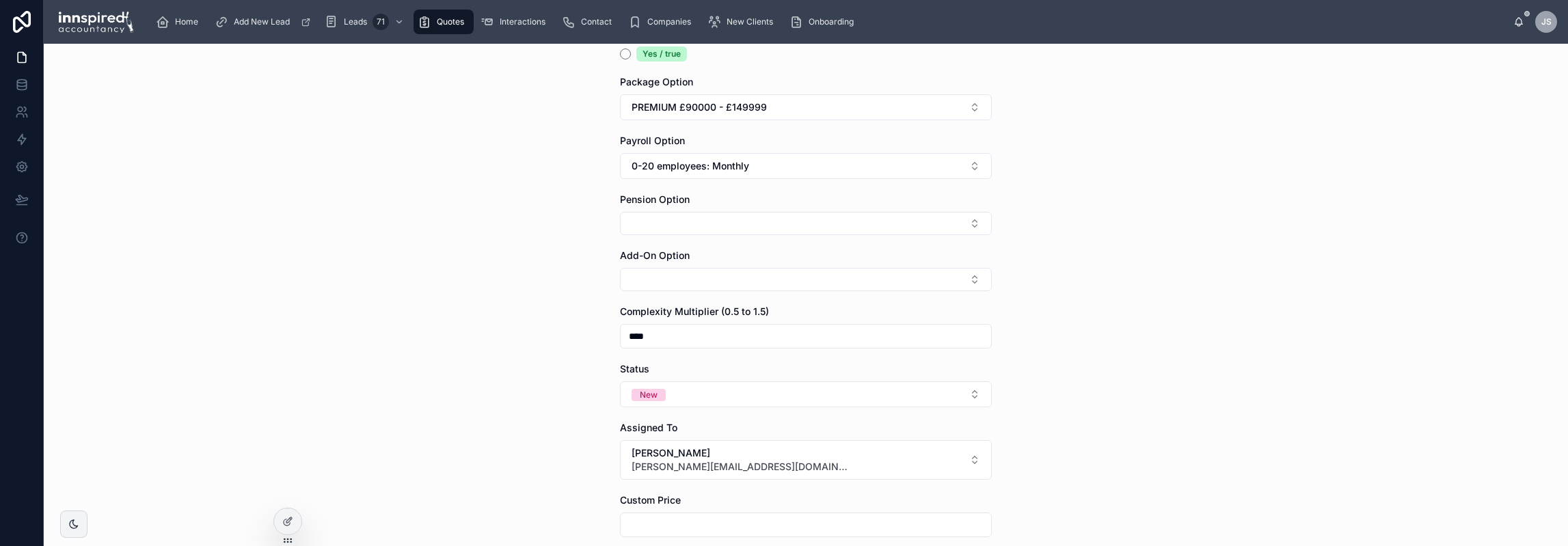 scroll, scrollTop: 205, scrollLeft: 0, axis: vertical 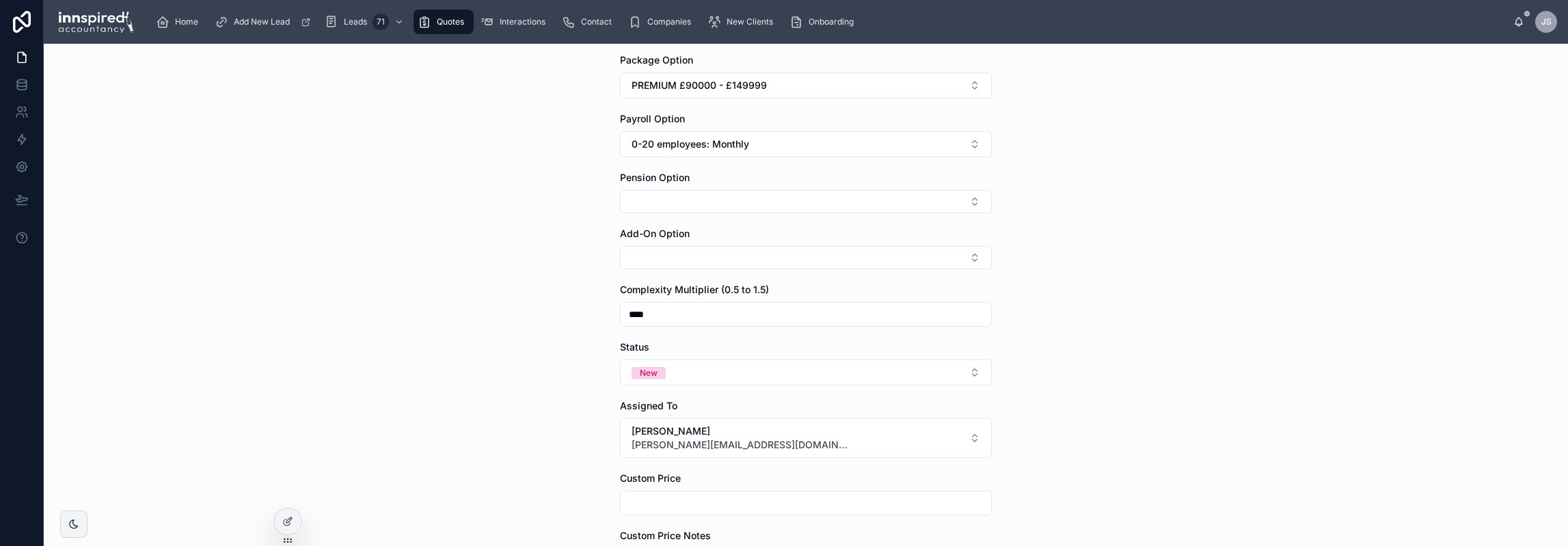 drag, startPoint x: 578, startPoint y: 308, endPoint x: 569, endPoint y: 308, distance: 9 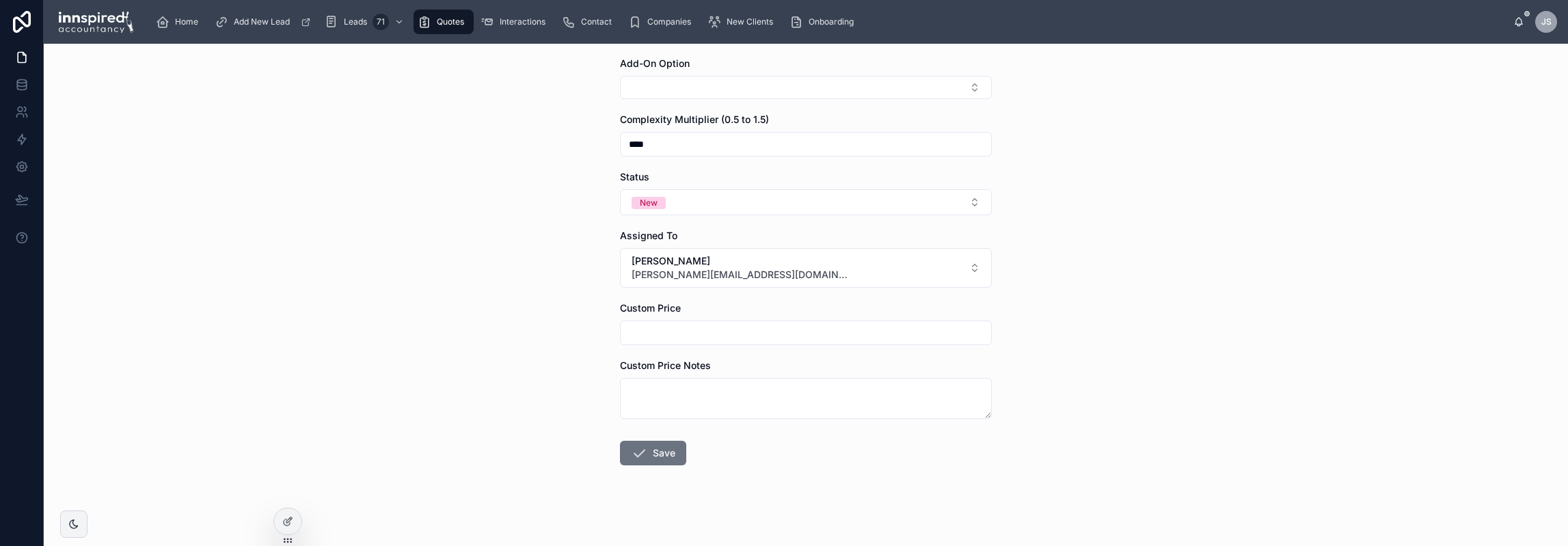 scroll, scrollTop: 377, scrollLeft: 0, axis: vertical 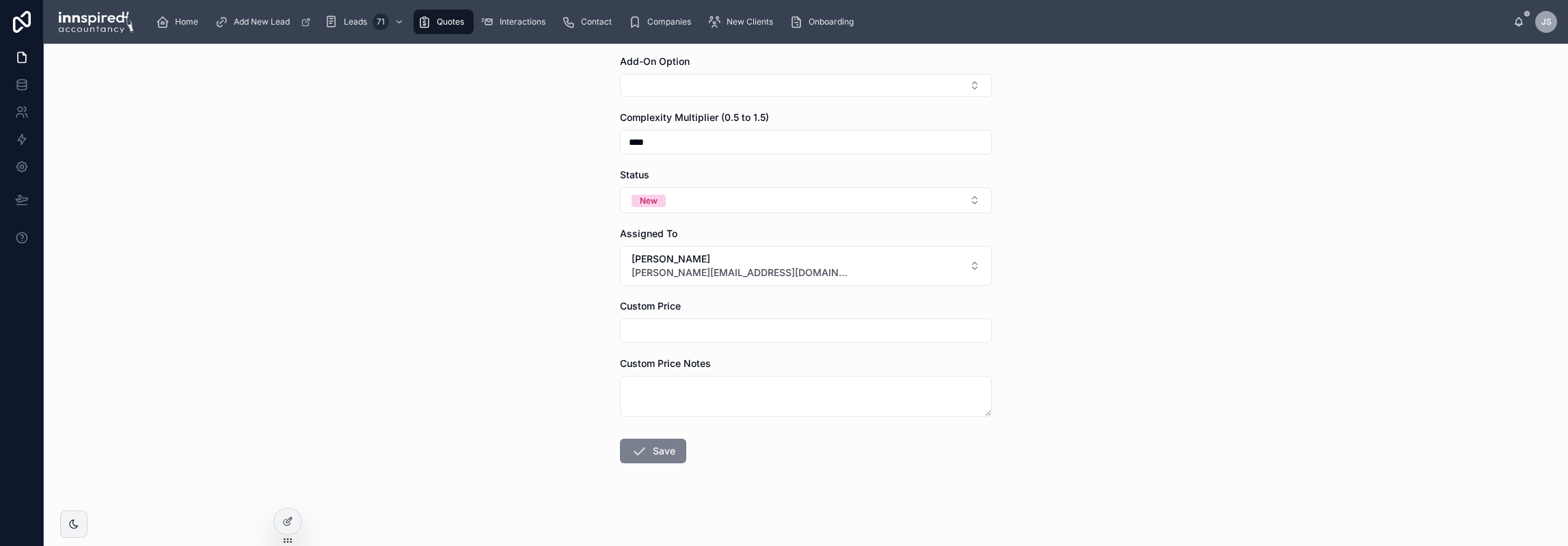 click on "Save" at bounding box center (653, 451) 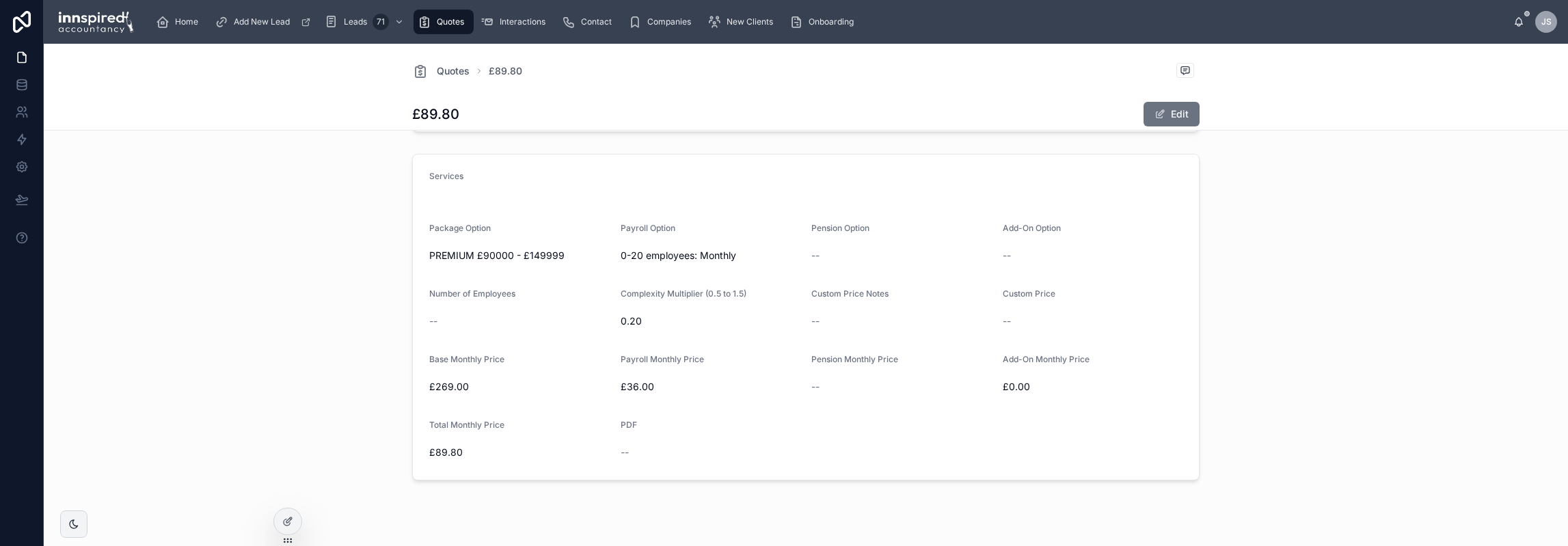 scroll, scrollTop: 372, scrollLeft: 0, axis: vertical 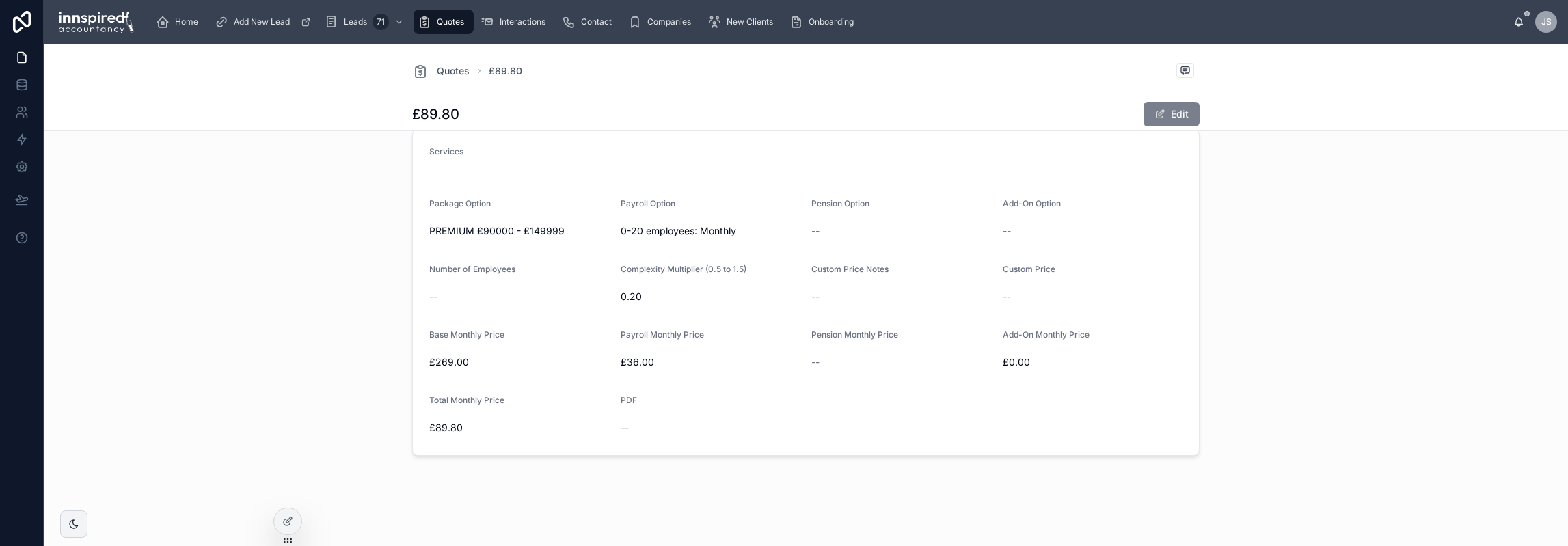 click on "Edit" at bounding box center [1172, 114] 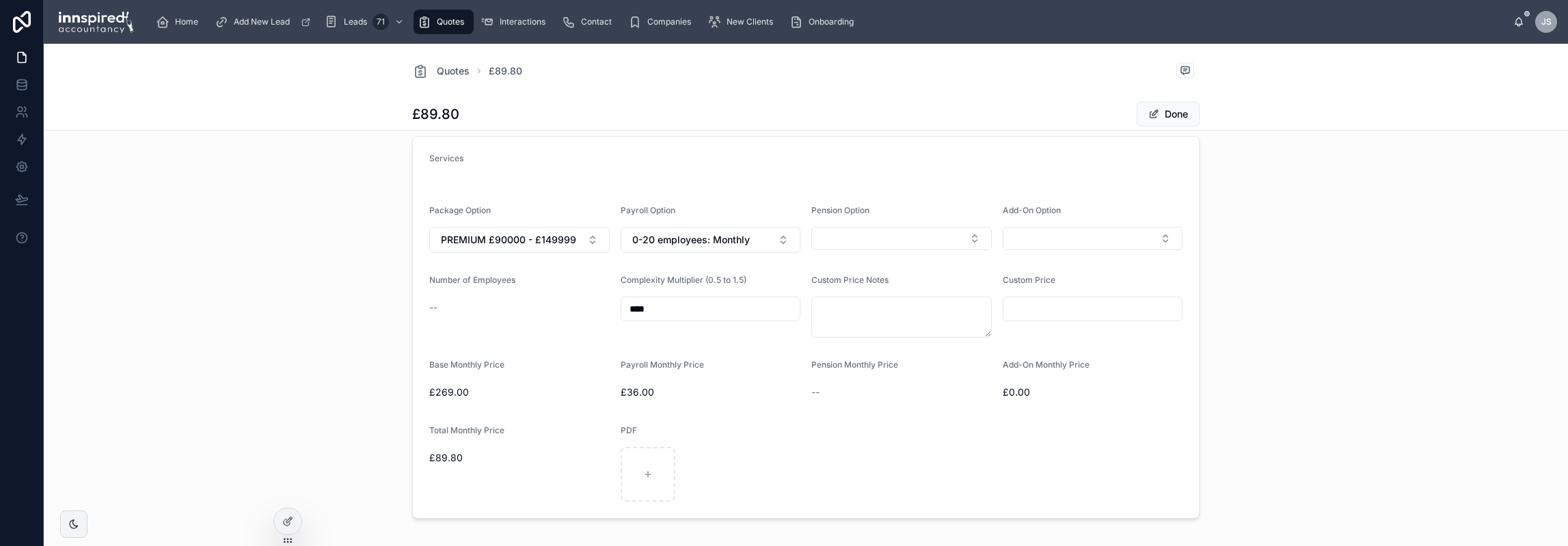 scroll, scrollTop: 376, scrollLeft: 0, axis: vertical 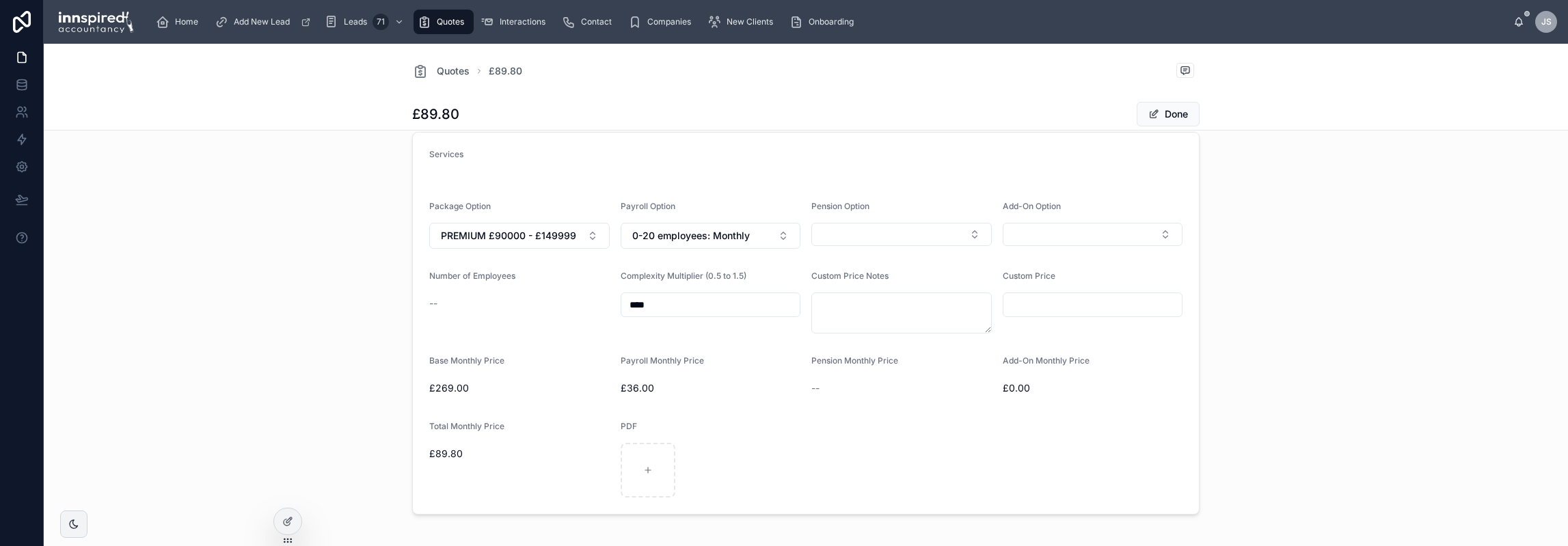 click on "****" at bounding box center (711, 305) 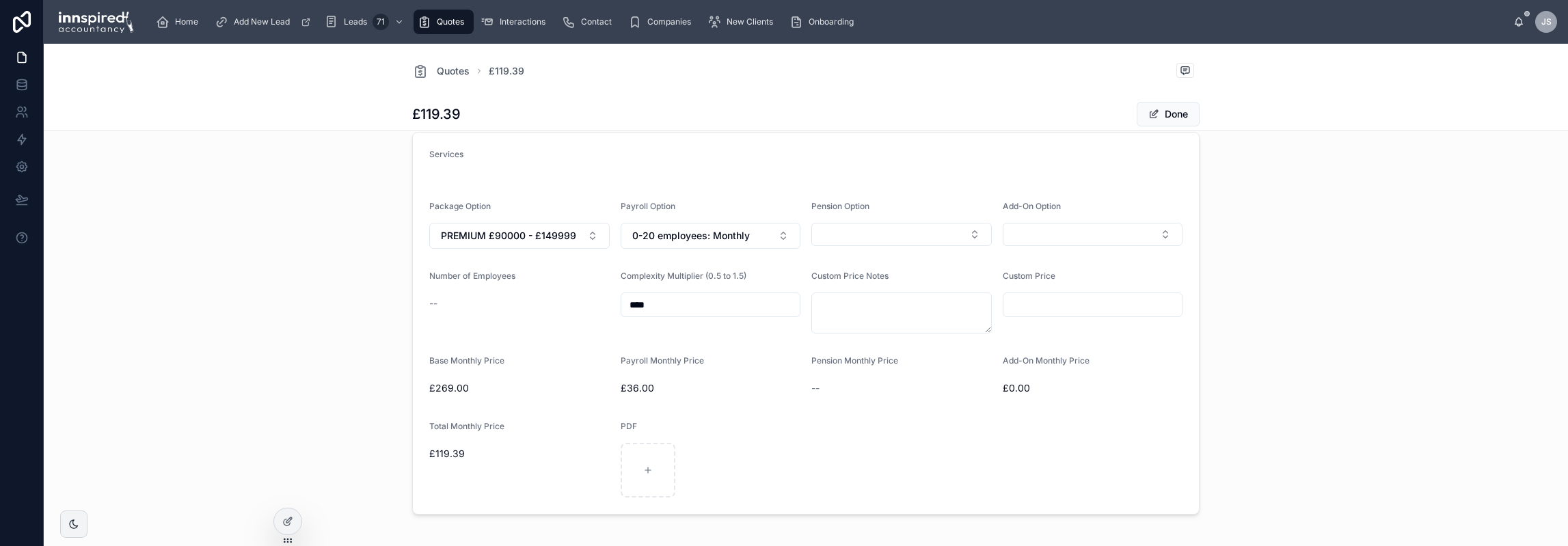 type on "****" 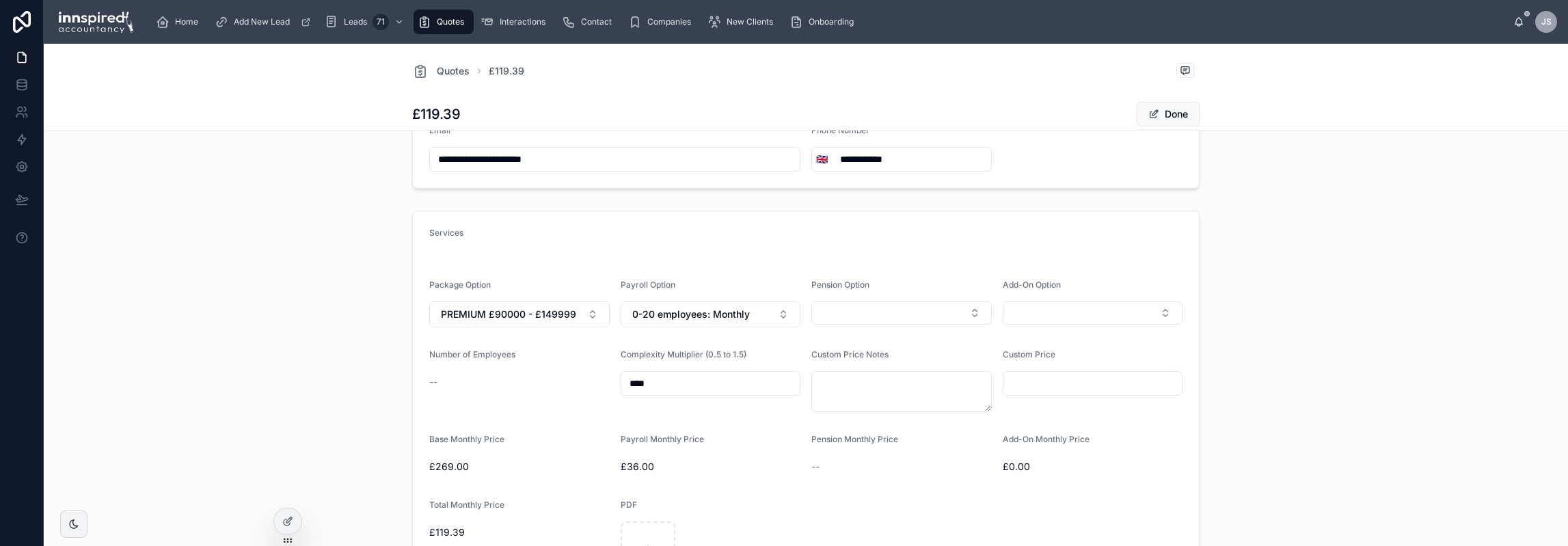 scroll, scrollTop: 161, scrollLeft: 0, axis: vertical 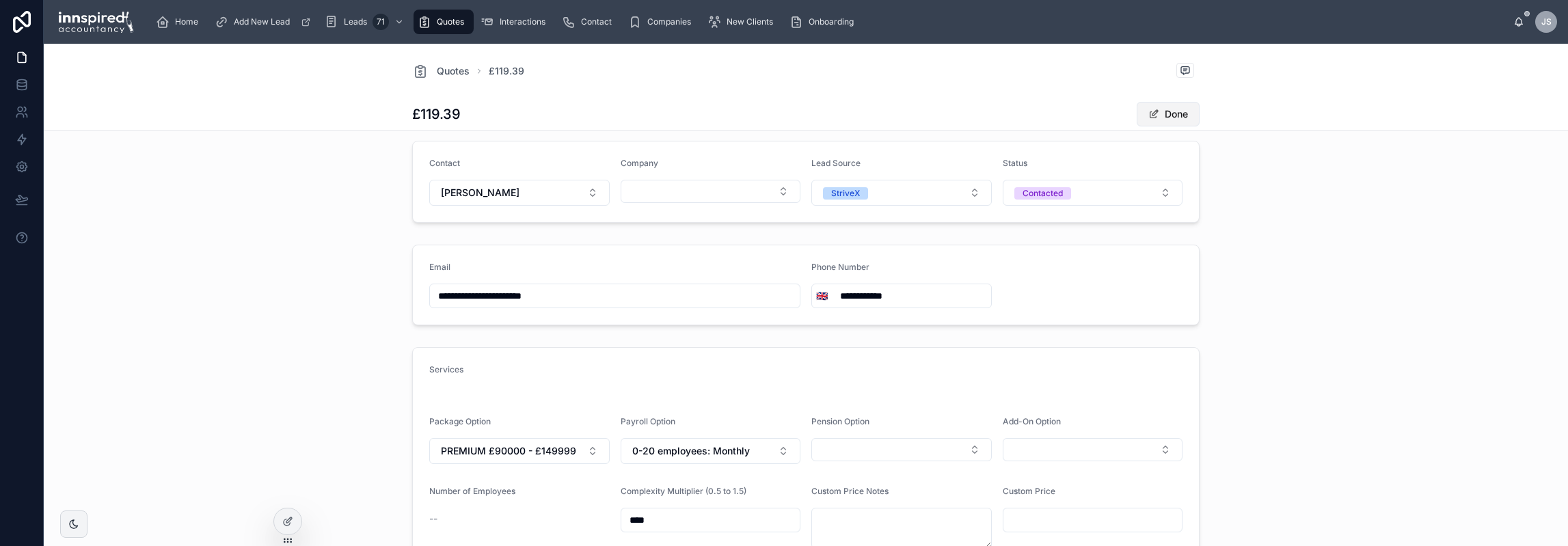 click on "Done" at bounding box center (1168, 114) 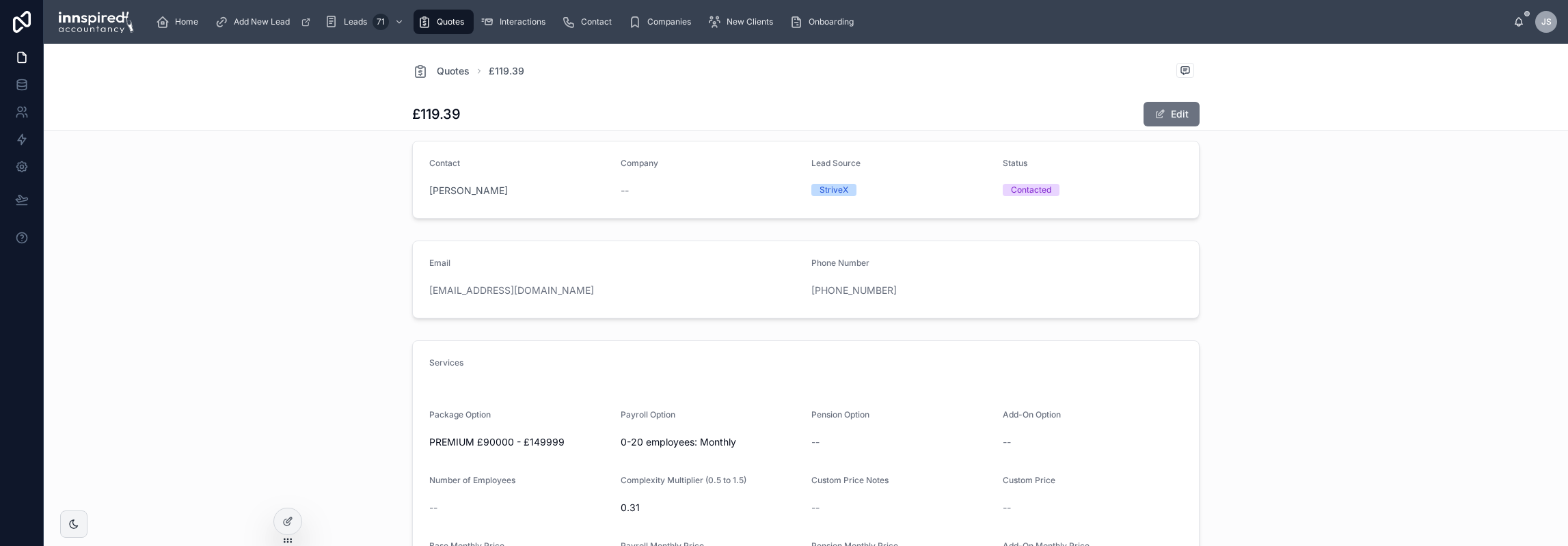 click on "Quotes" at bounding box center (450, 22) 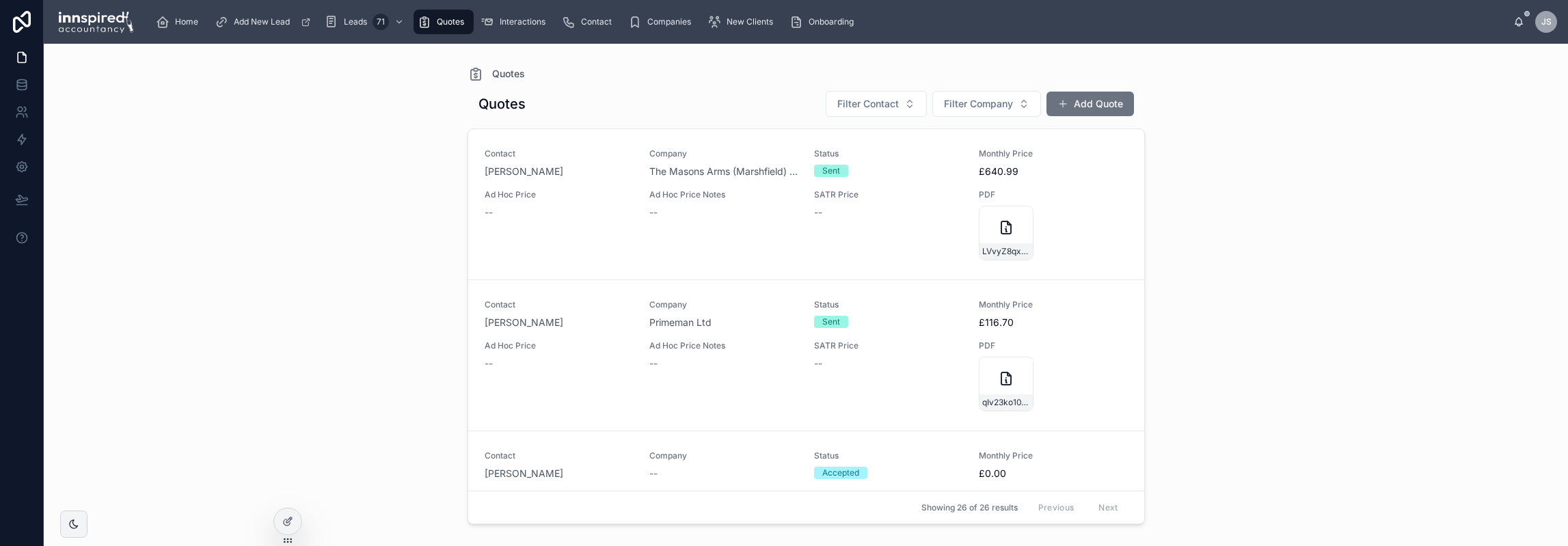 scroll, scrollTop: 0, scrollLeft: 0, axis: both 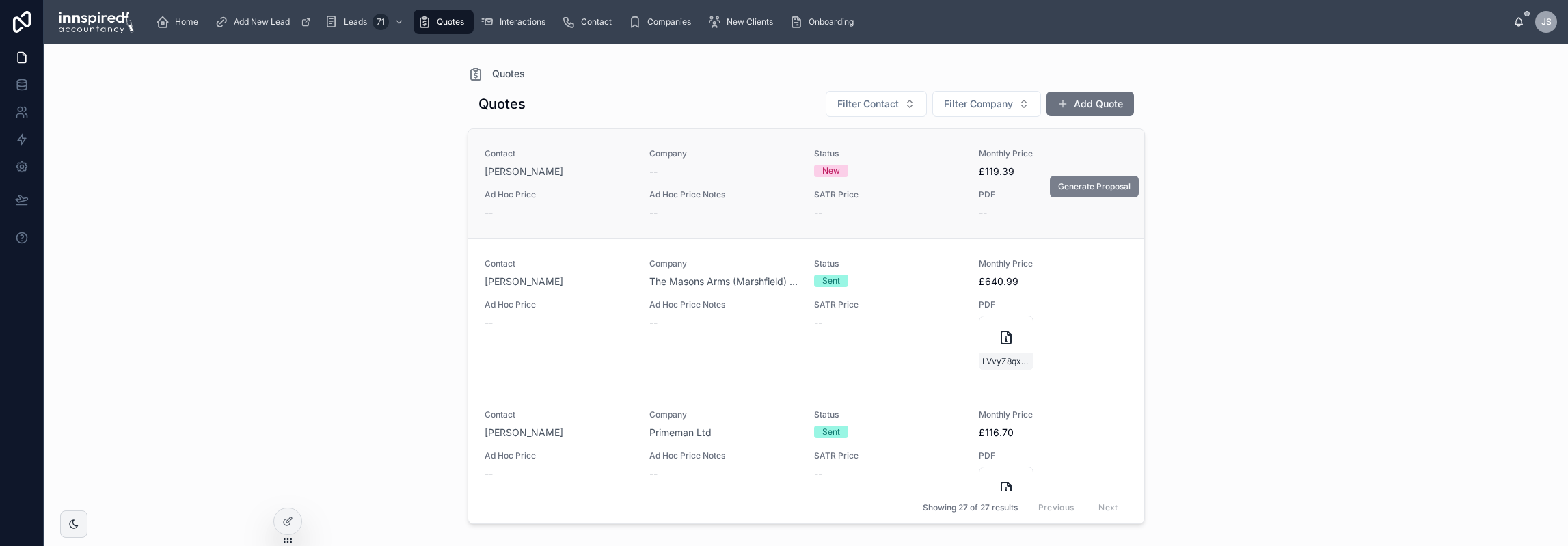 click on "Generate Proposal" at bounding box center (1094, 187) 